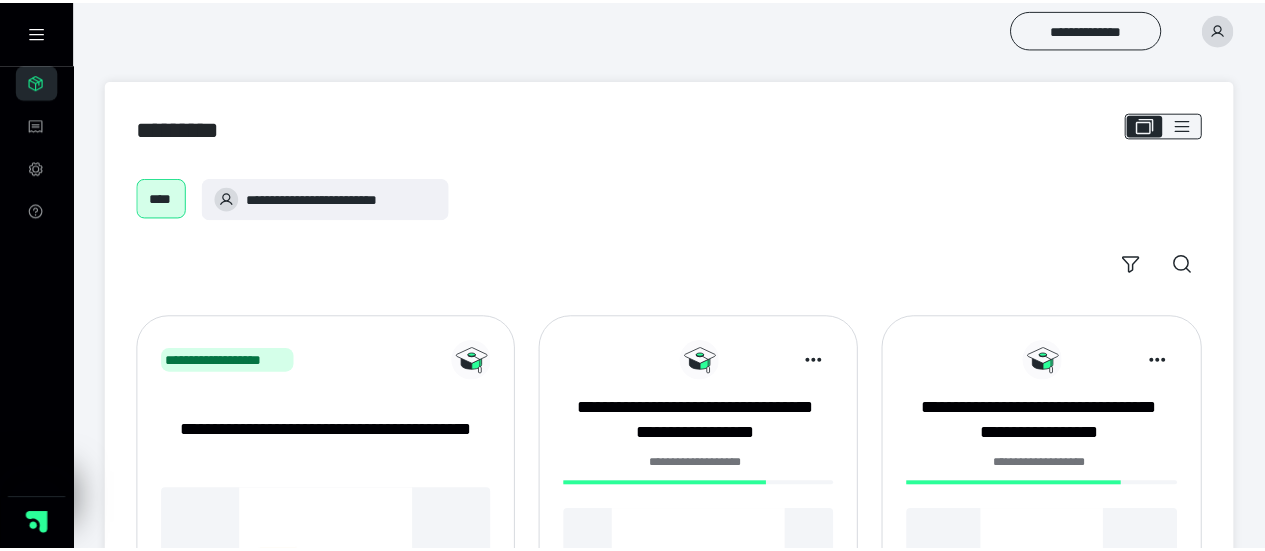 scroll, scrollTop: 0, scrollLeft: 0, axis: both 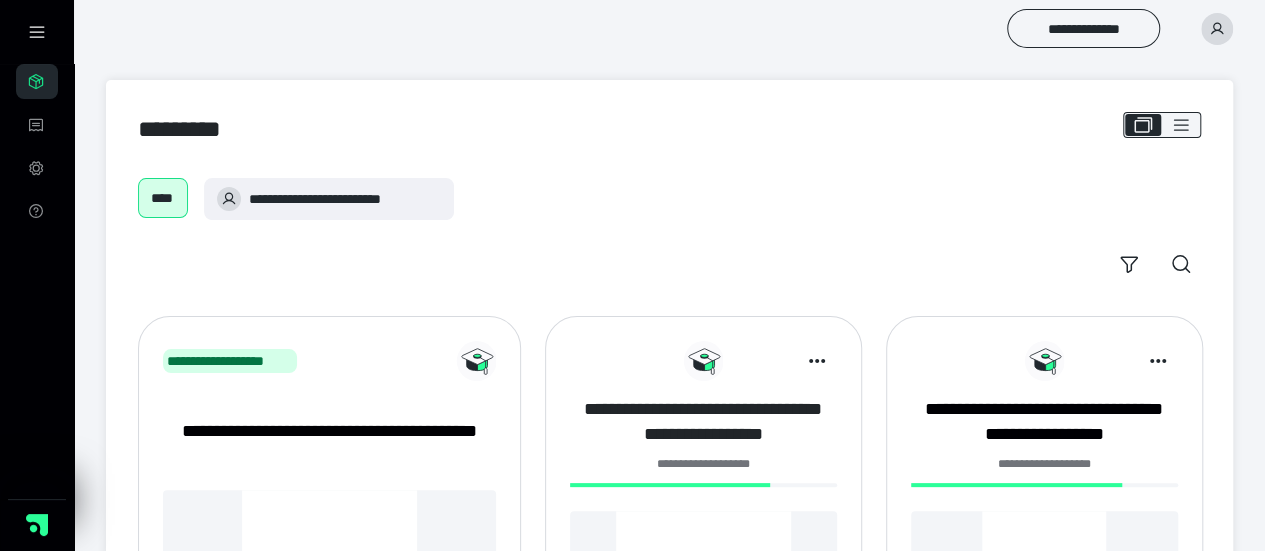 click on "**********" at bounding box center (703, 422) 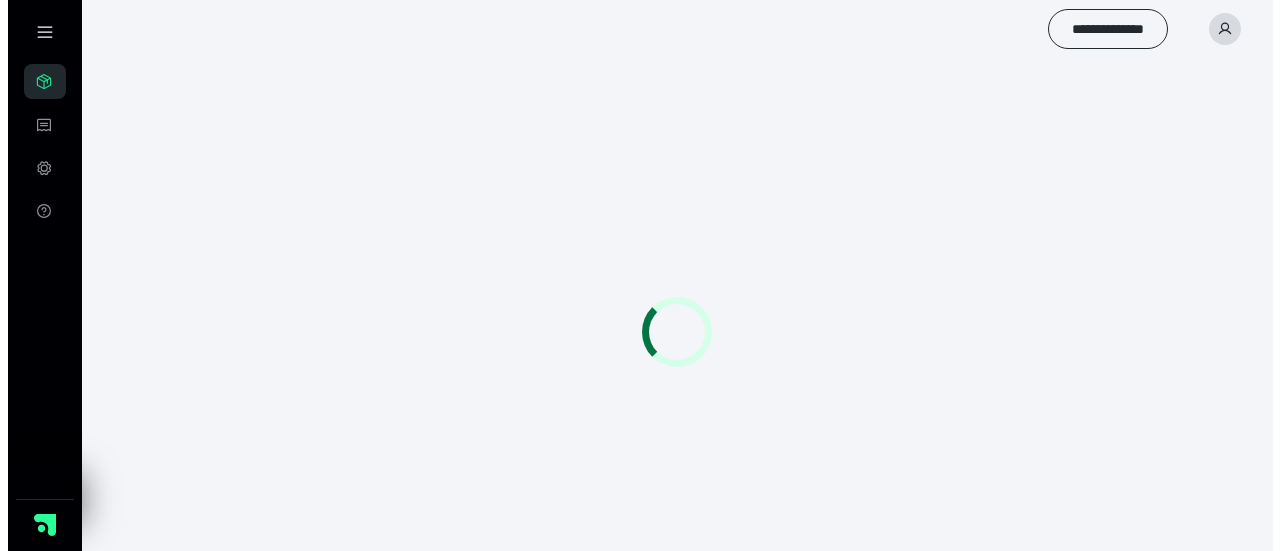 scroll, scrollTop: 0, scrollLeft: 0, axis: both 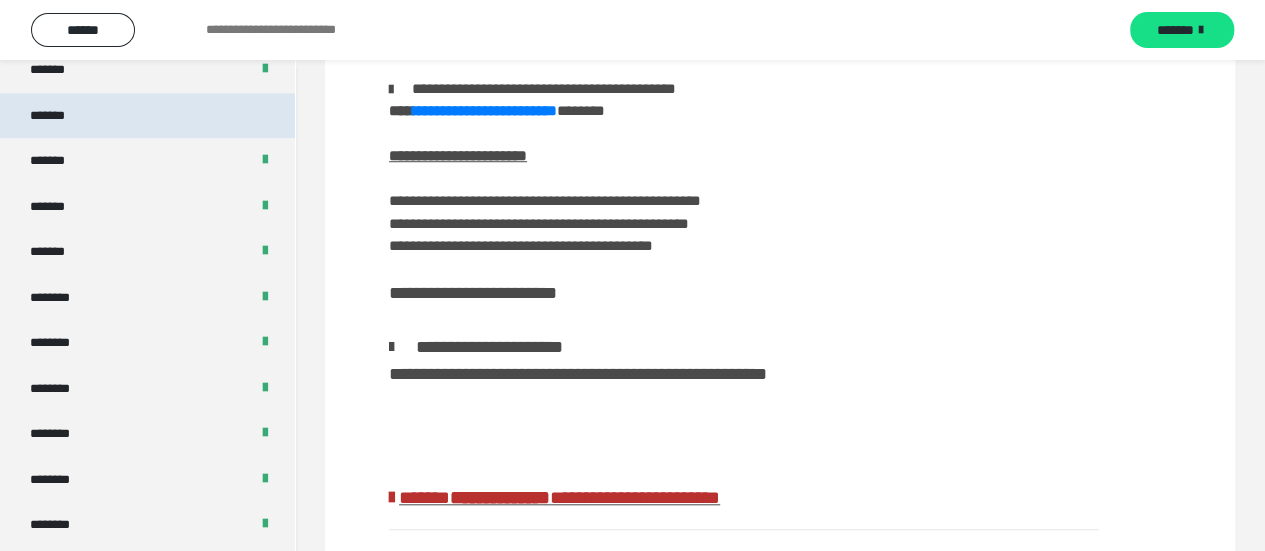 click on "*******" at bounding box center (147, 116) 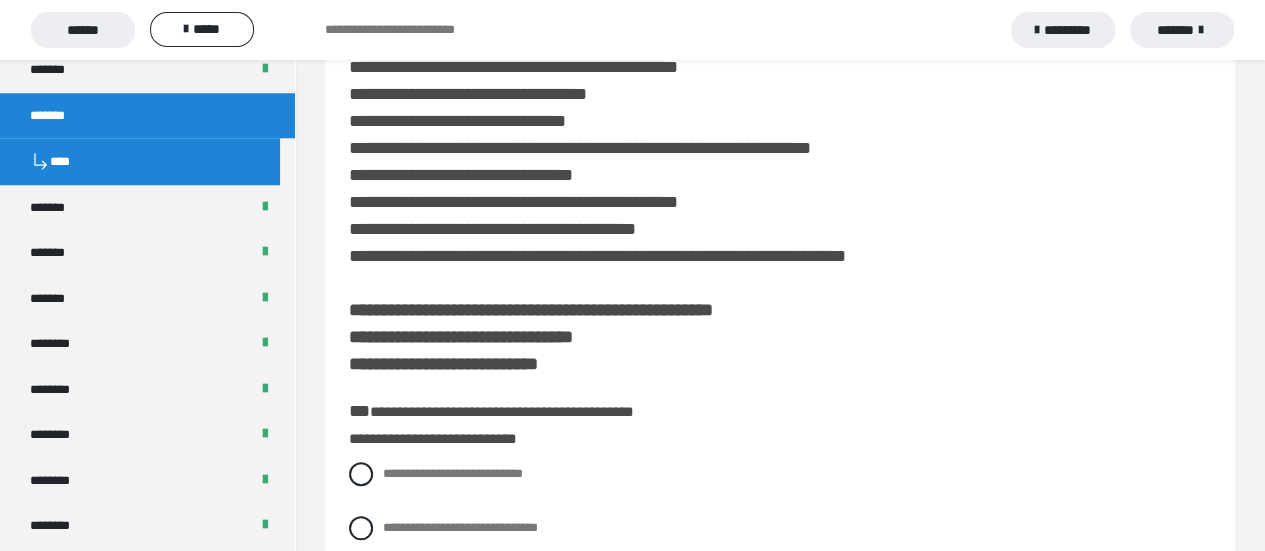 scroll, scrollTop: 800, scrollLeft: 0, axis: vertical 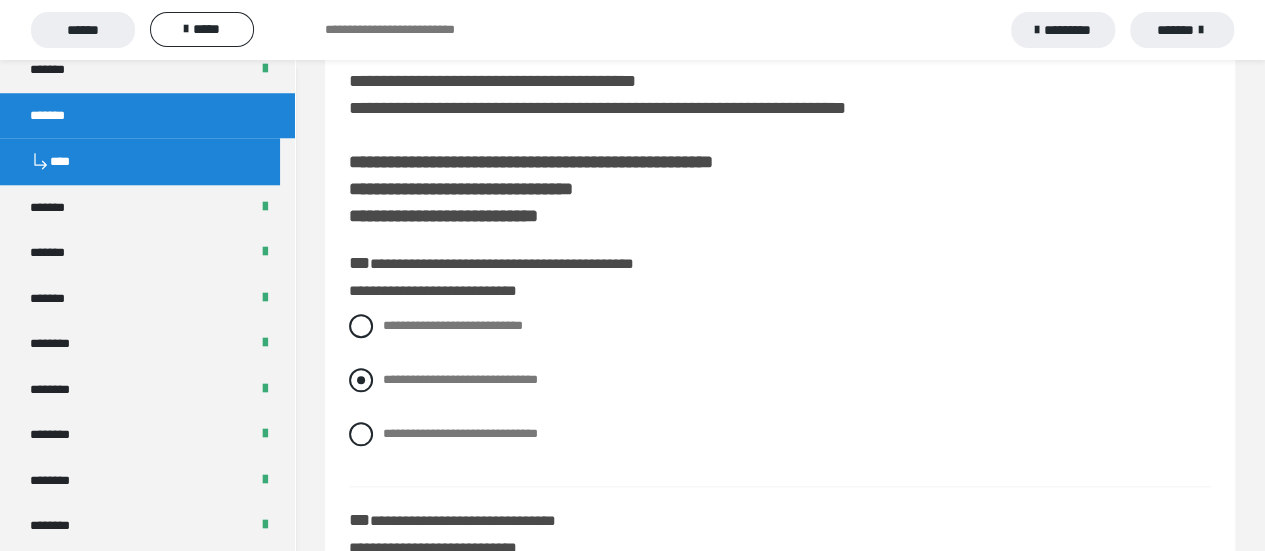 click at bounding box center [361, 380] 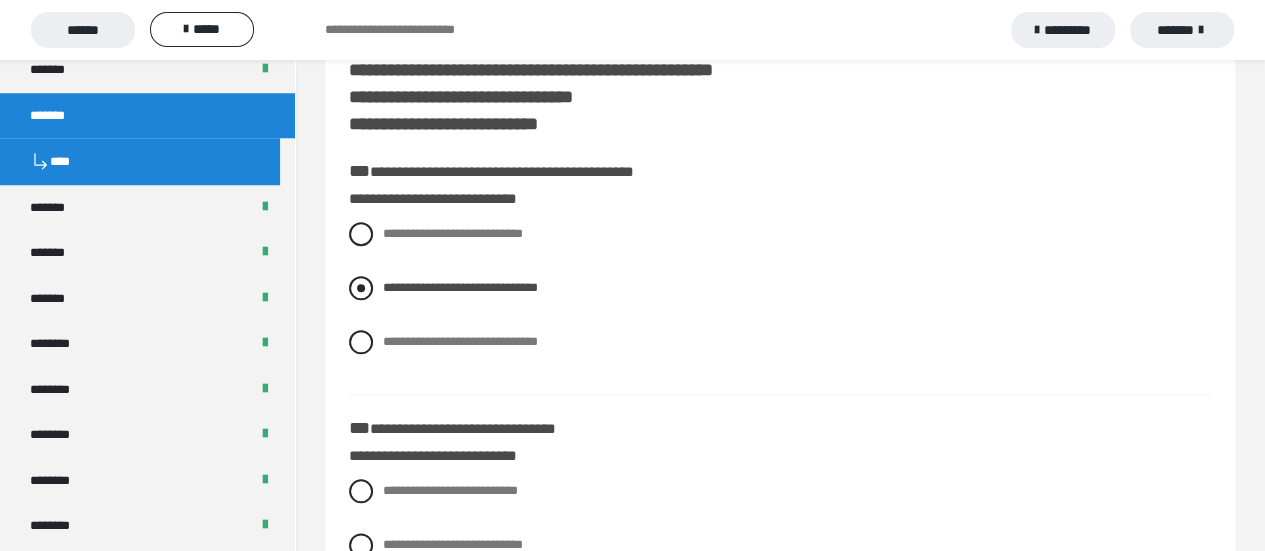 scroll, scrollTop: 1100, scrollLeft: 0, axis: vertical 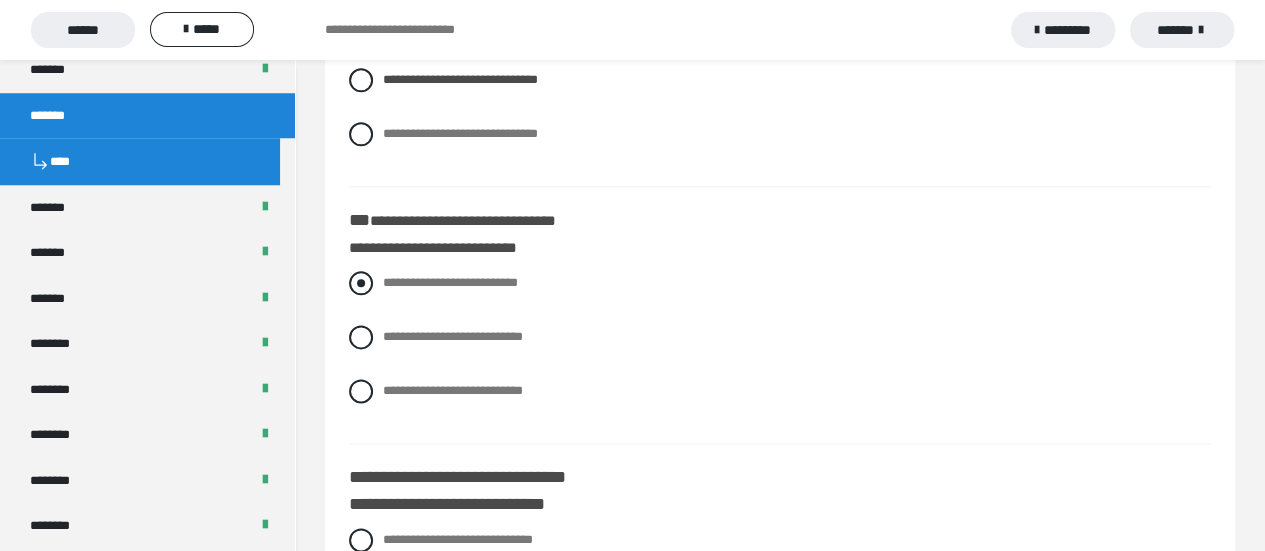 click at bounding box center [361, 283] 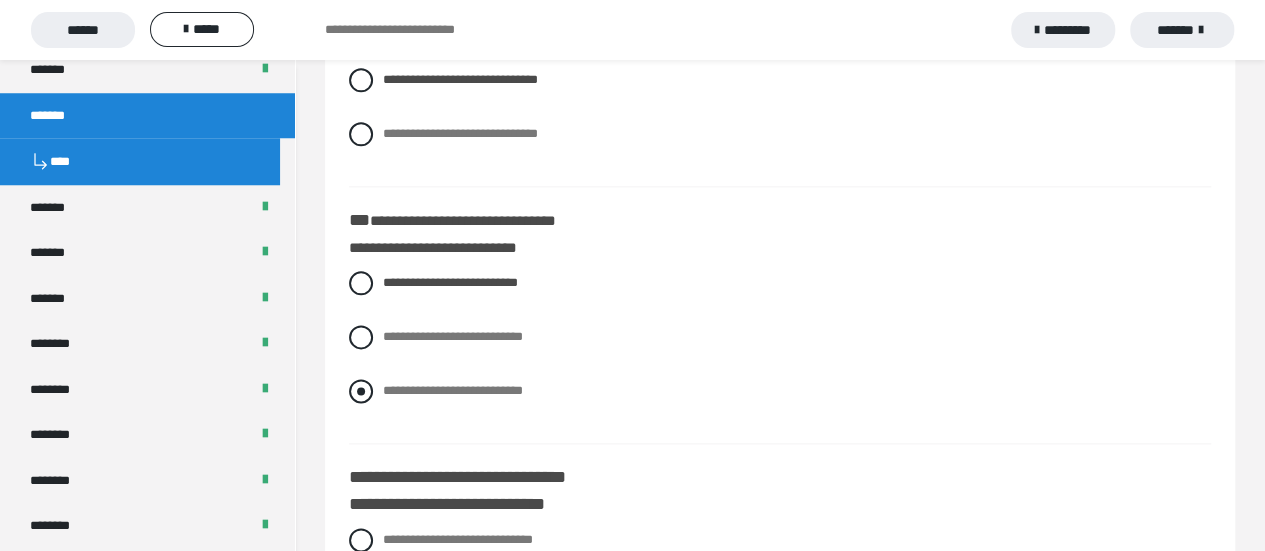 click at bounding box center [361, 391] 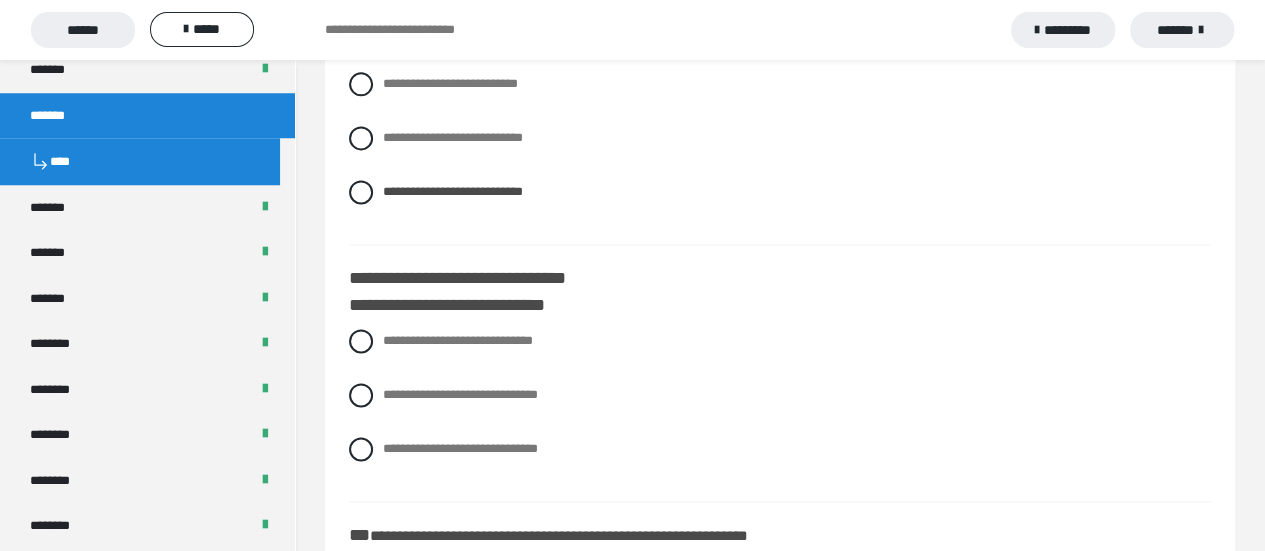scroll, scrollTop: 1300, scrollLeft: 0, axis: vertical 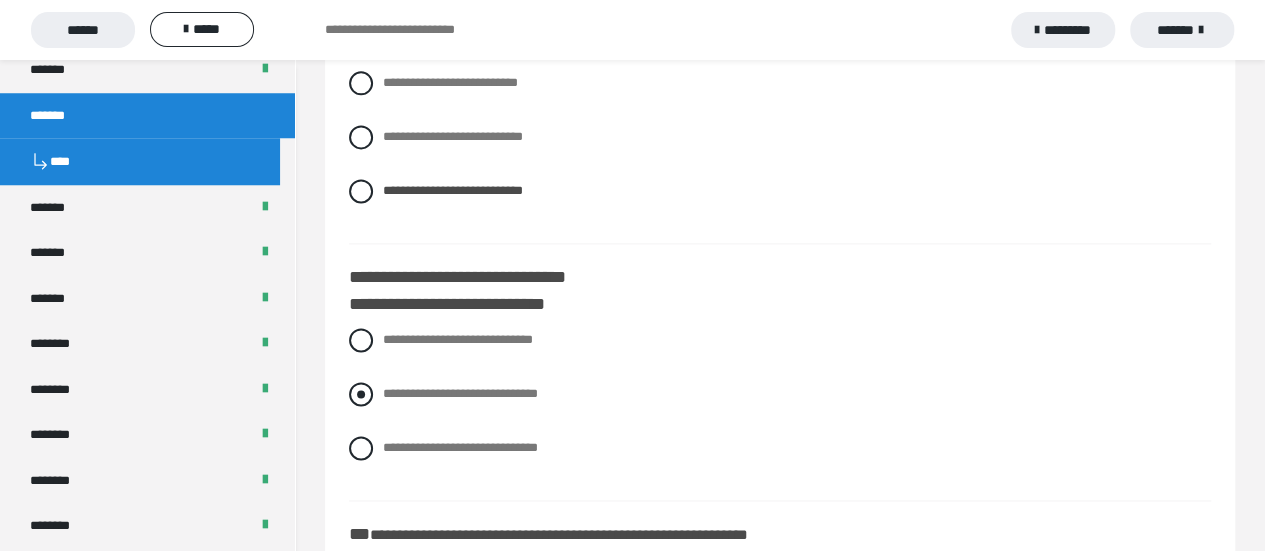 click at bounding box center (361, 394) 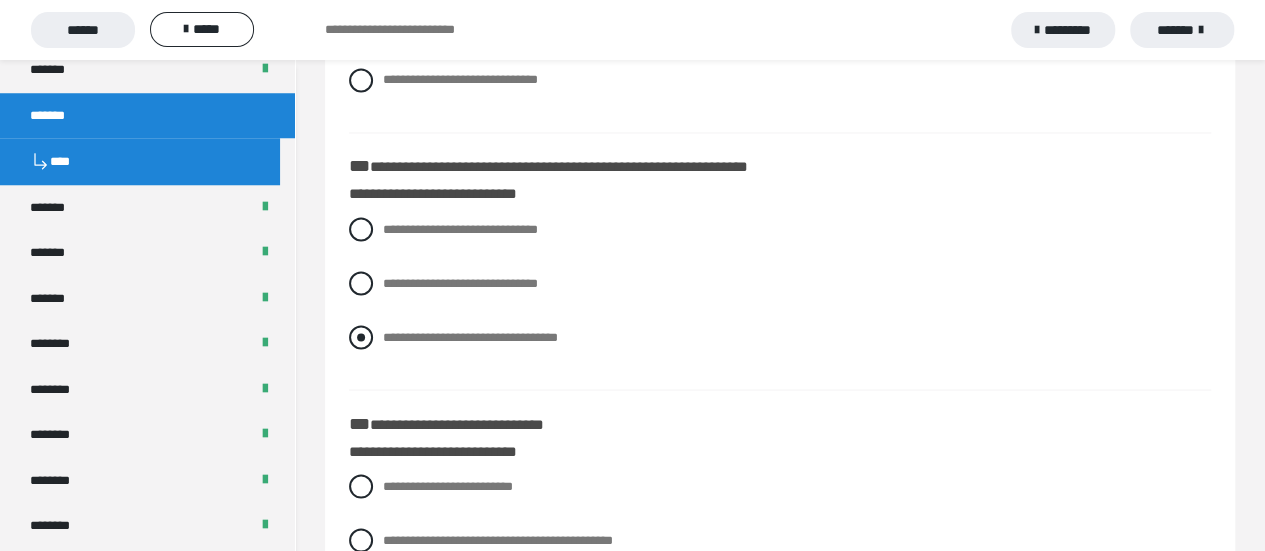 scroll, scrollTop: 1700, scrollLeft: 0, axis: vertical 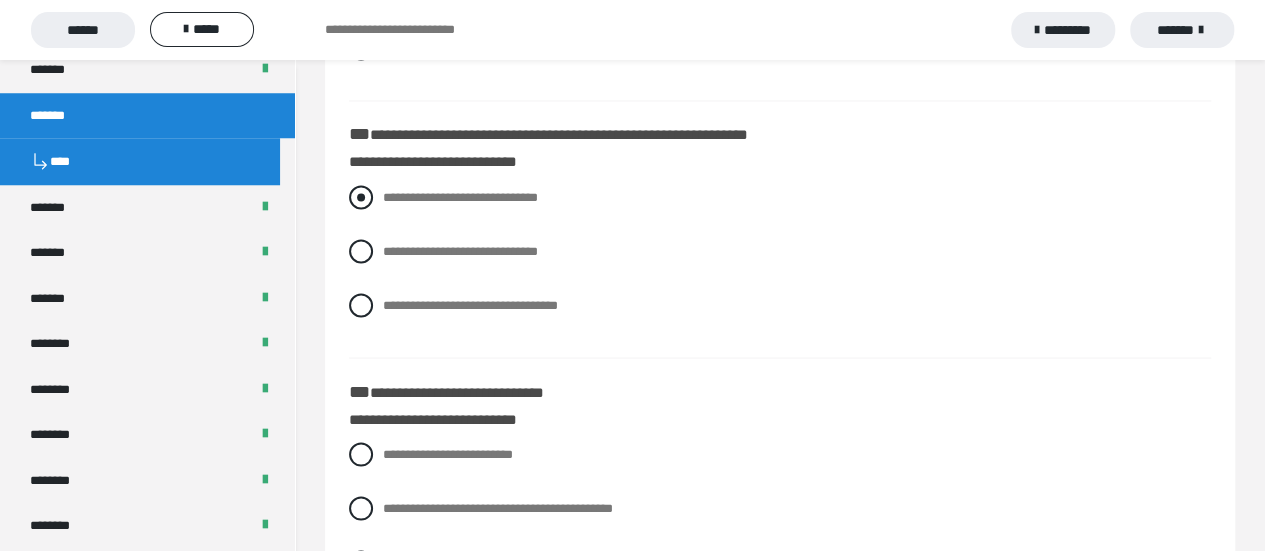 click at bounding box center (361, 197) 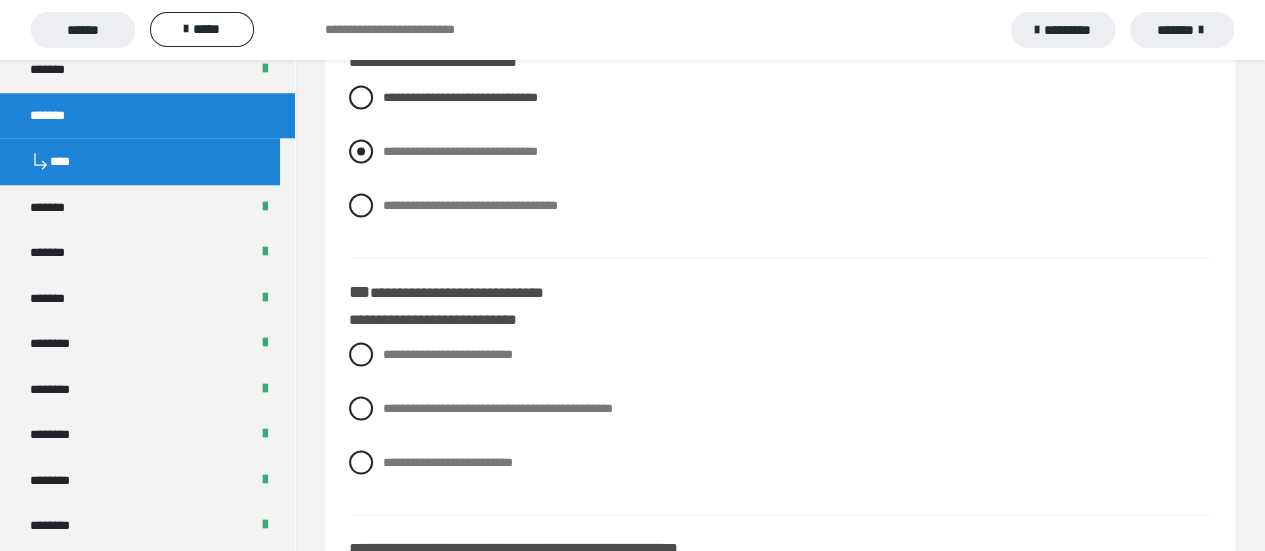 scroll, scrollTop: 1900, scrollLeft: 0, axis: vertical 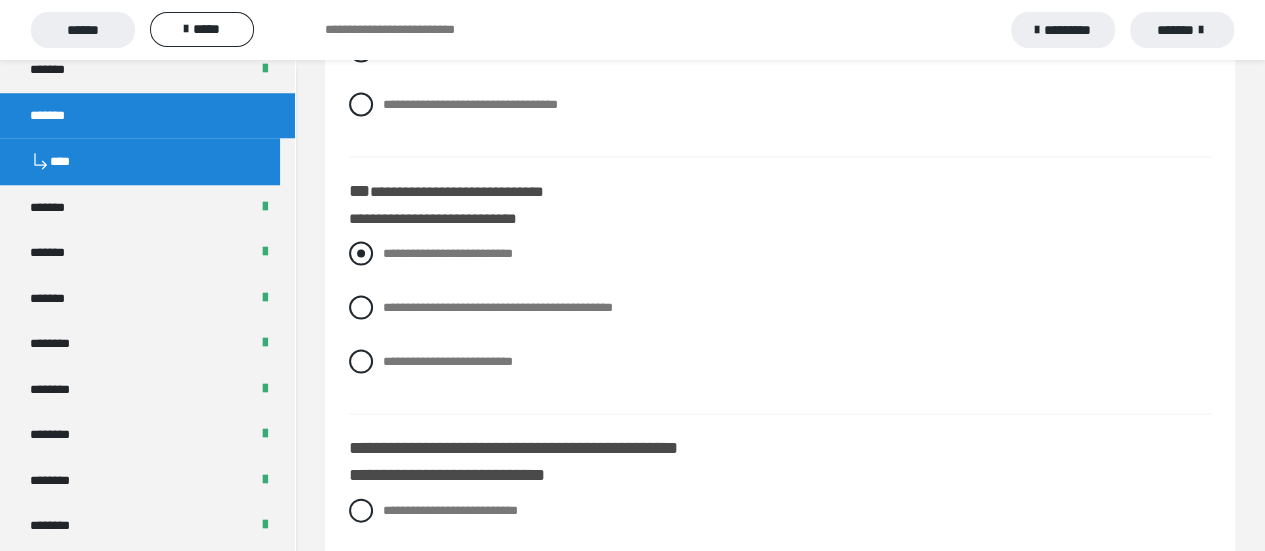 click at bounding box center (361, 254) 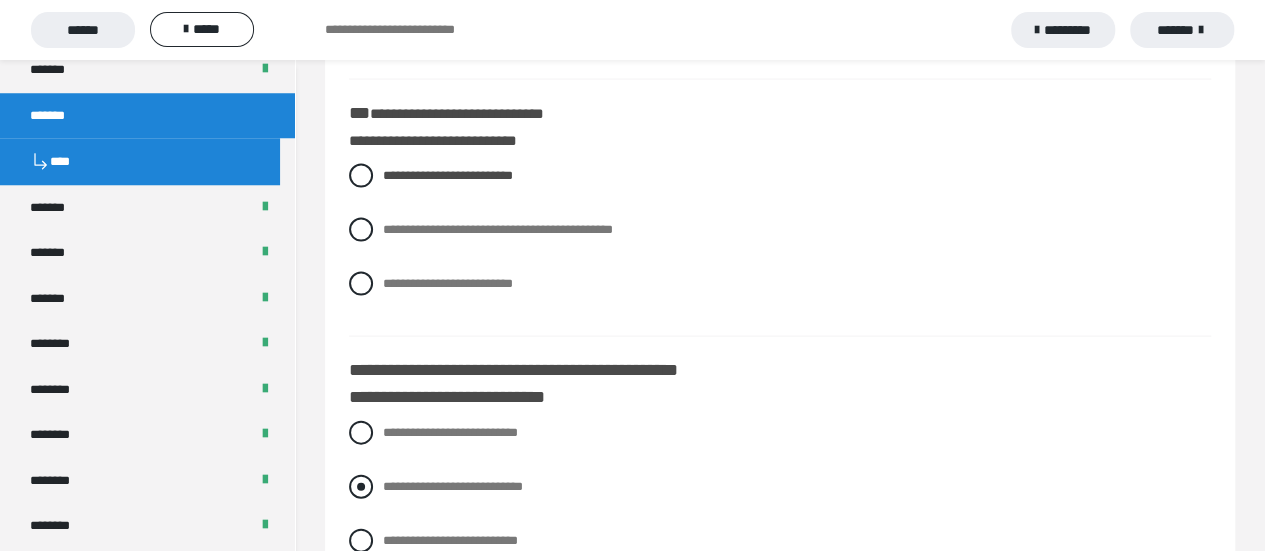 scroll, scrollTop: 2100, scrollLeft: 0, axis: vertical 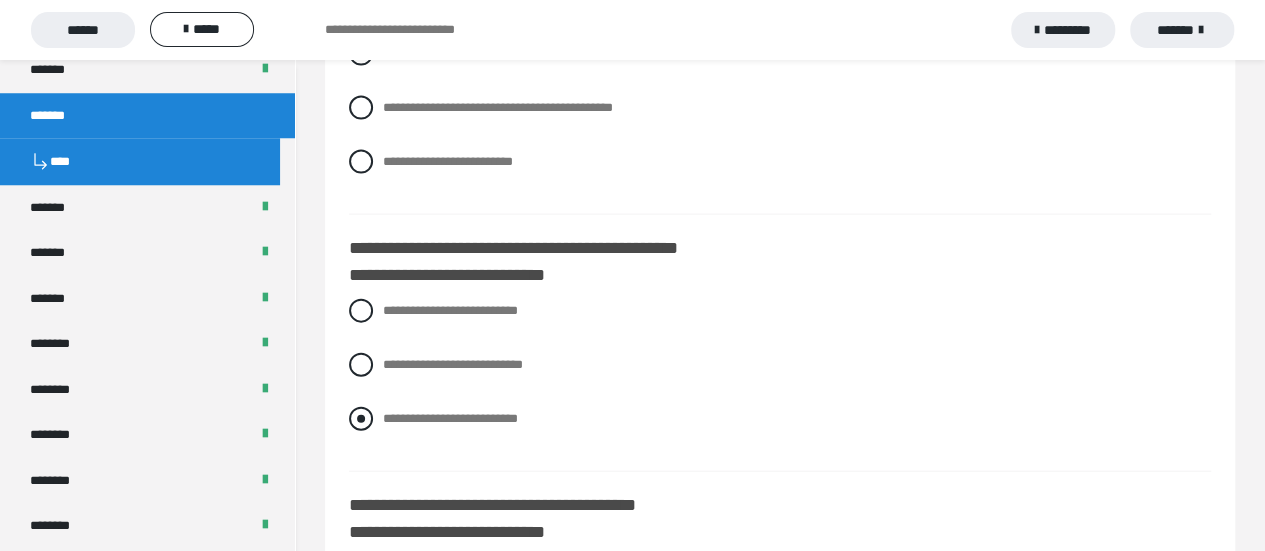 click at bounding box center [361, 419] 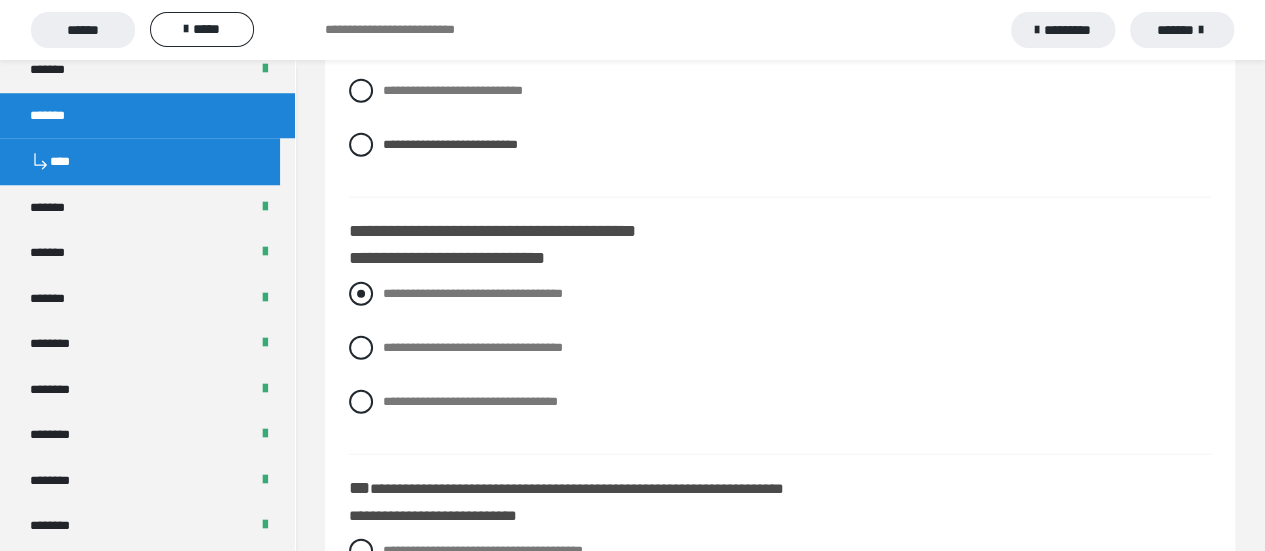 scroll, scrollTop: 2400, scrollLeft: 0, axis: vertical 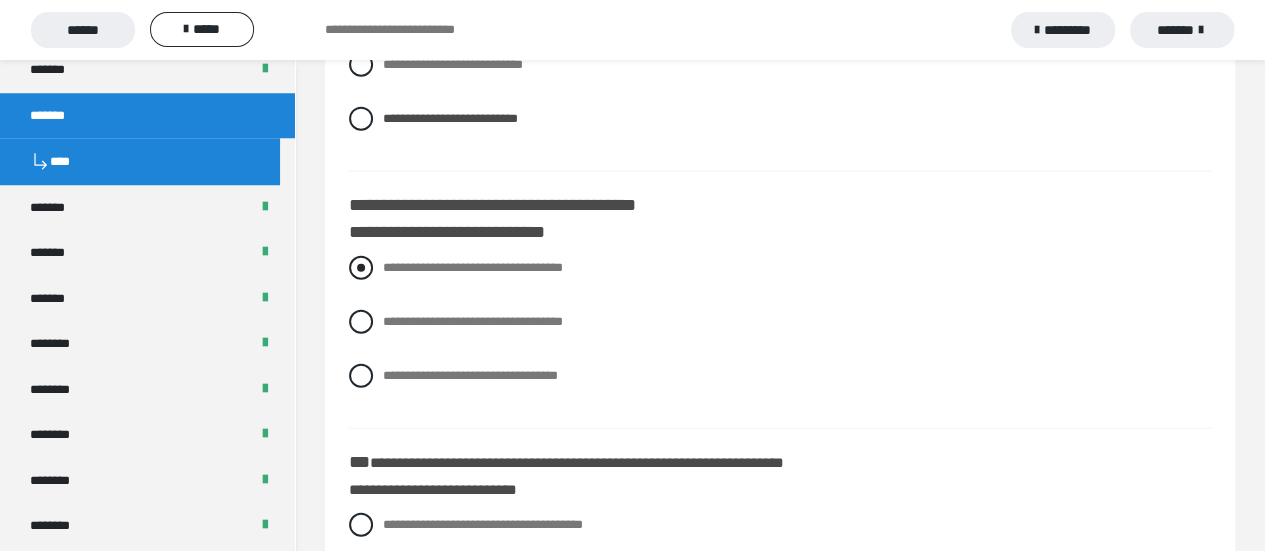 click at bounding box center (361, 268) 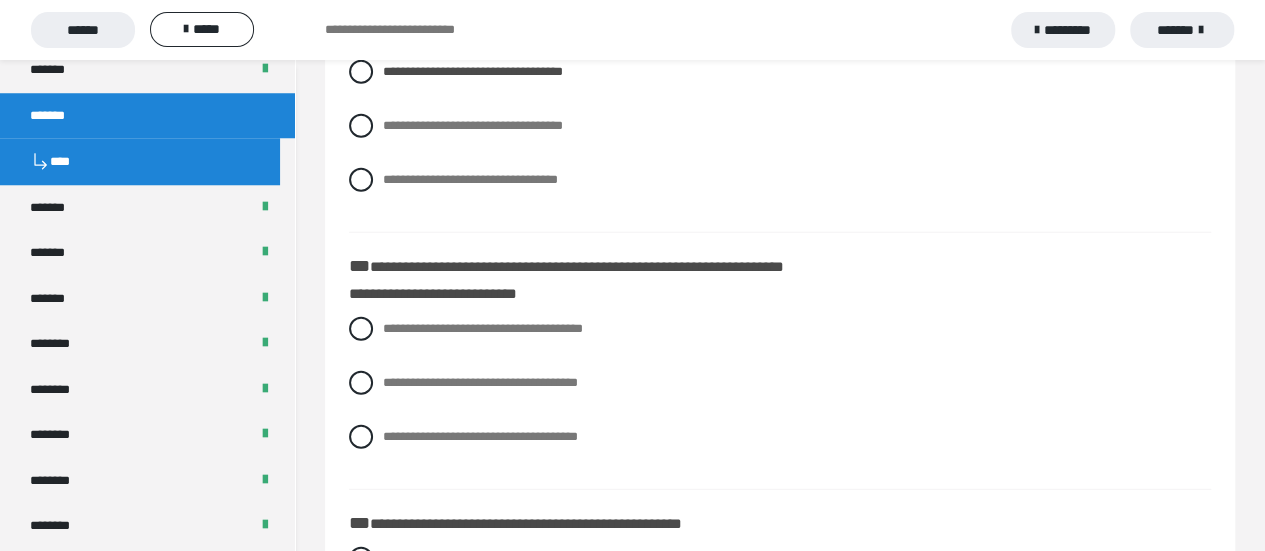 scroll, scrollTop: 2600, scrollLeft: 0, axis: vertical 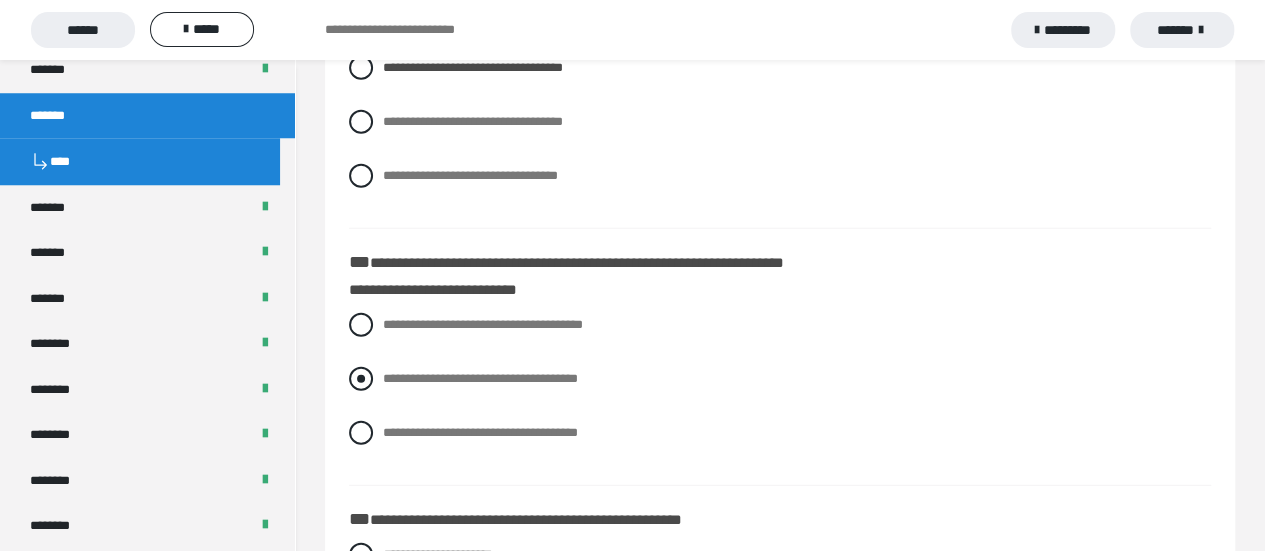 drag, startPoint x: 356, startPoint y: 373, endPoint x: 367, endPoint y: 373, distance: 11 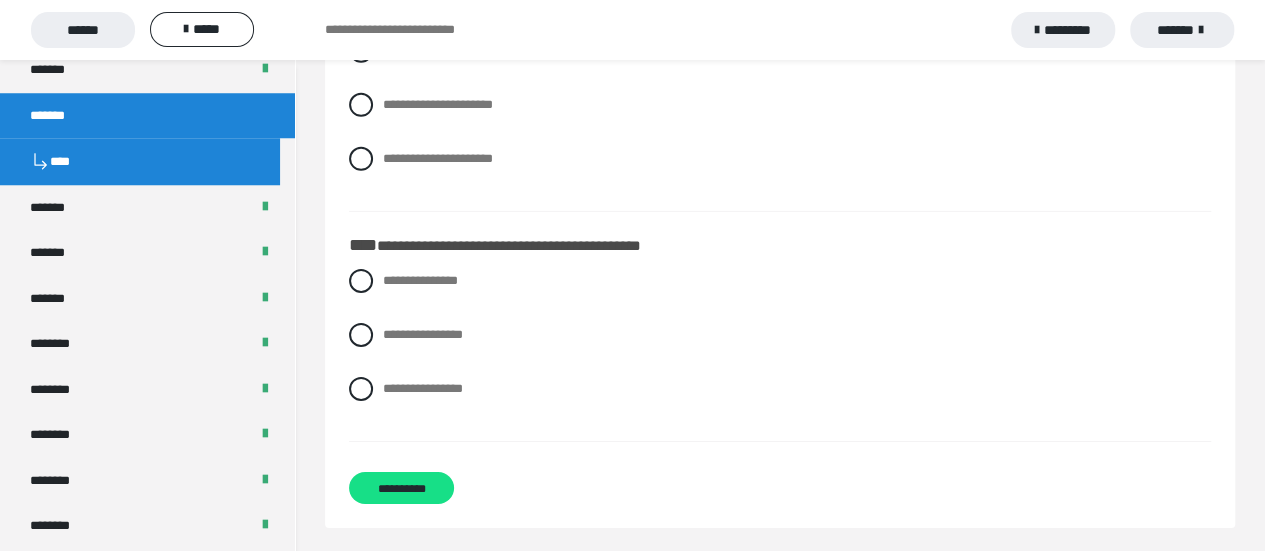 scroll, scrollTop: 3108, scrollLeft: 0, axis: vertical 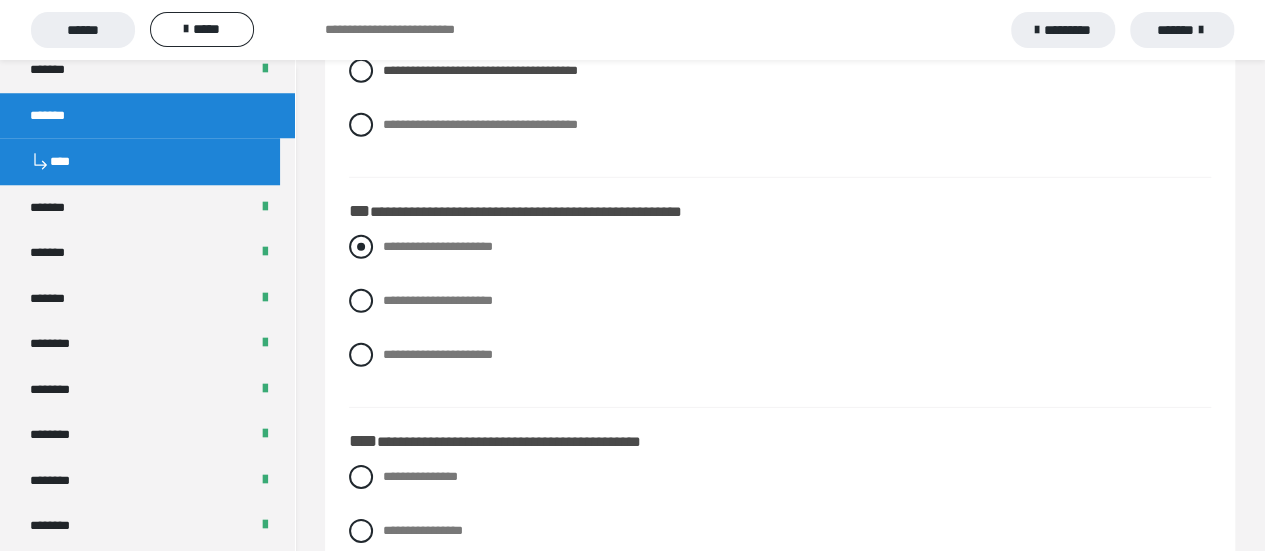 click at bounding box center [361, 247] 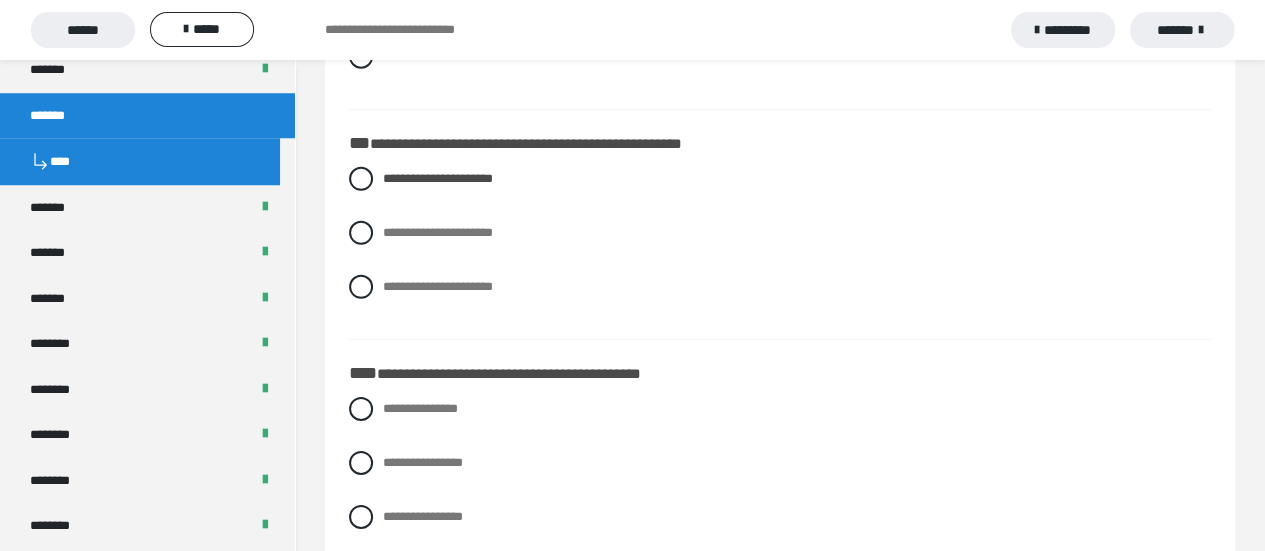 scroll, scrollTop: 3008, scrollLeft: 0, axis: vertical 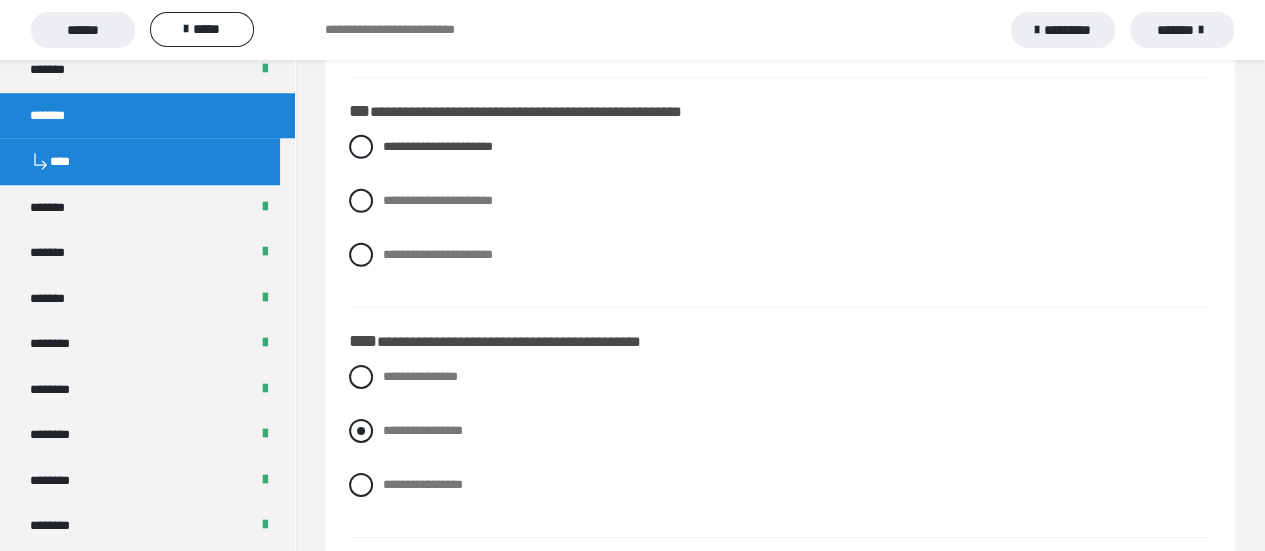click at bounding box center (361, 431) 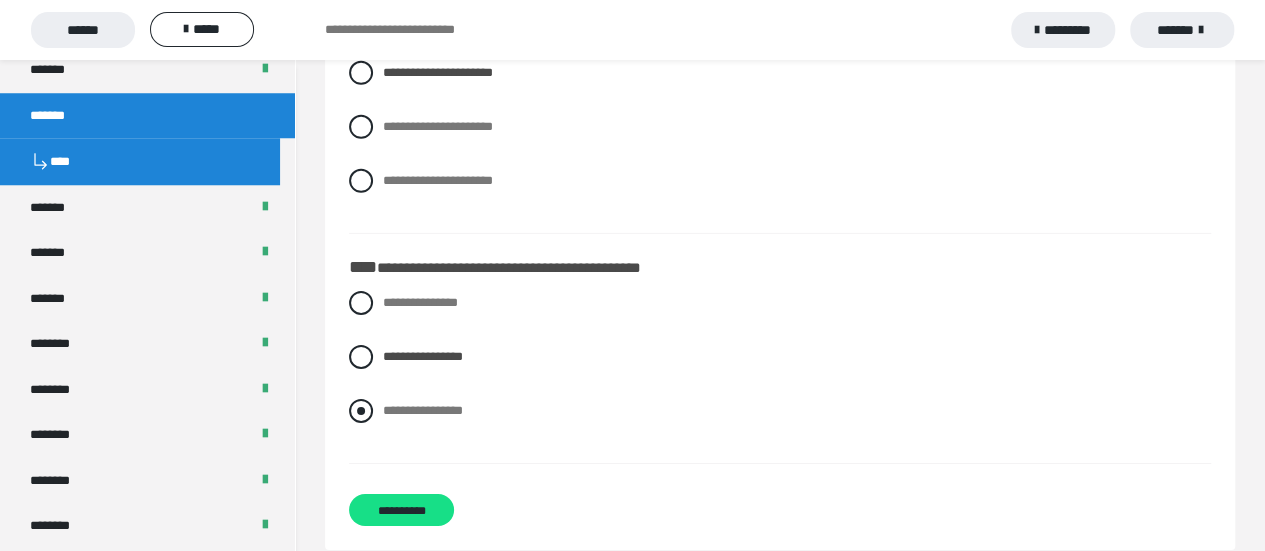 scroll, scrollTop: 3108, scrollLeft: 0, axis: vertical 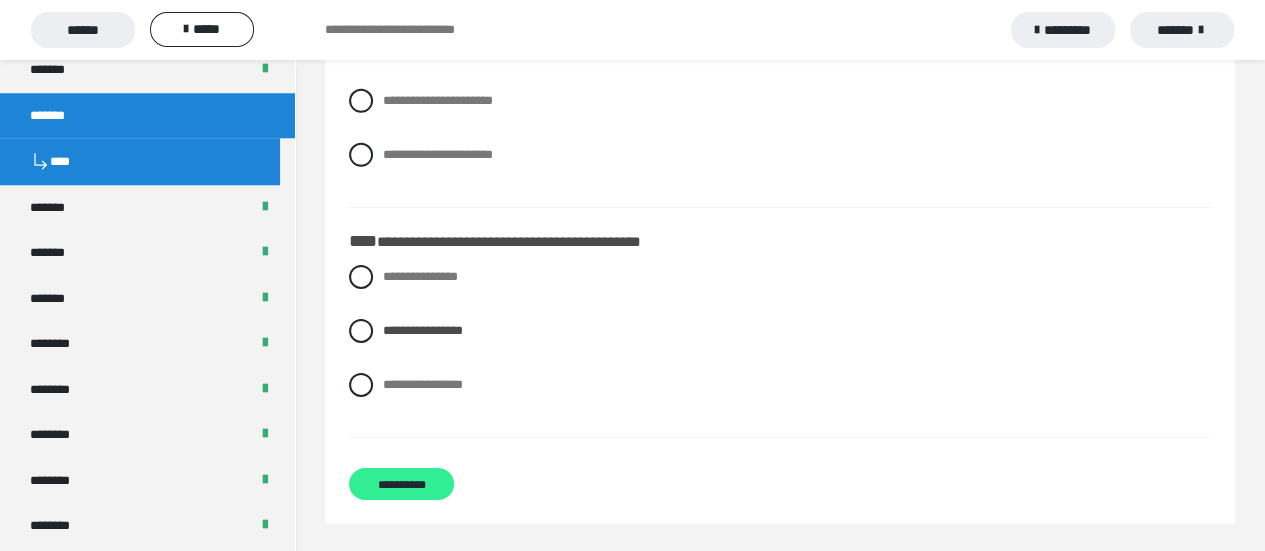 click on "**********" at bounding box center [401, 484] 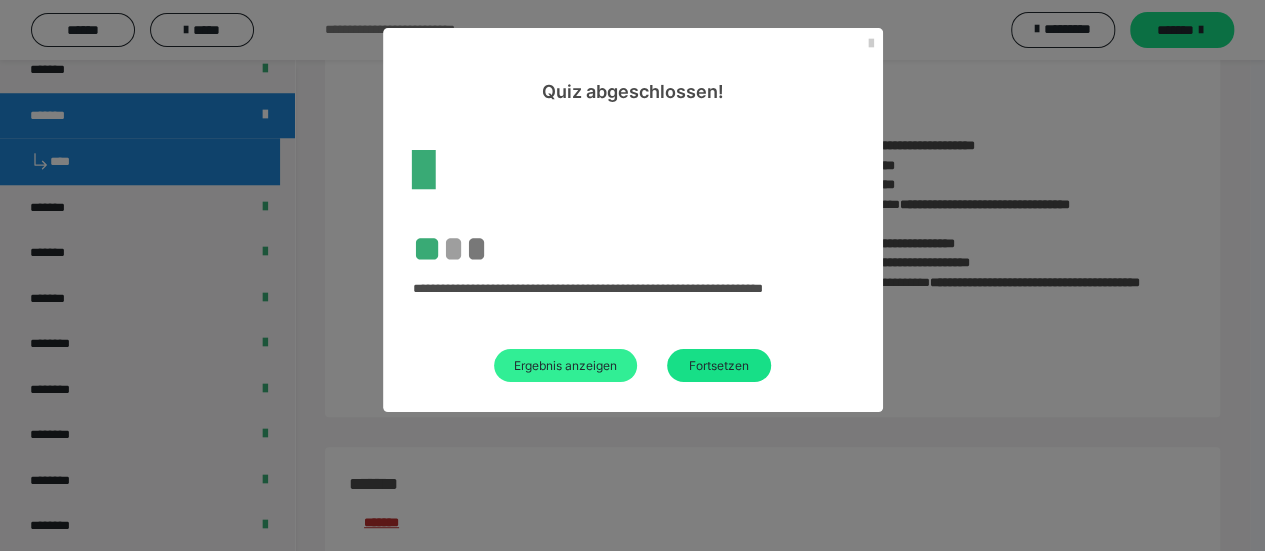 scroll, scrollTop: 2942, scrollLeft: 0, axis: vertical 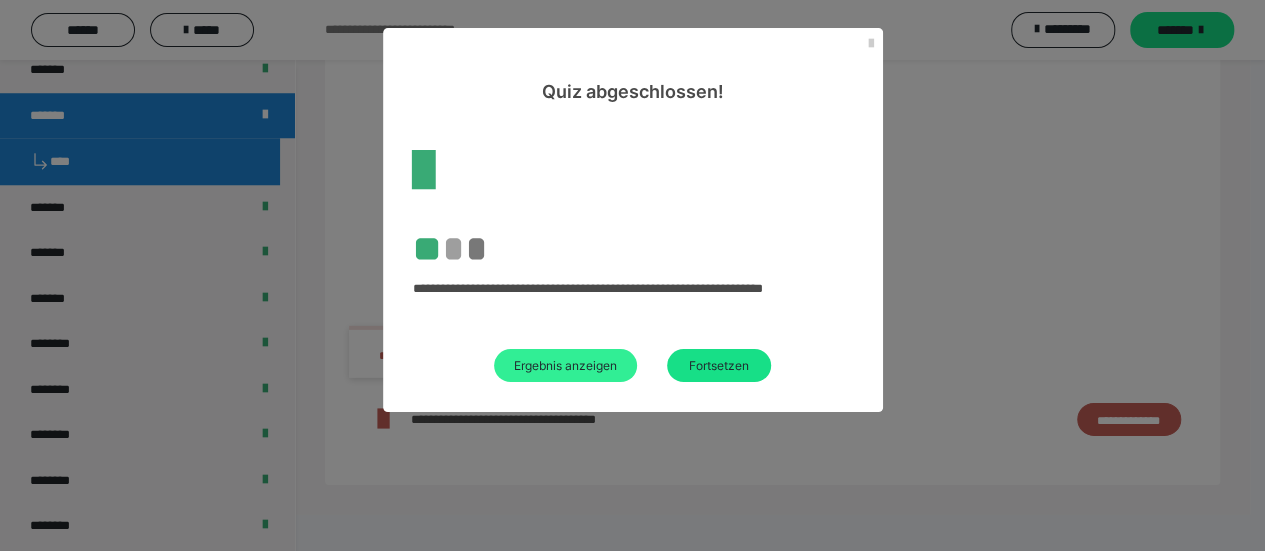 click on "Ergebnis anzeigen" at bounding box center (565, 365) 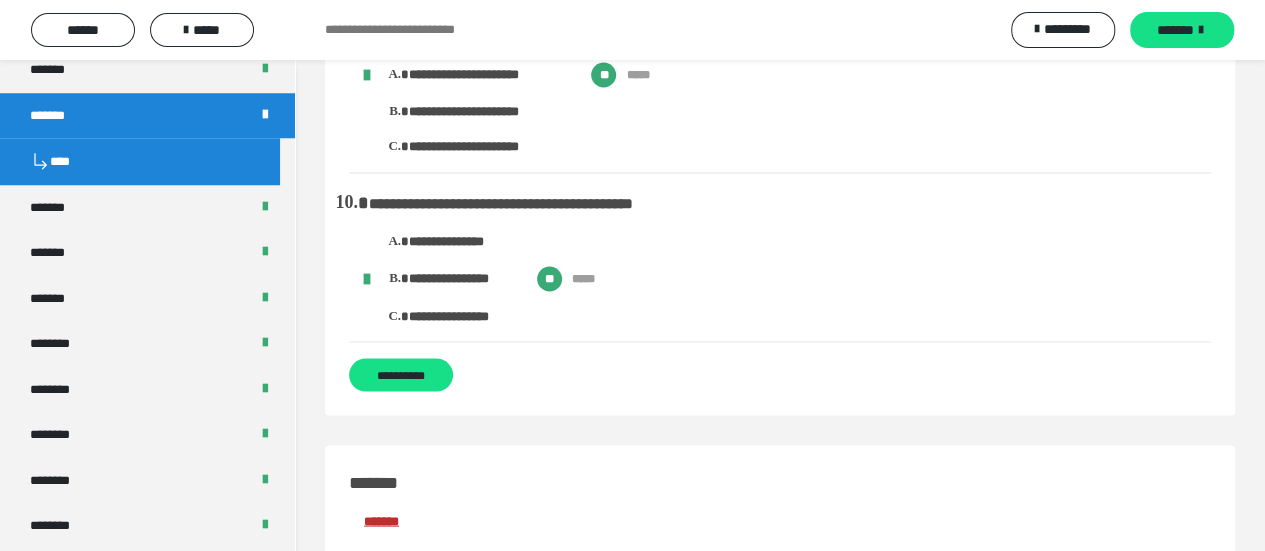 scroll, scrollTop: 2000, scrollLeft: 0, axis: vertical 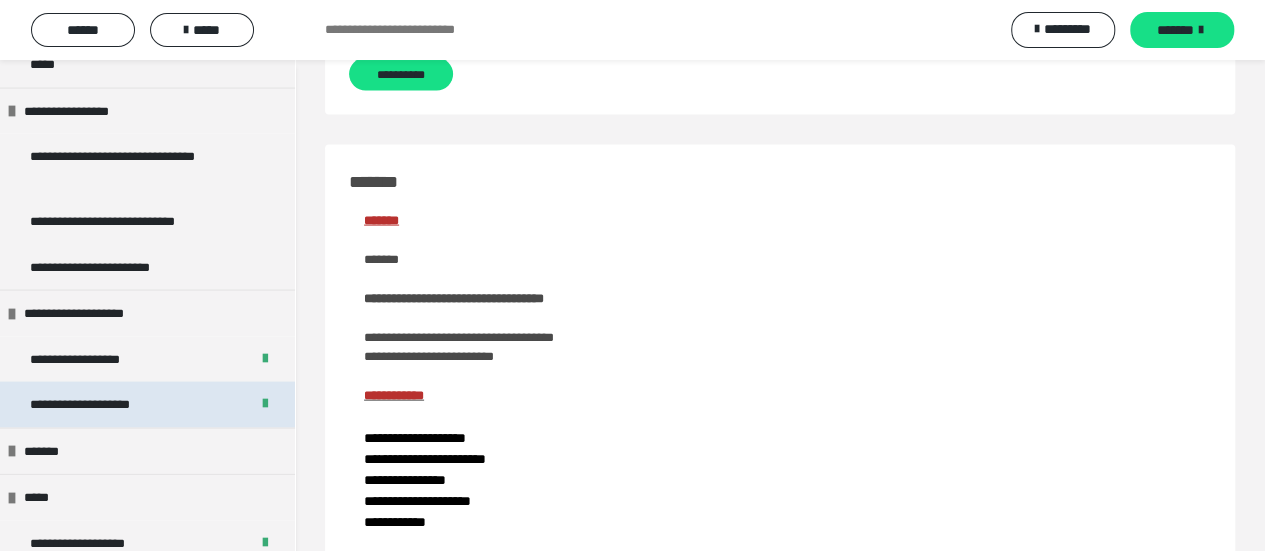 click on "**********" at bounding box center (102, 405) 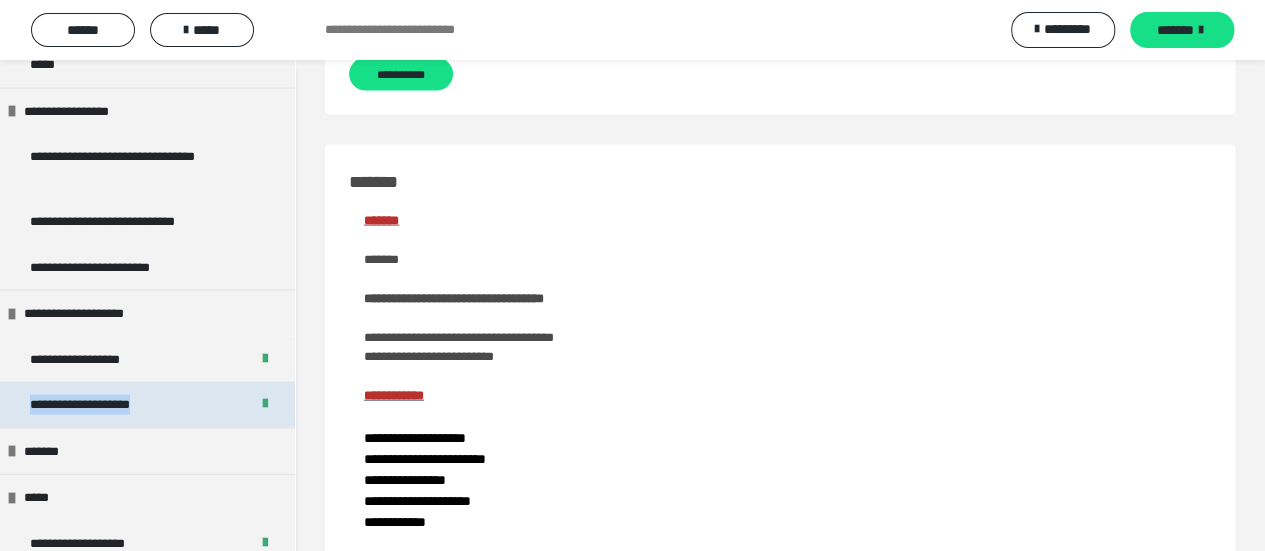 click on "**********" at bounding box center [102, 405] 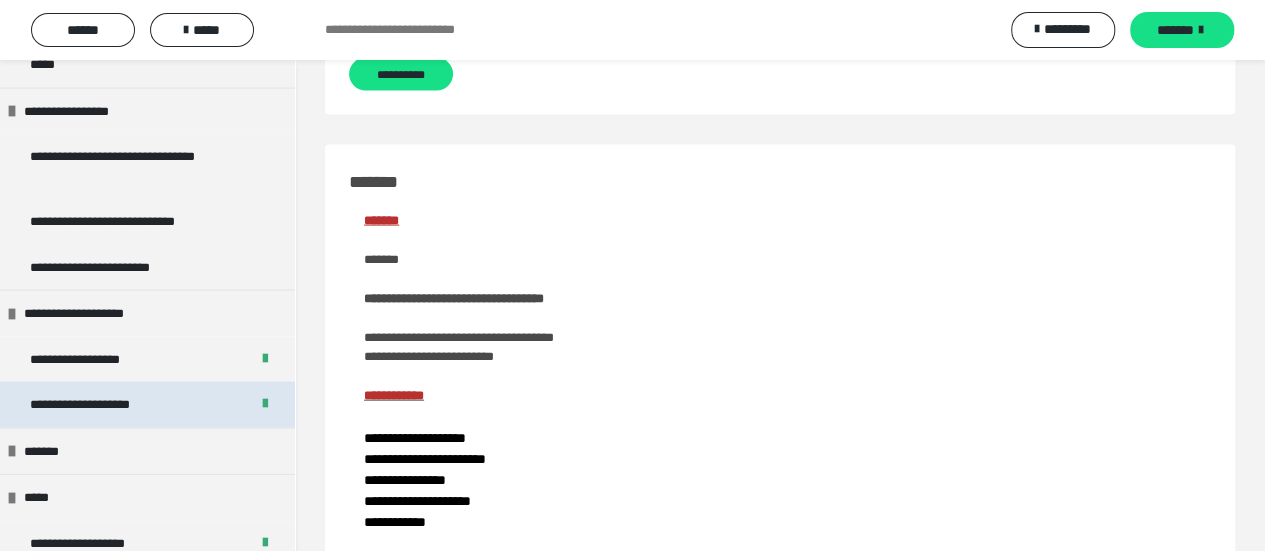 click on "**********" at bounding box center [147, 405] 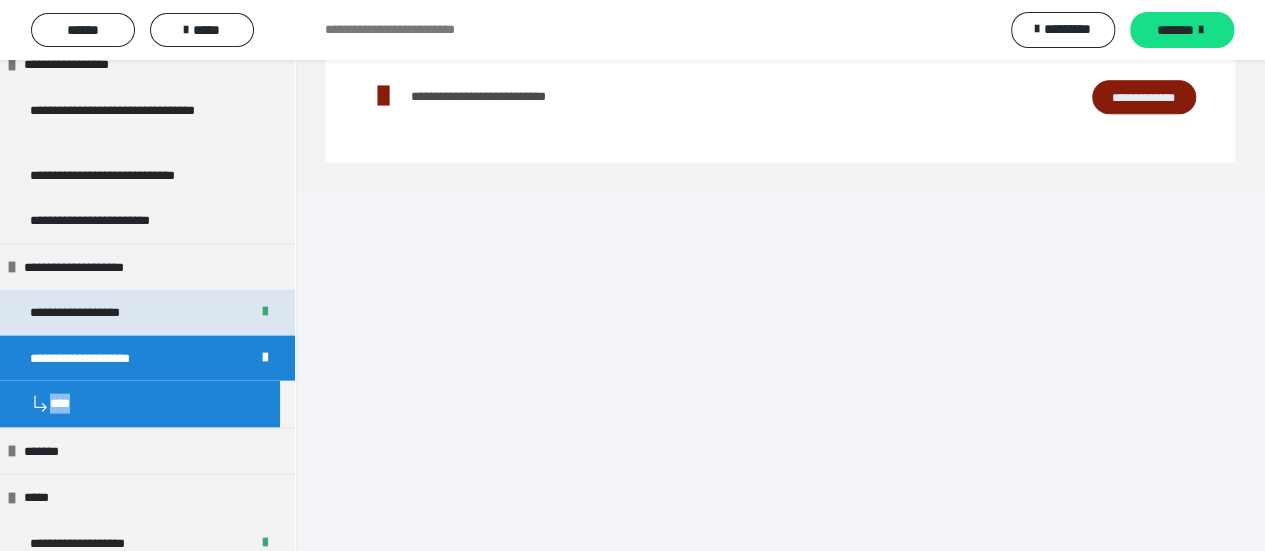 scroll, scrollTop: 186, scrollLeft: 0, axis: vertical 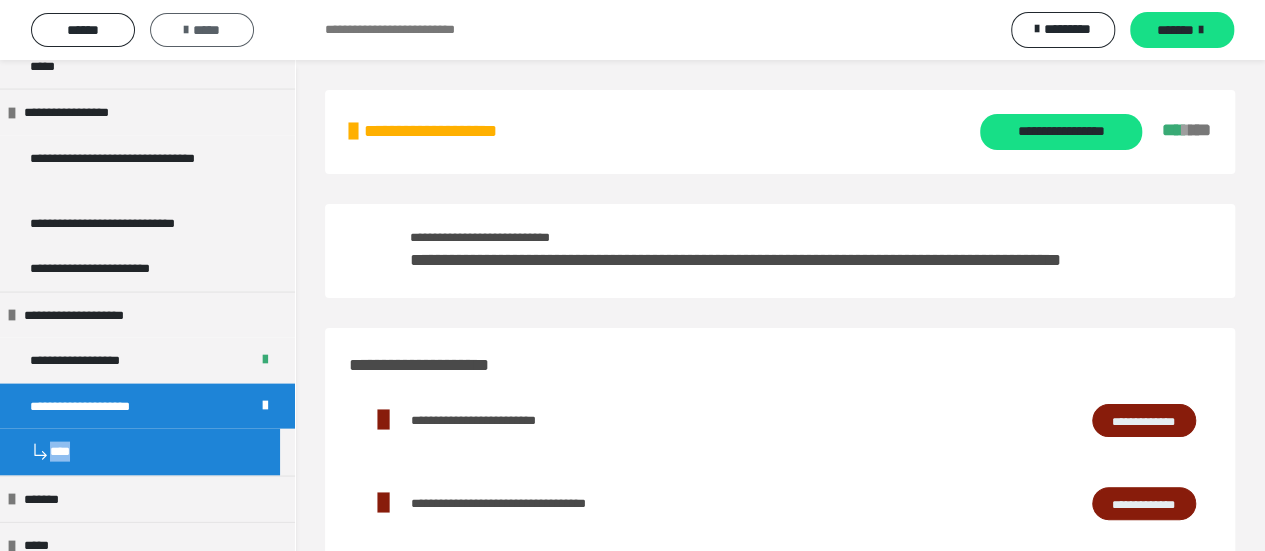 click on "*****" at bounding box center [202, 30] 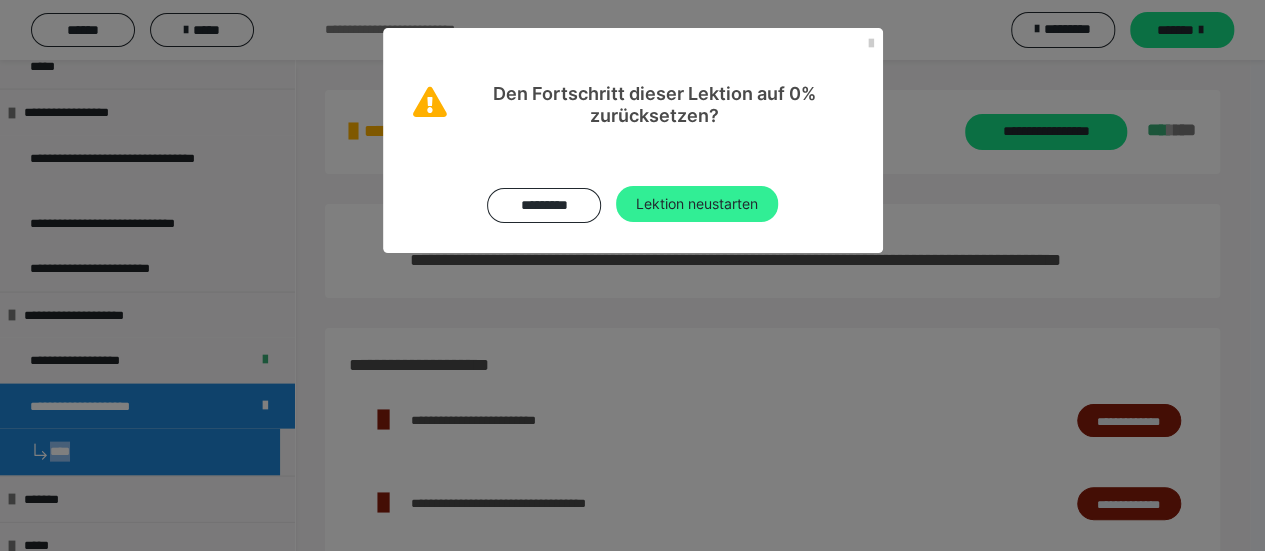 click on "Lektion neustarten" at bounding box center [697, 204] 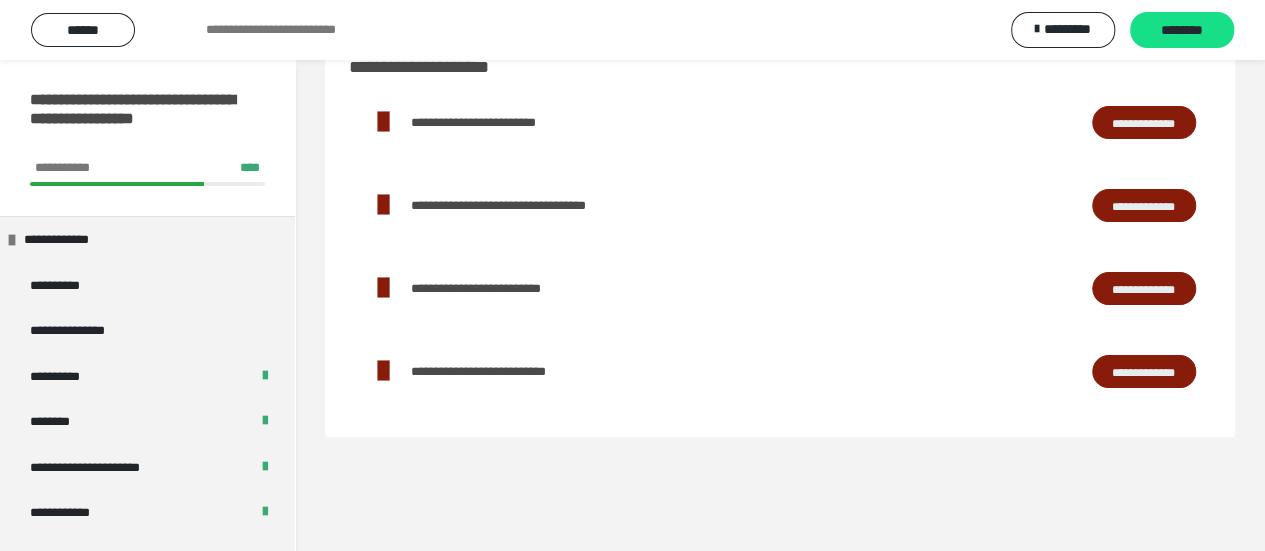 scroll, scrollTop: 0, scrollLeft: 0, axis: both 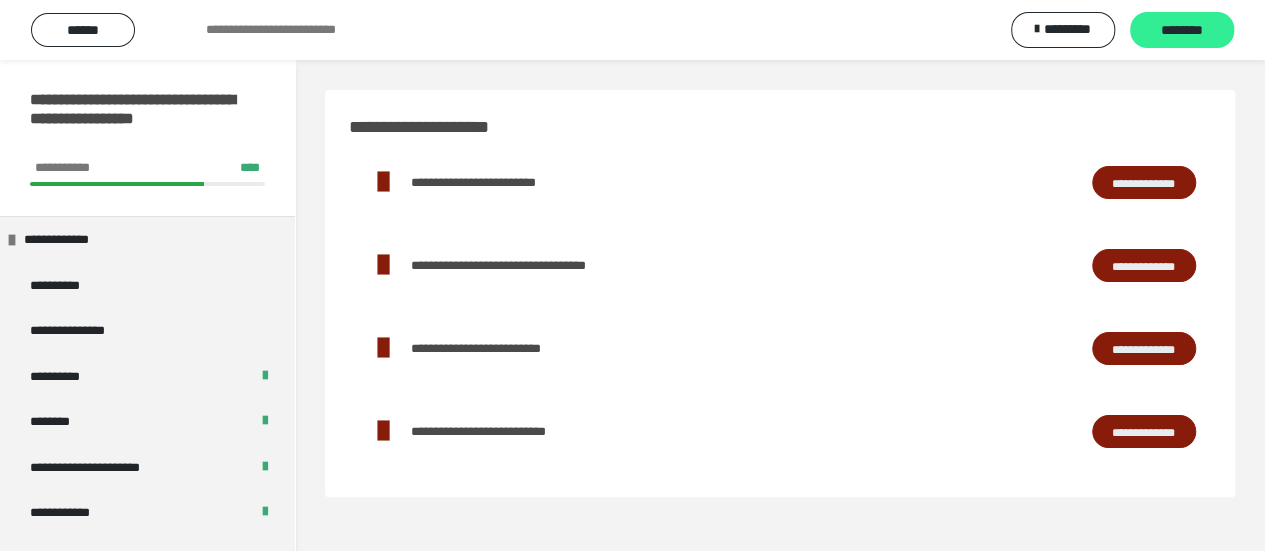 click on "********" at bounding box center (1182, 31) 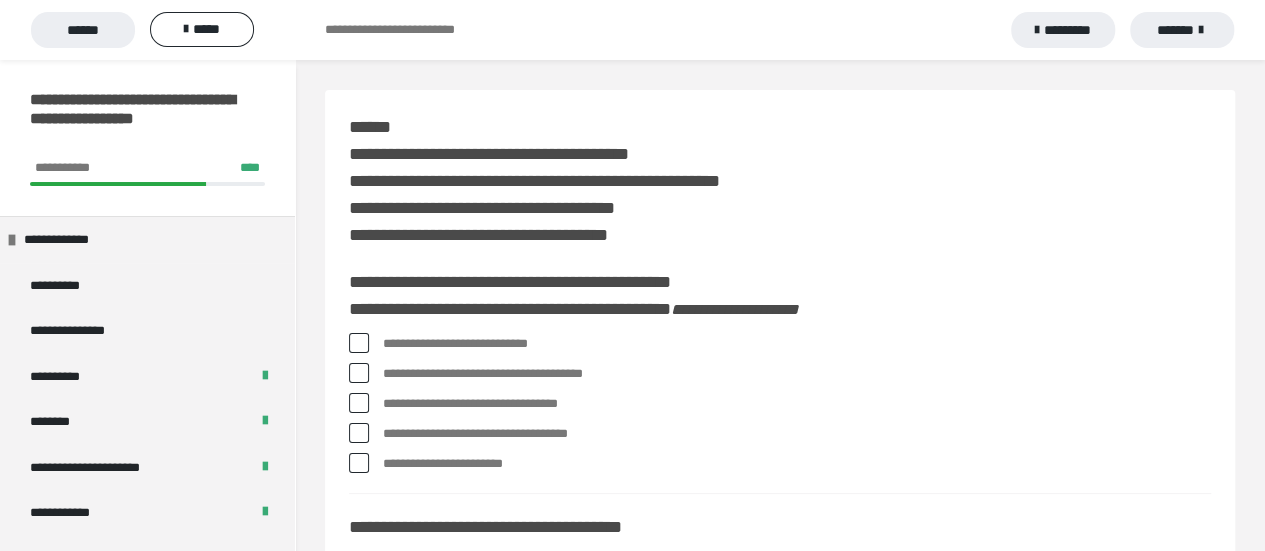 click on "**********" at bounding box center [780, 9368] 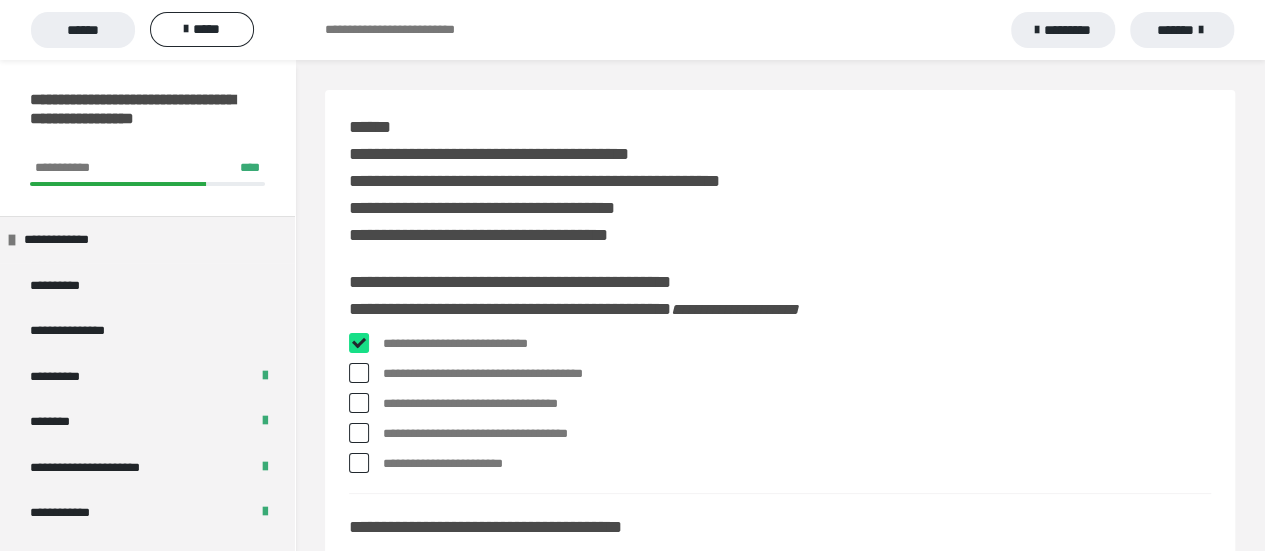 checkbox on "****" 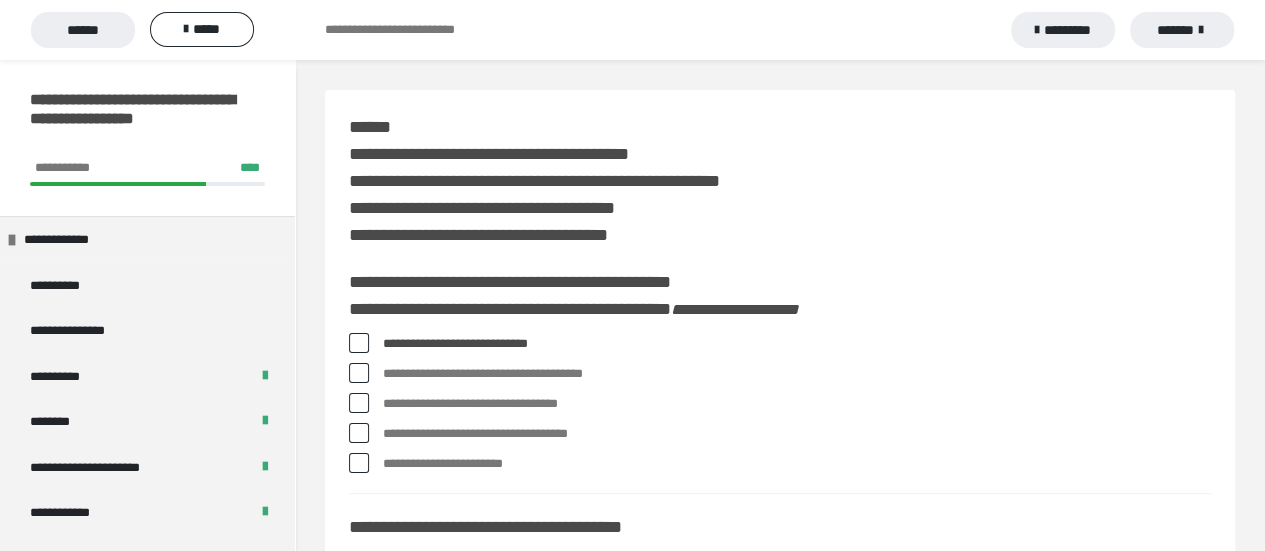 click on "**********" at bounding box center [780, 434] 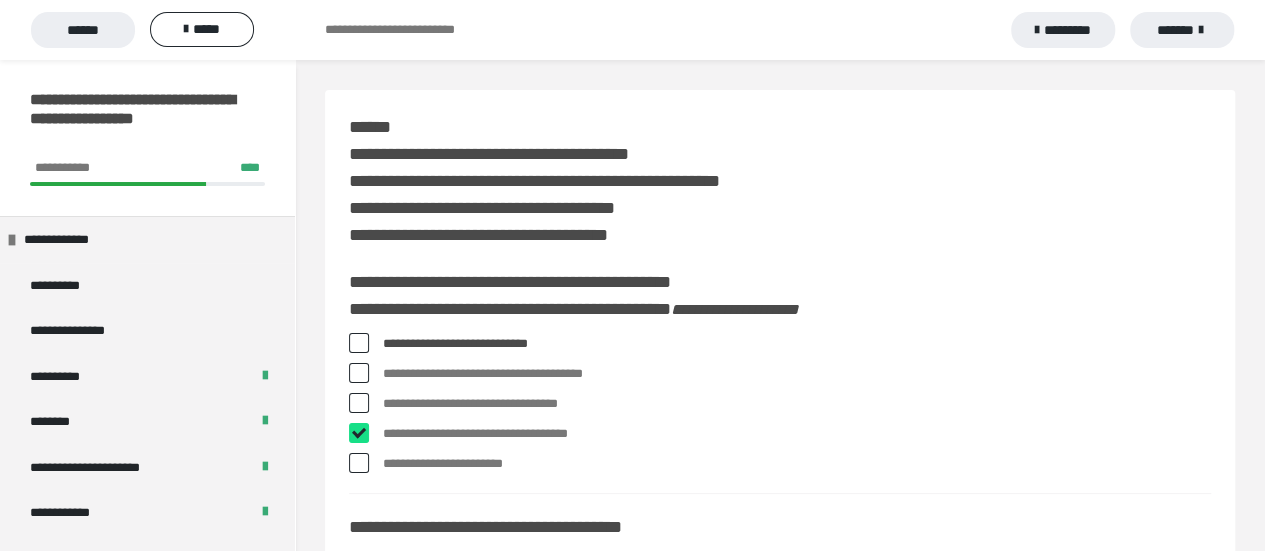 checkbox on "****" 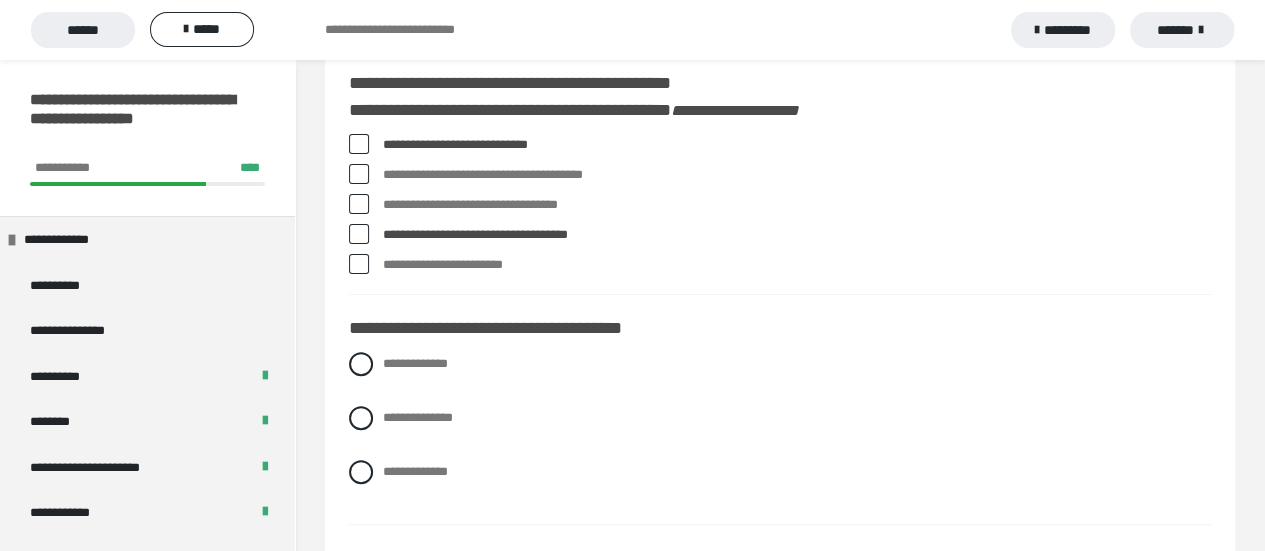 scroll, scrollTop: 200, scrollLeft: 0, axis: vertical 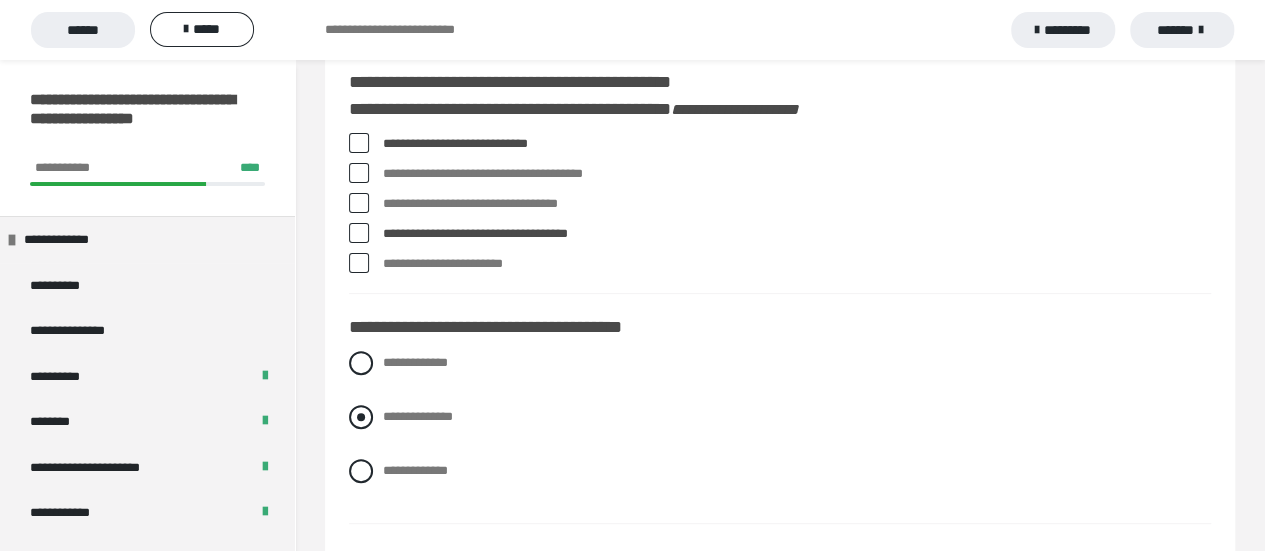 click at bounding box center (361, 417) 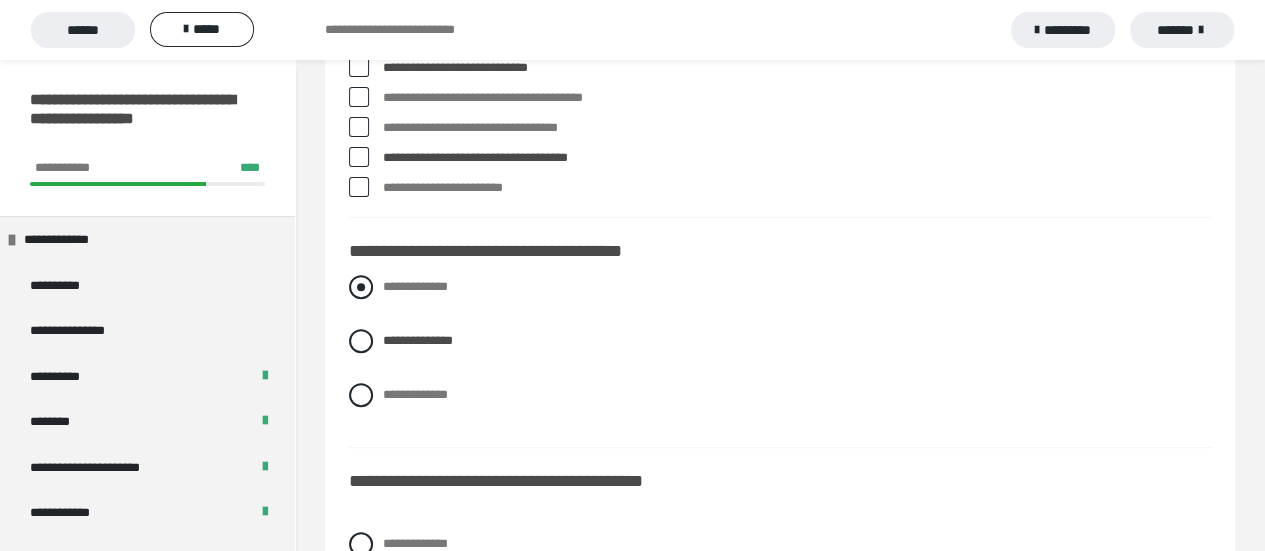 scroll, scrollTop: 400, scrollLeft: 0, axis: vertical 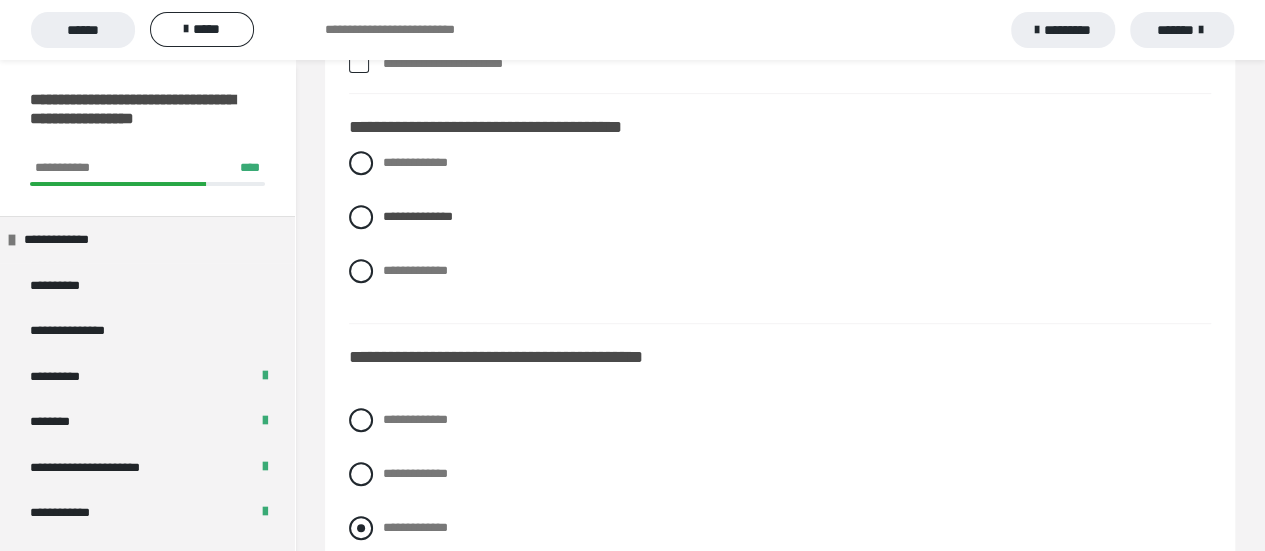 click at bounding box center (361, 528) 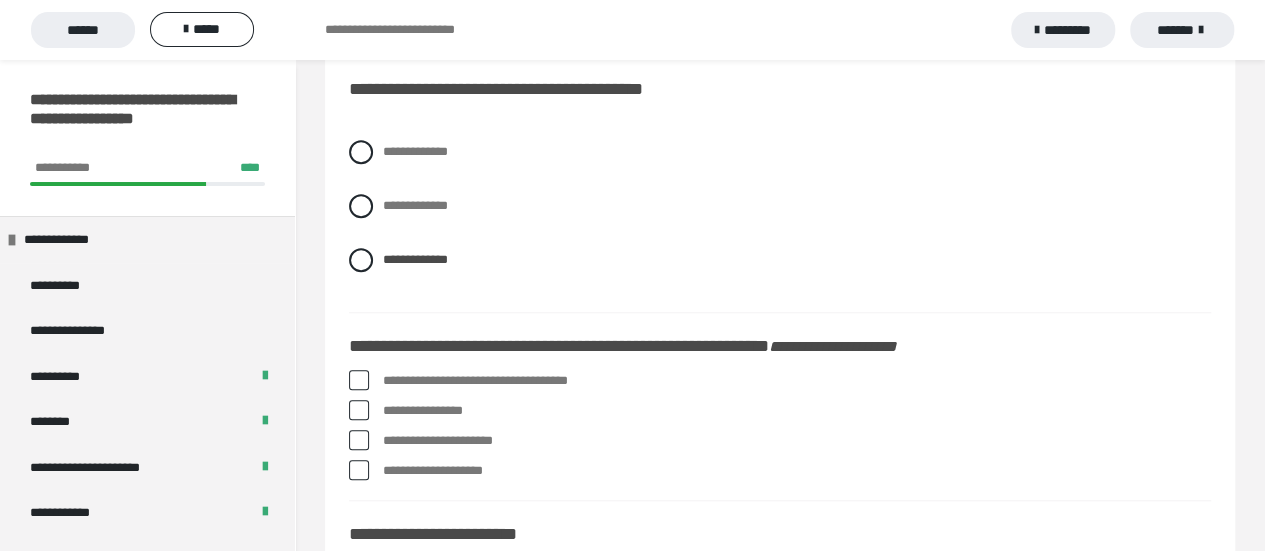 scroll, scrollTop: 700, scrollLeft: 0, axis: vertical 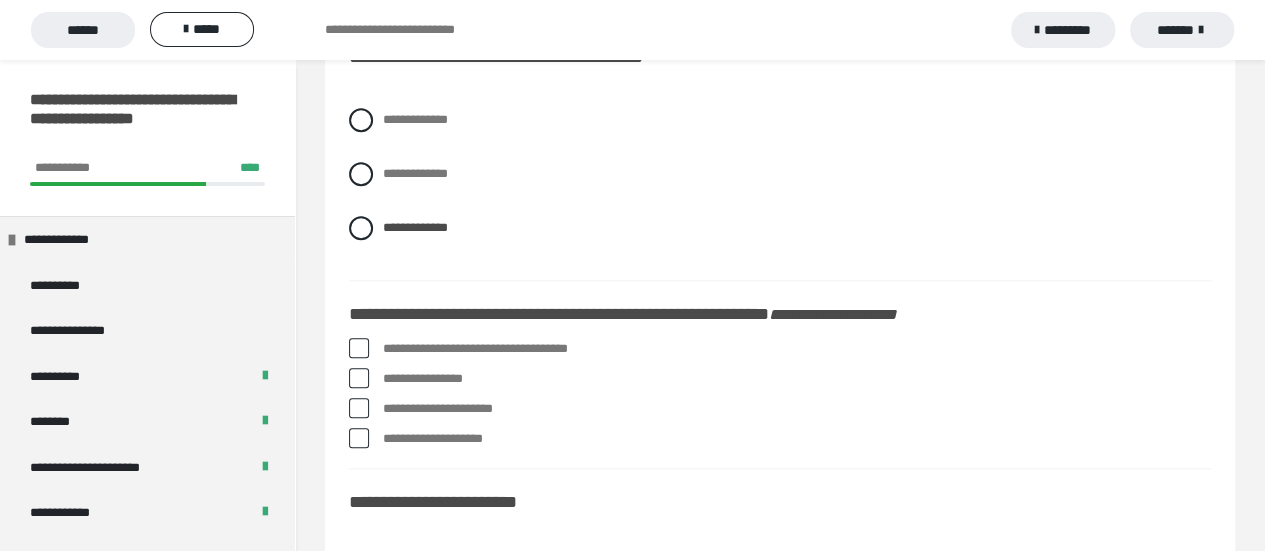 click at bounding box center [359, 378] 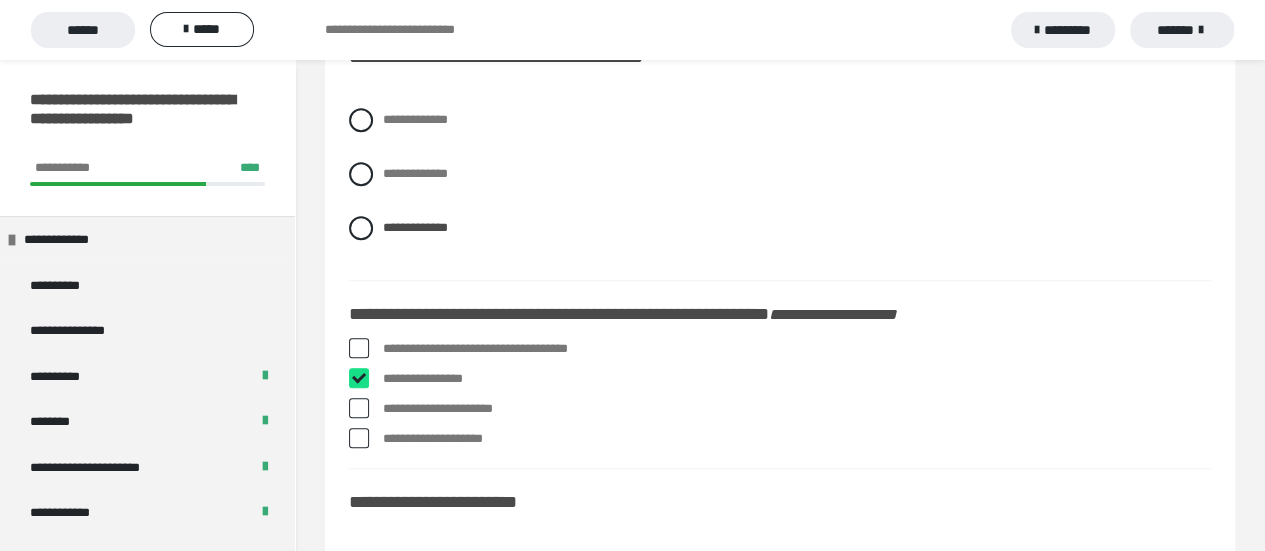 checkbox on "****" 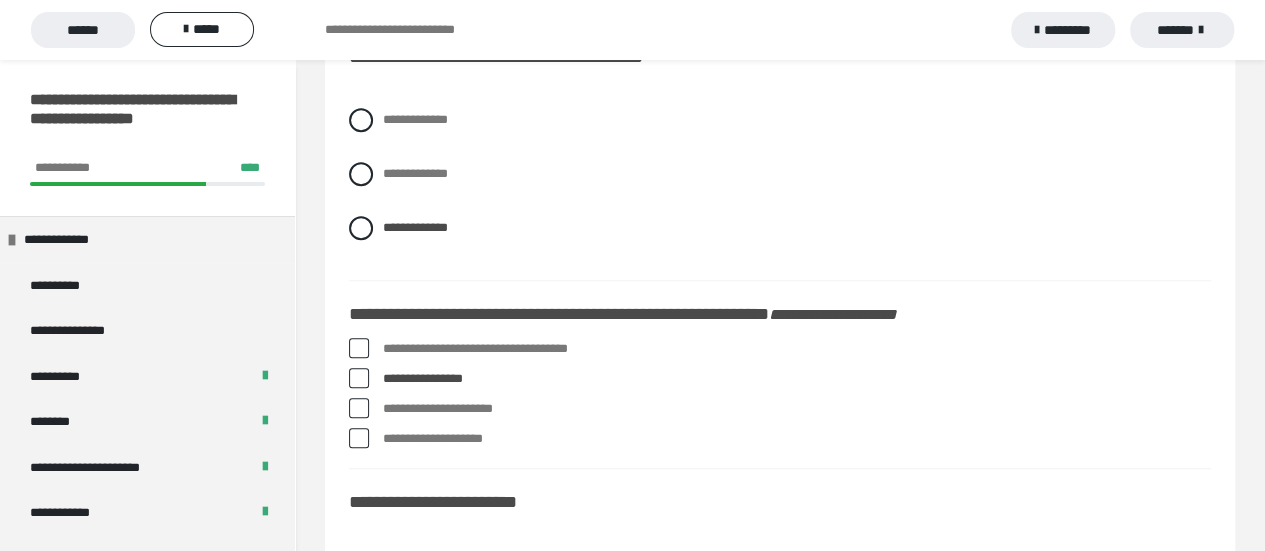 click at bounding box center (359, 438) 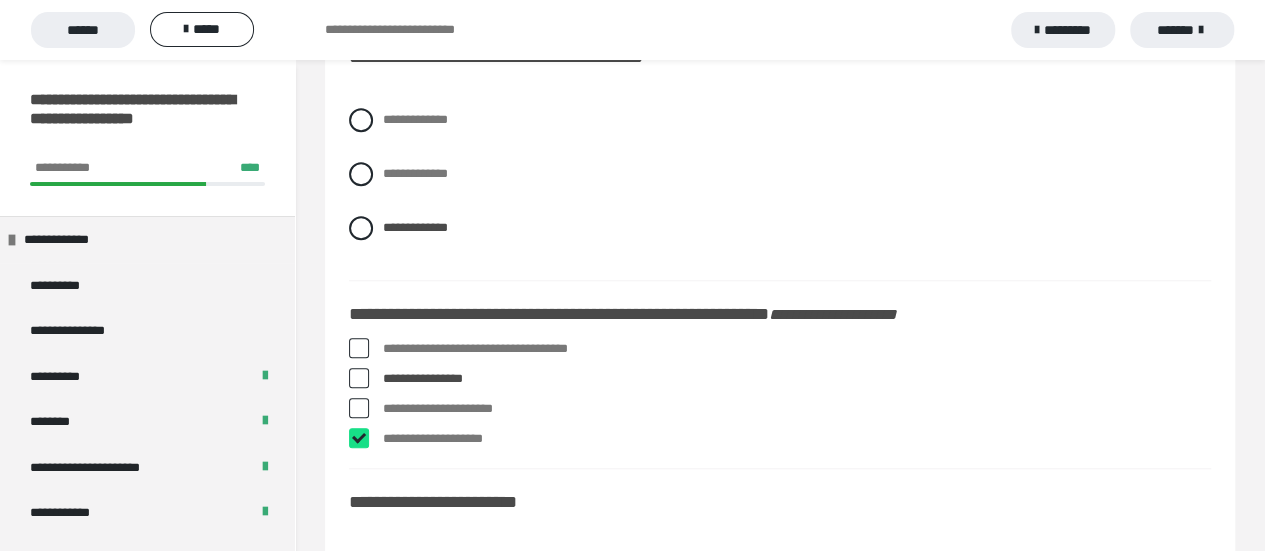 checkbox on "****" 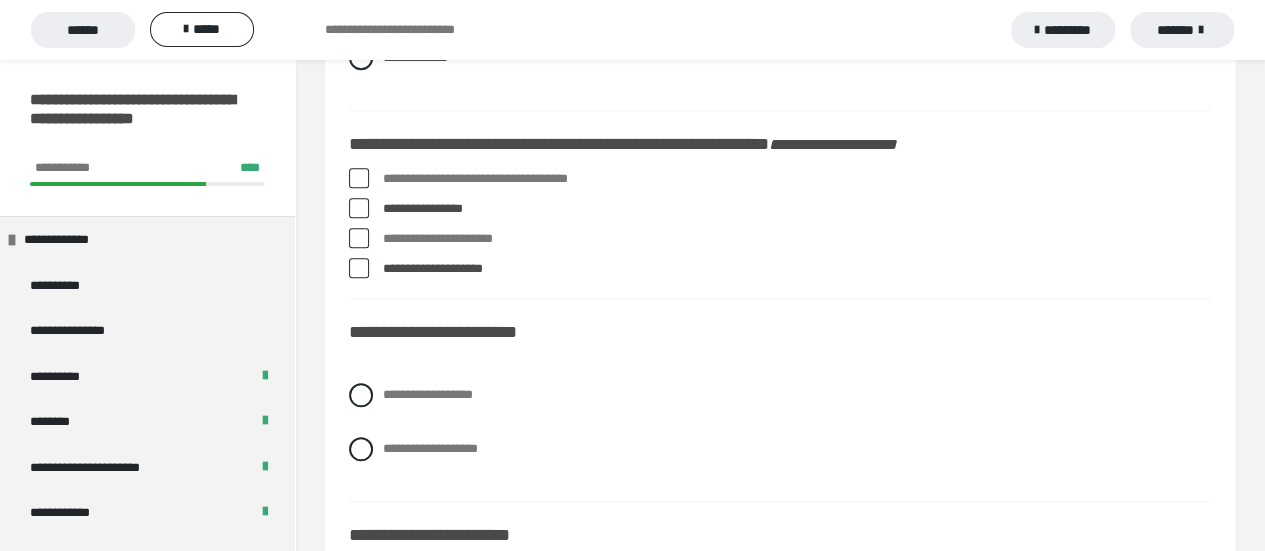 scroll, scrollTop: 900, scrollLeft: 0, axis: vertical 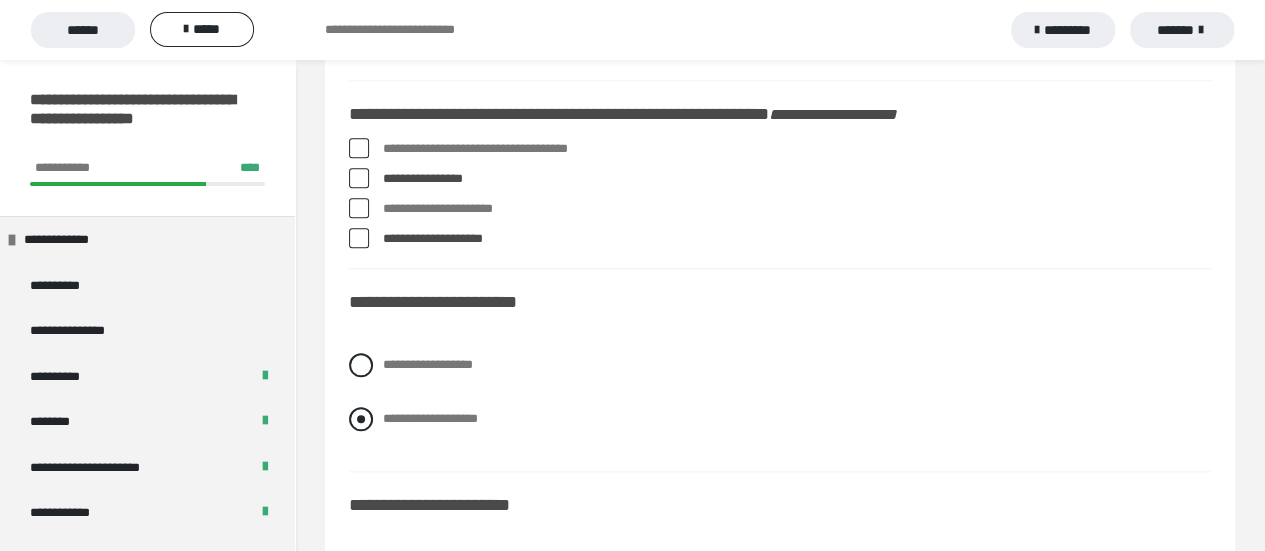 click at bounding box center [361, 419] 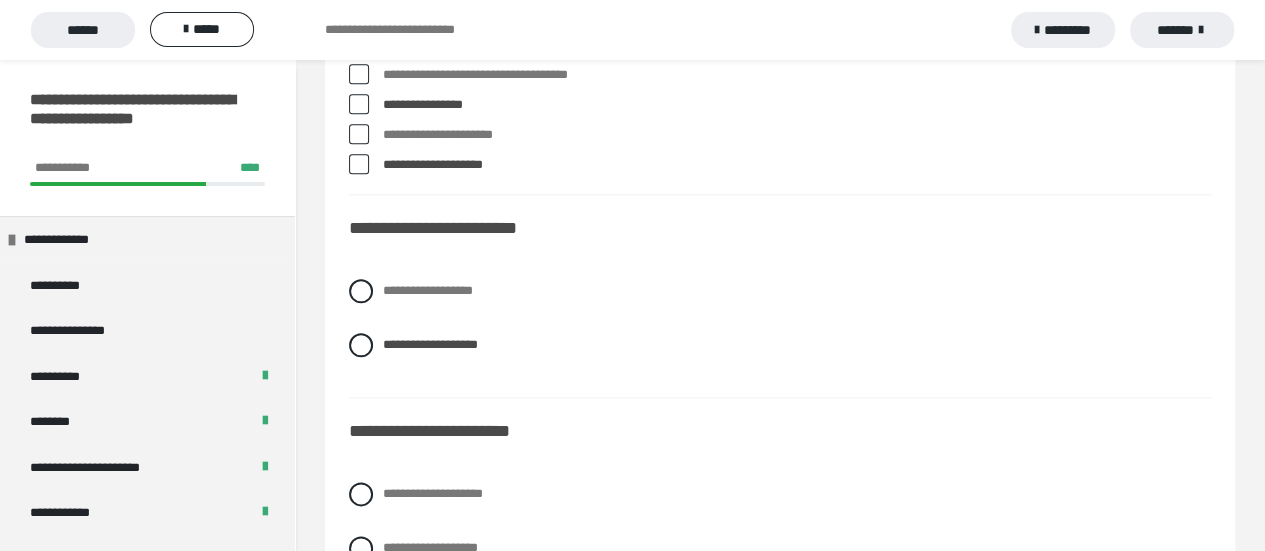 scroll, scrollTop: 1100, scrollLeft: 0, axis: vertical 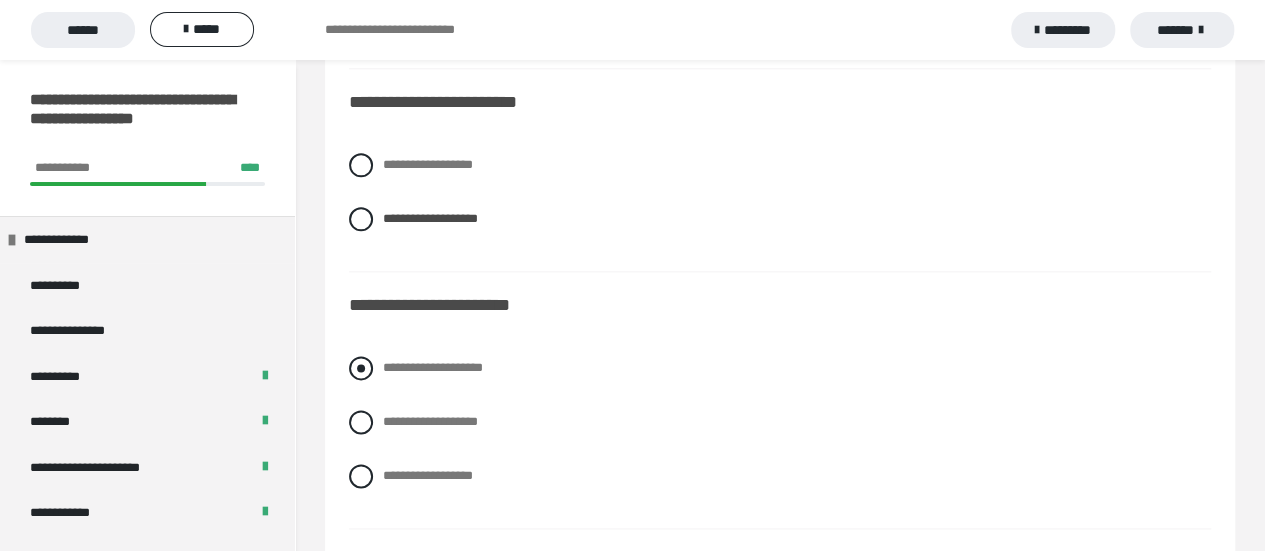 click at bounding box center (361, 368) 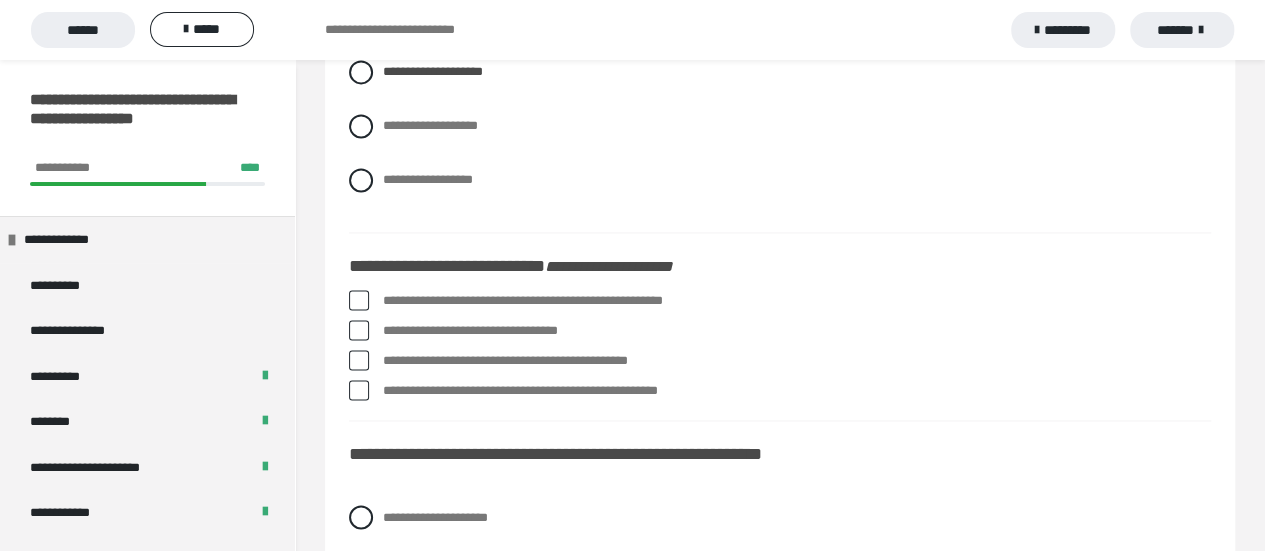 scroll, scrollTop: 1400, scrollLeft: 0, axis: vertical 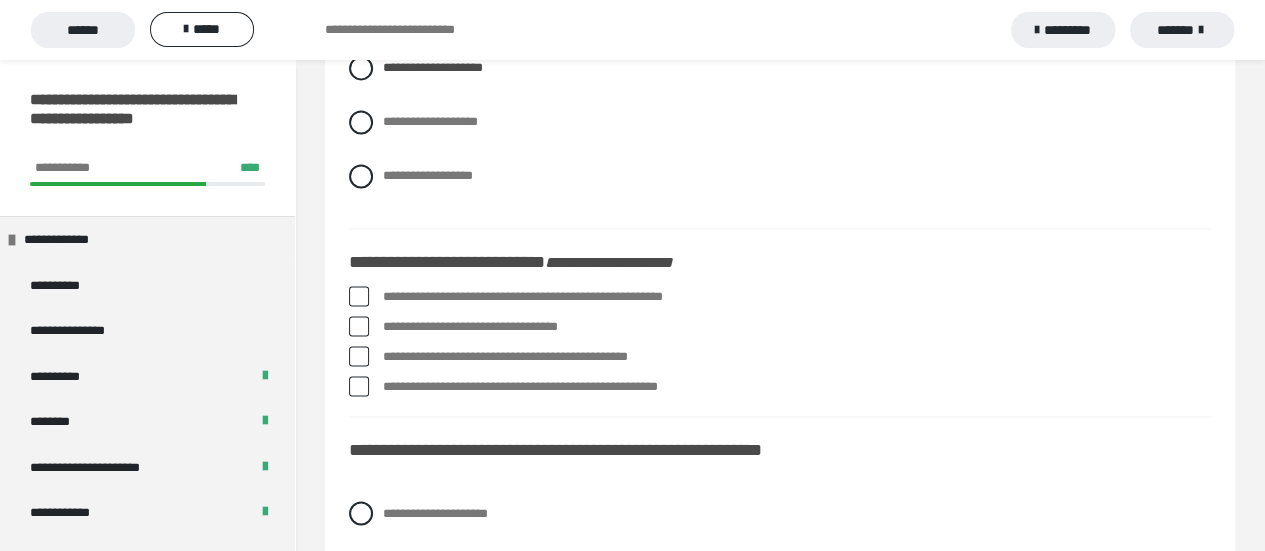click at bounding box center [359, 296] 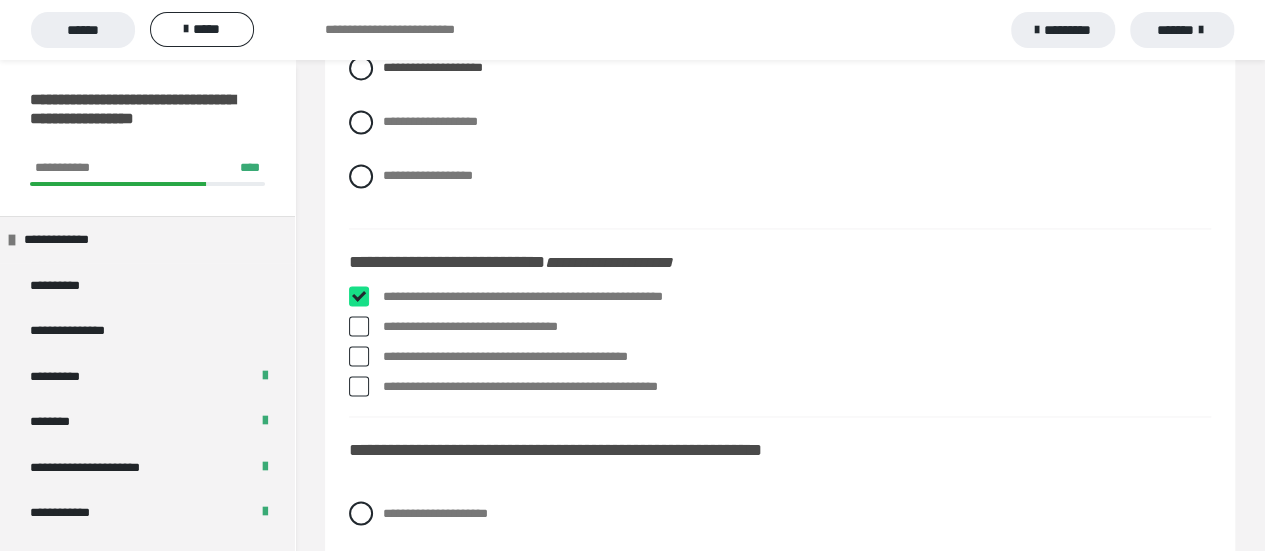 checkbox on "****" 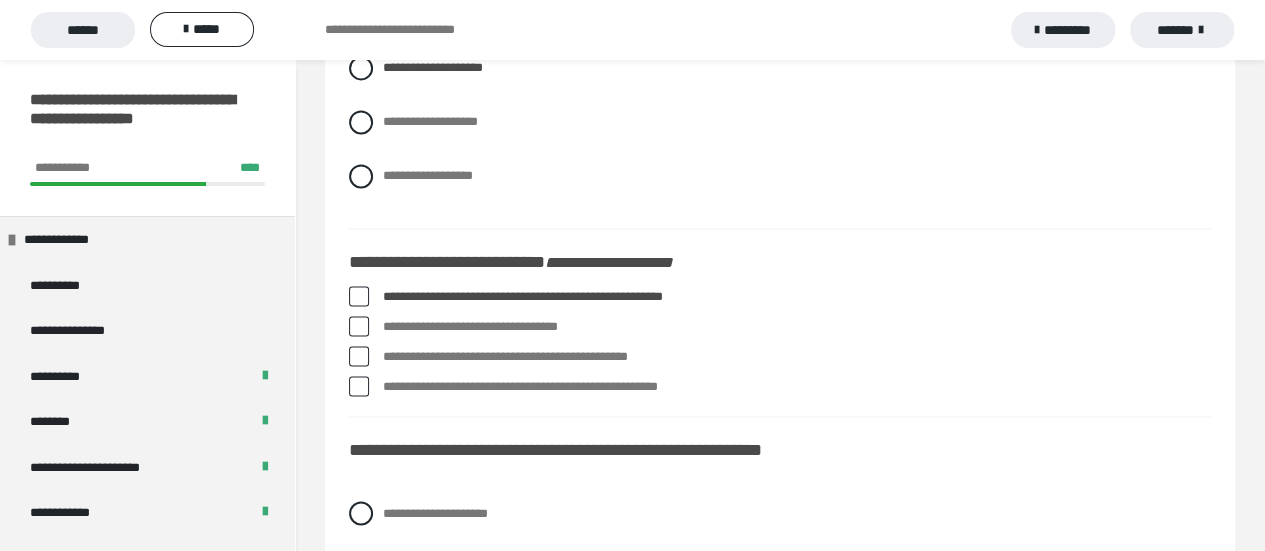 click at bounding box center (359, 326) 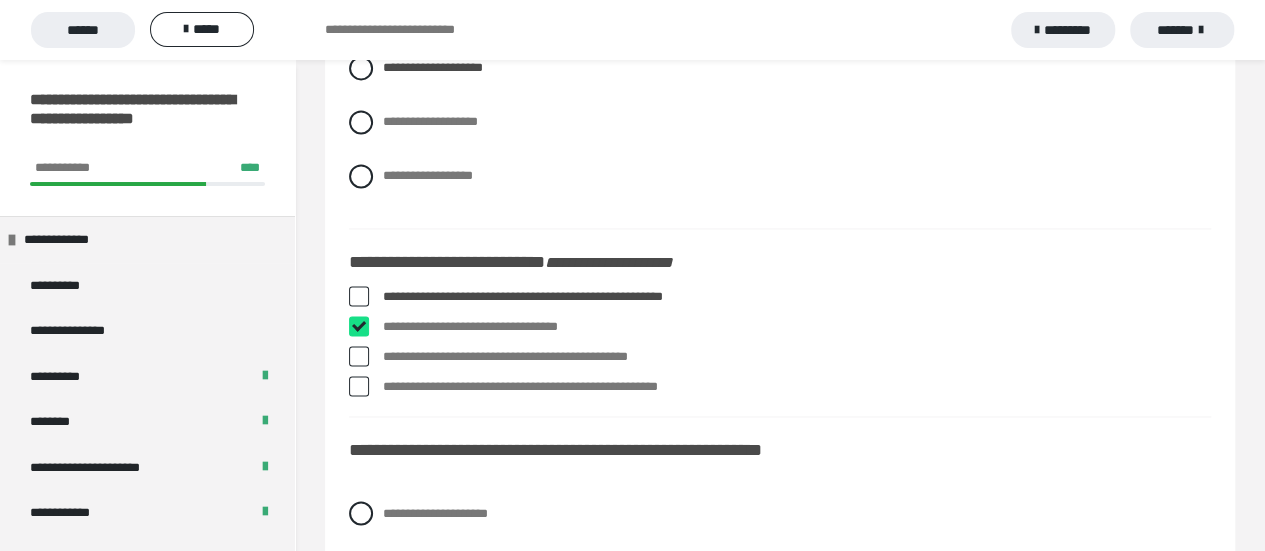 checkbox on "****" 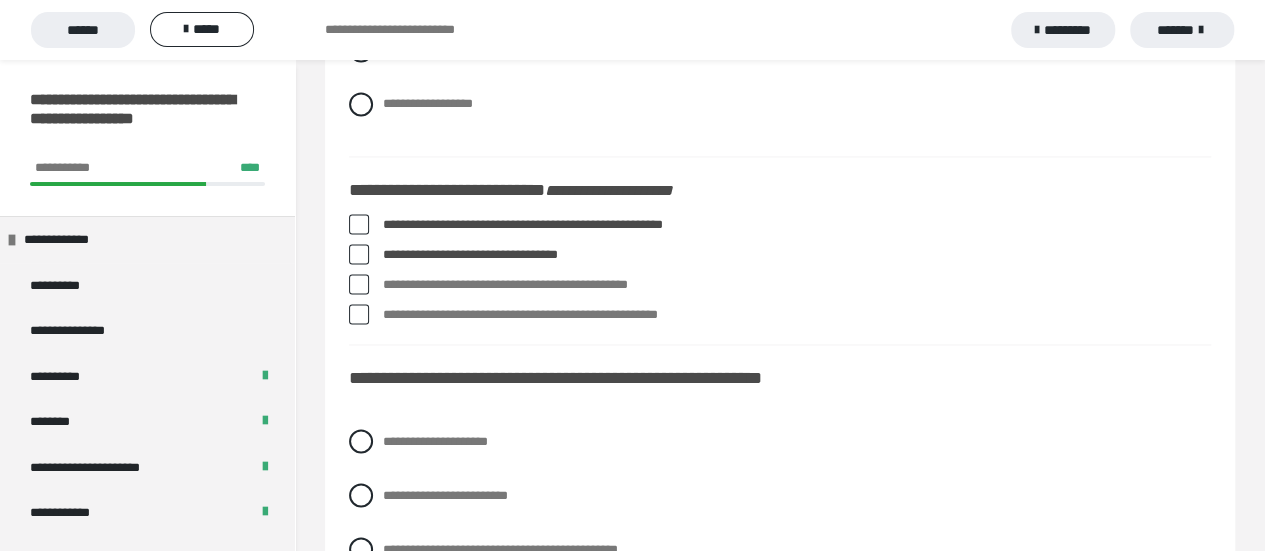 scroll, scrollTop: 1500, scrollLeft: 0, axis: vertical 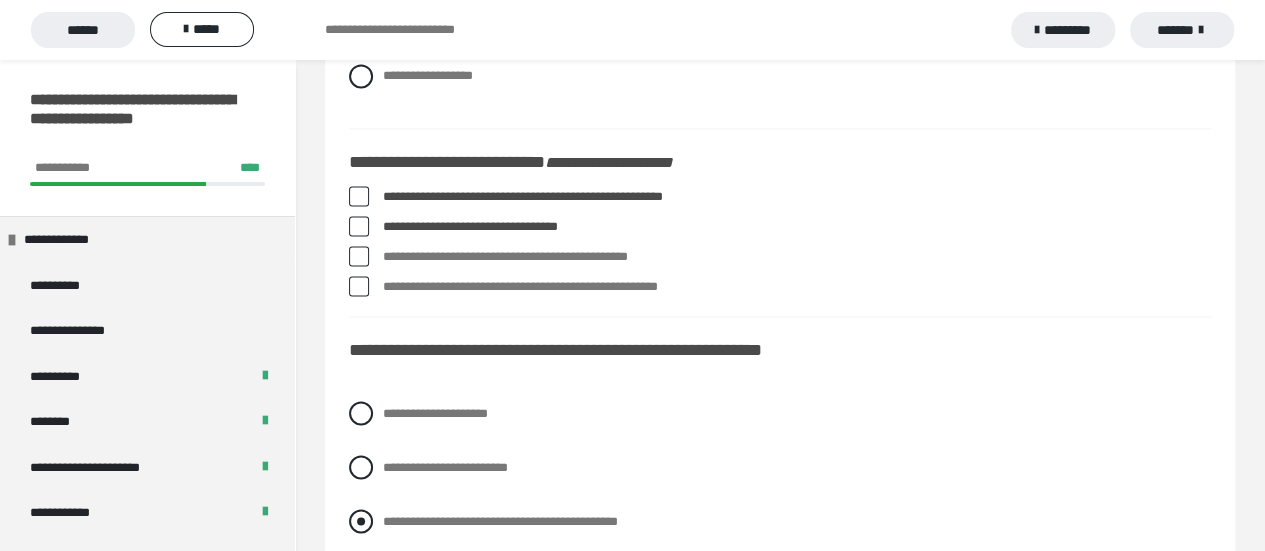 click at bounding box center [361, 521] 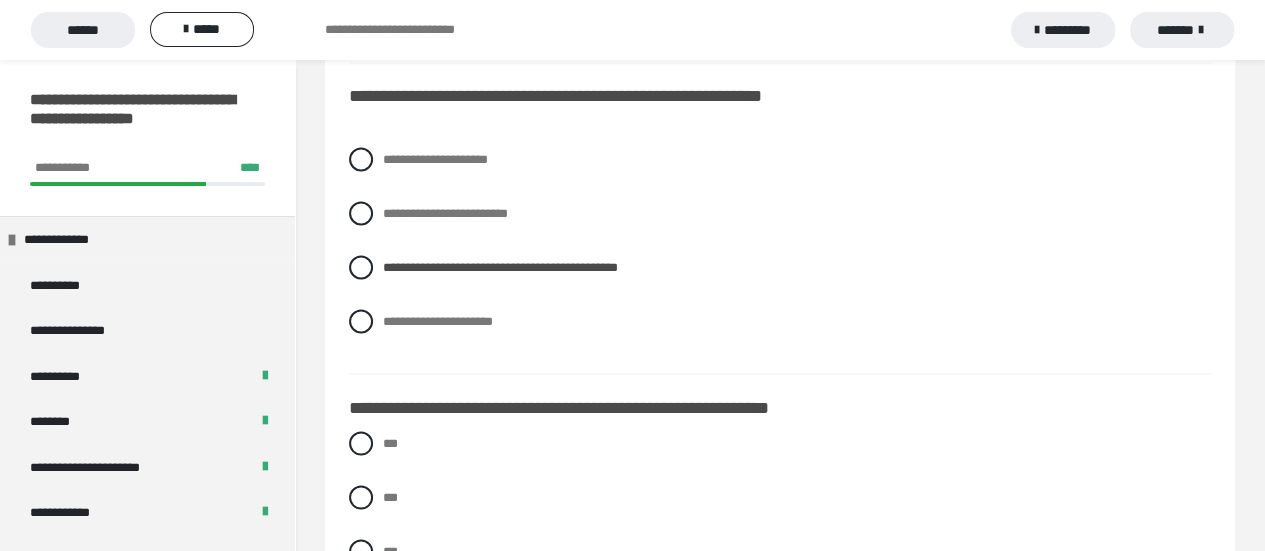 scroll, scrollTop: 1800, scrollLeft: 0, axis: vertical 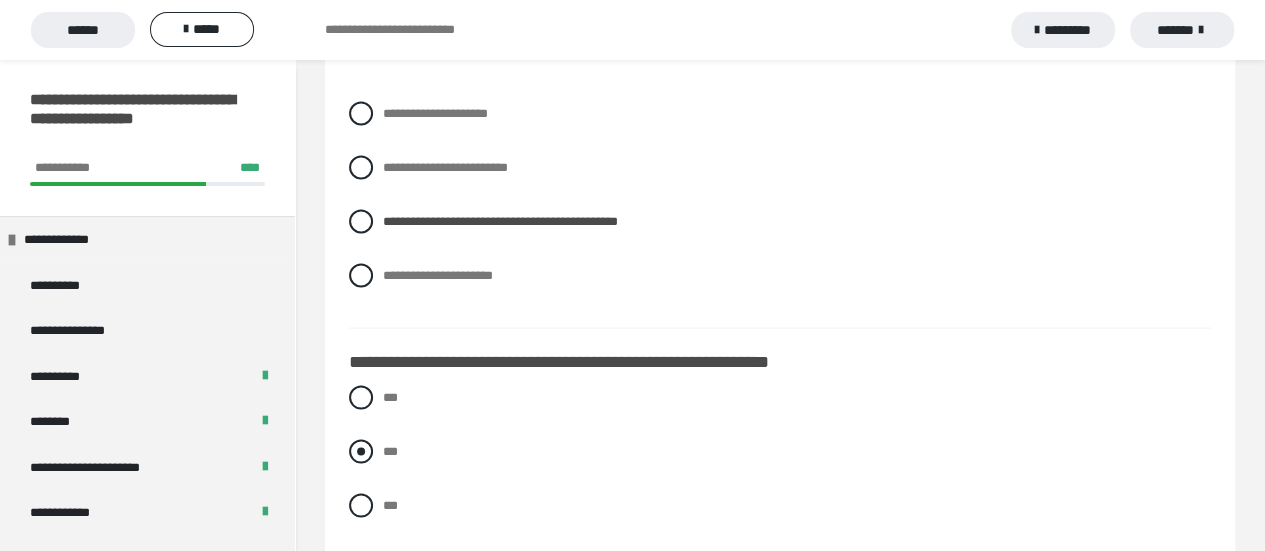 drag, startPoint x: 366, startPoint y: 446, endPoint x: 389, endPoint y: 438, distance: 24.351591 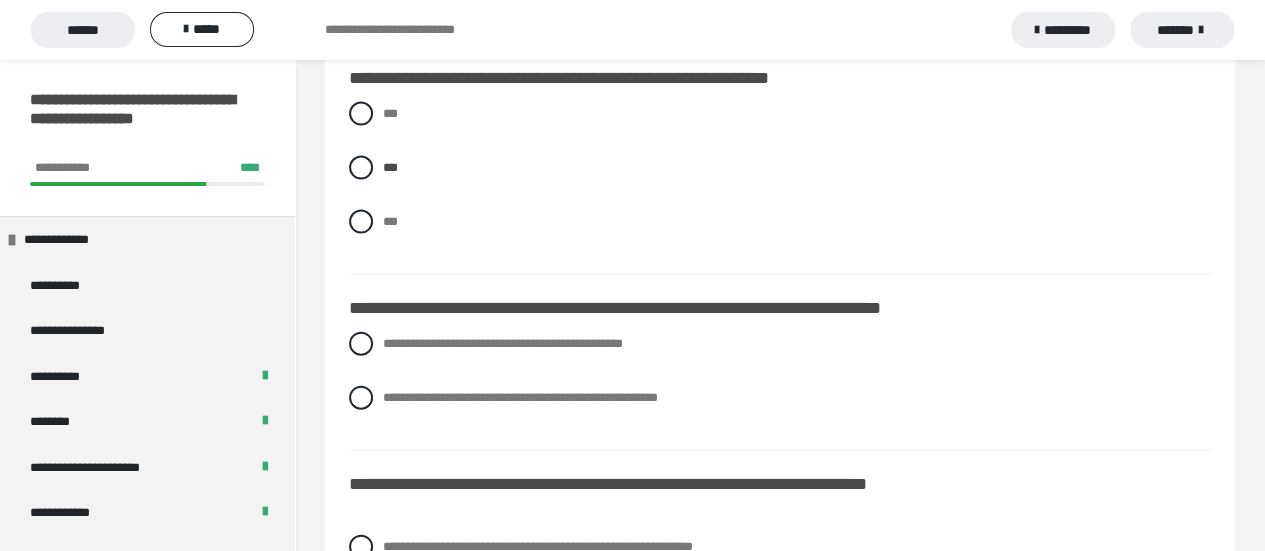 scroll, scrollTop: 2100, scrollLeft: 0, axis: vertical 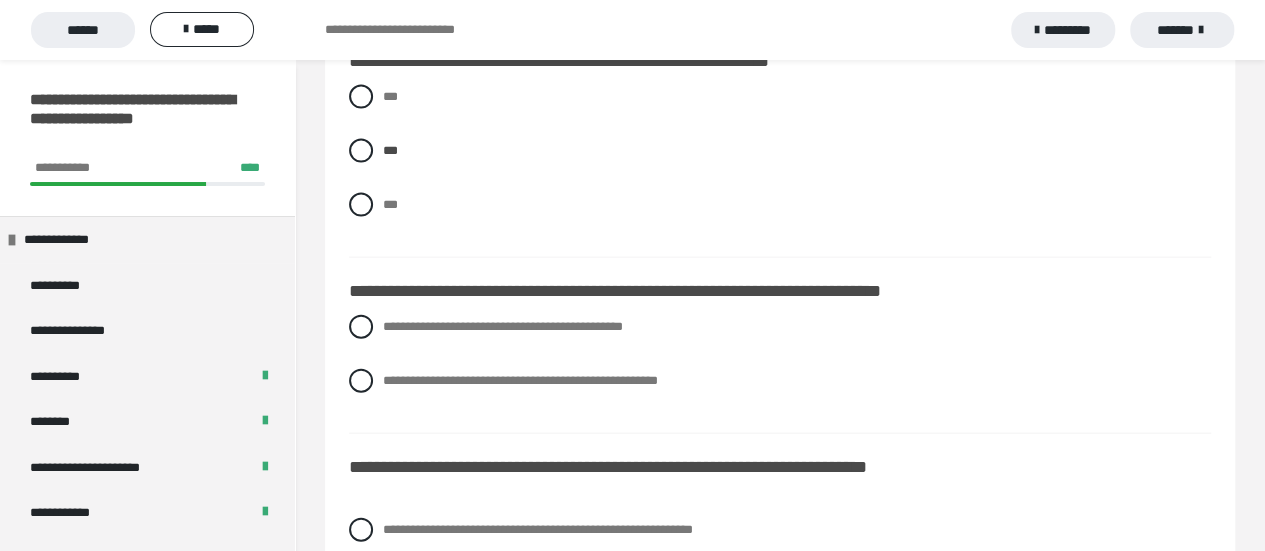 click on "**********" at bounding box center [780, 369] 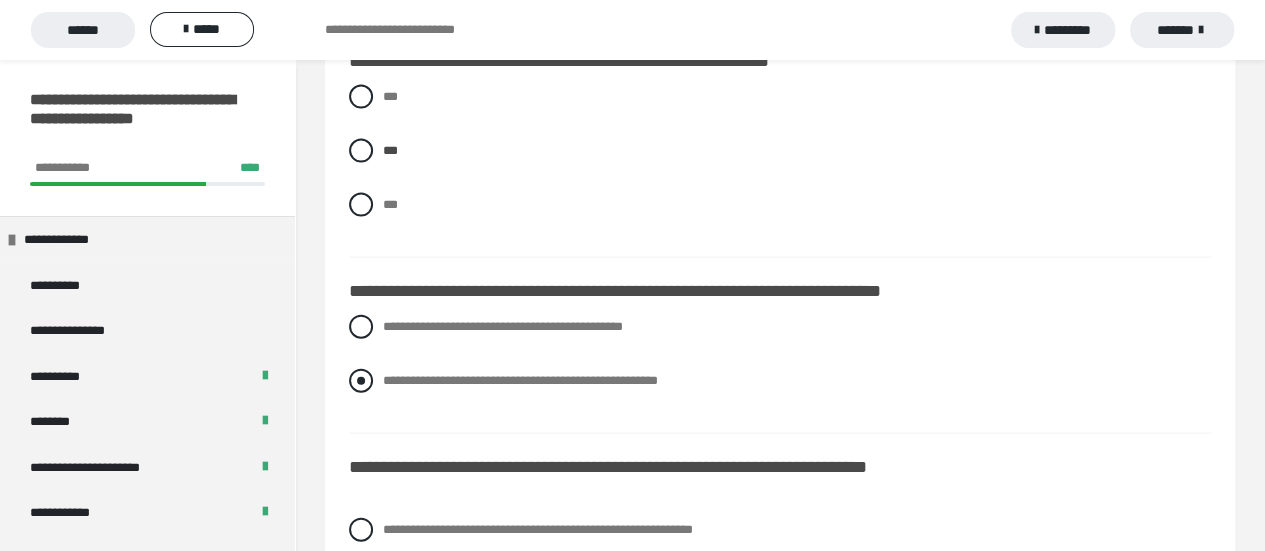 click at bounding box center (361, 381) 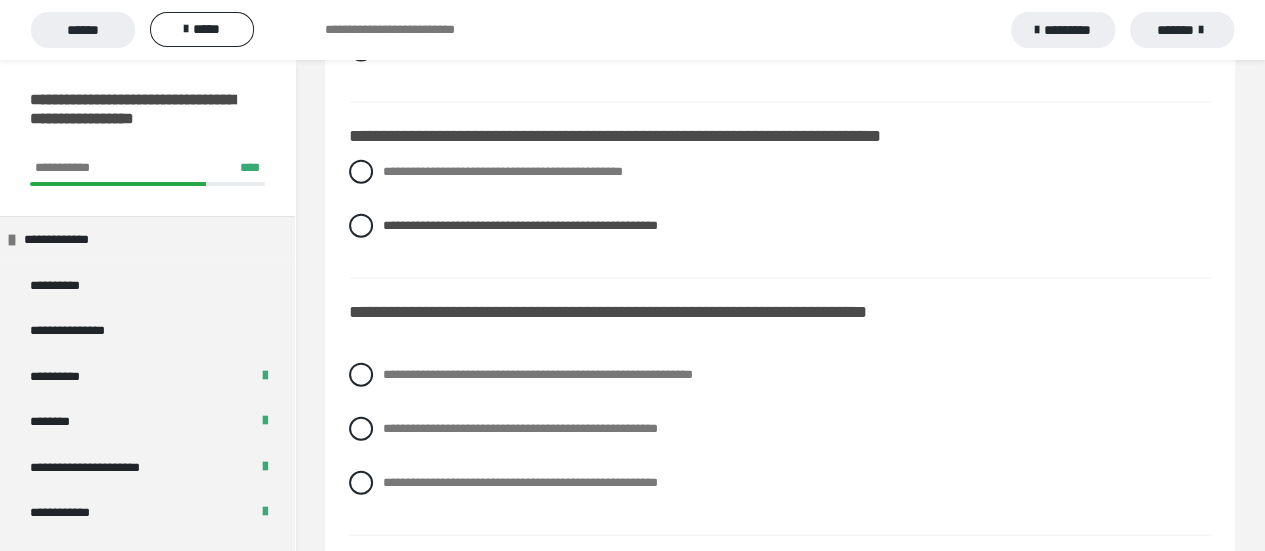 scroll, scrollTop: 2300, scrollLeft: 0, axis: vertical 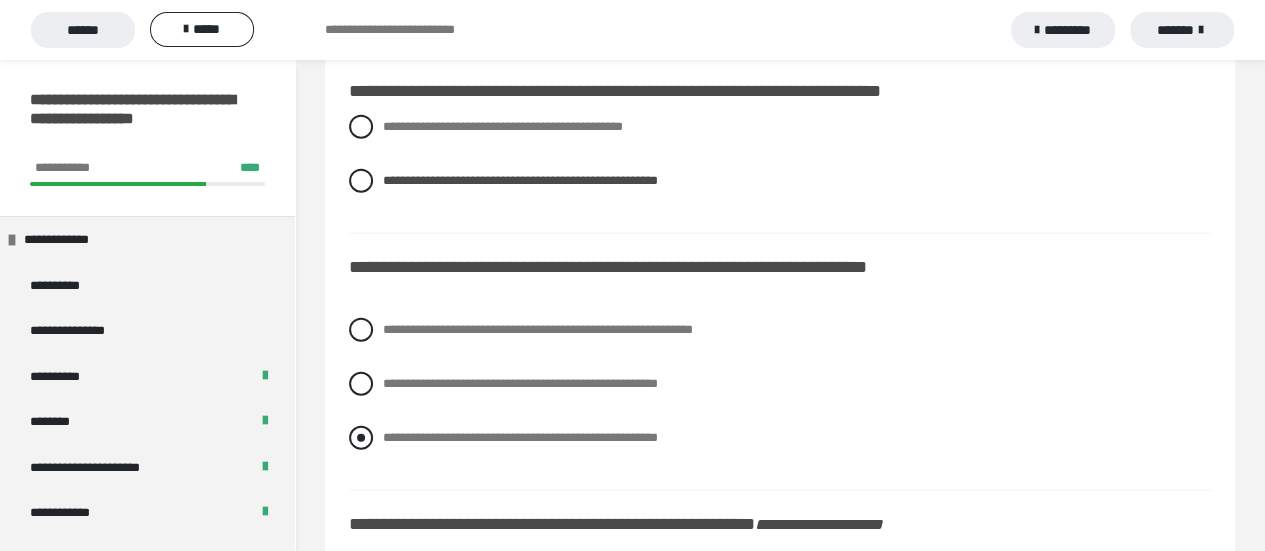 drag, startPoint x: 354, startPoint y: 435, endPoint x: 396, endPoint y: 426, distance: 42.953465 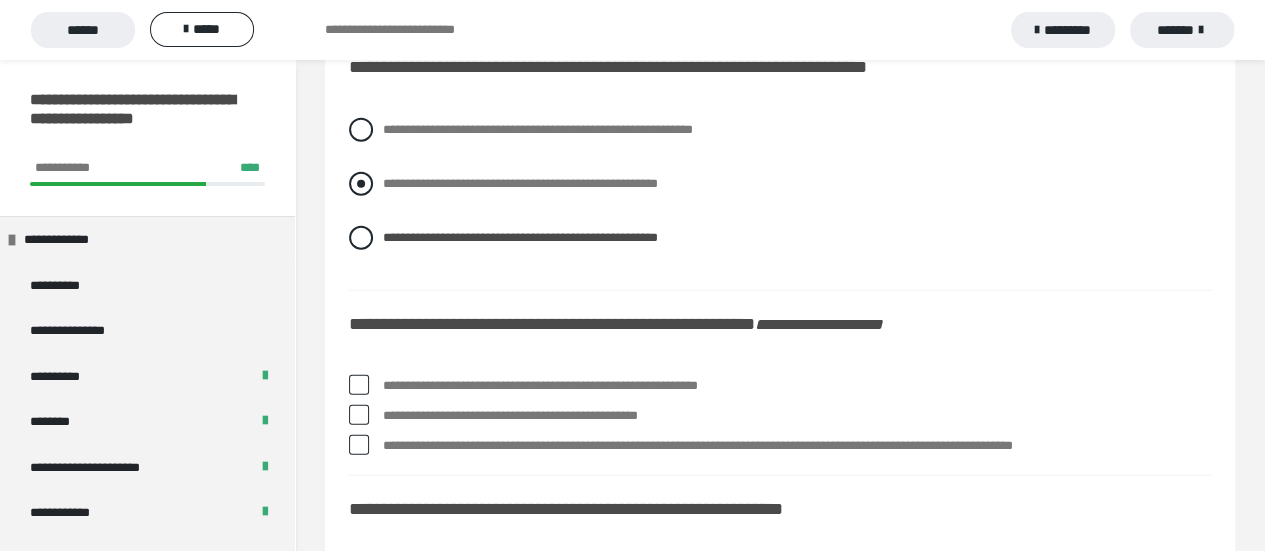 scroll, scrollTop: 2600, scrollLeft: 0, axis: vertical 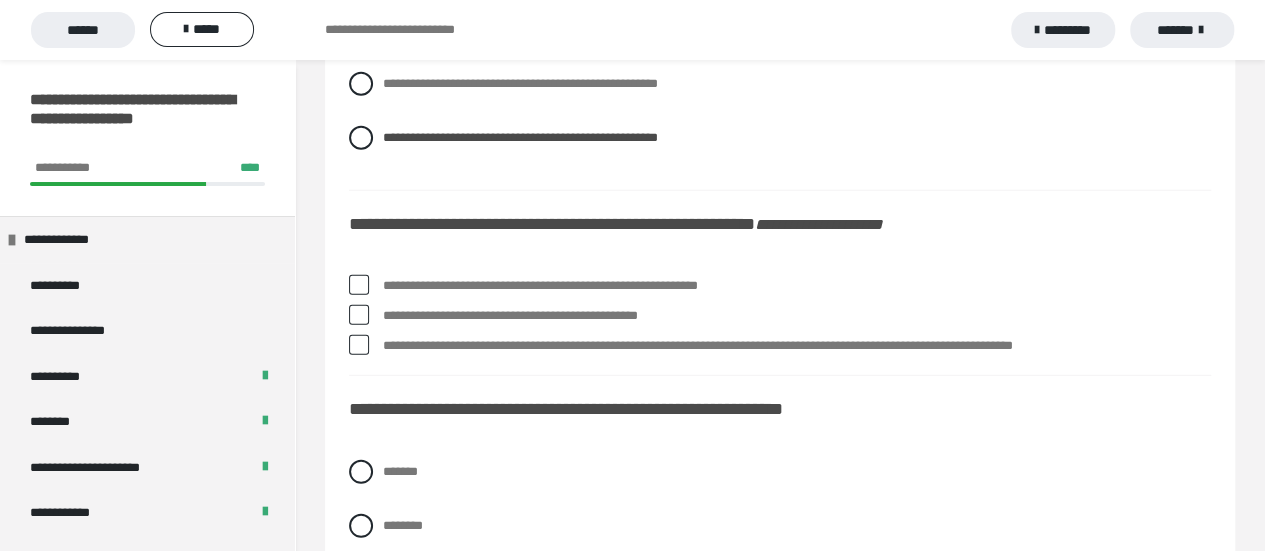 click at bounding box center (359, 315) 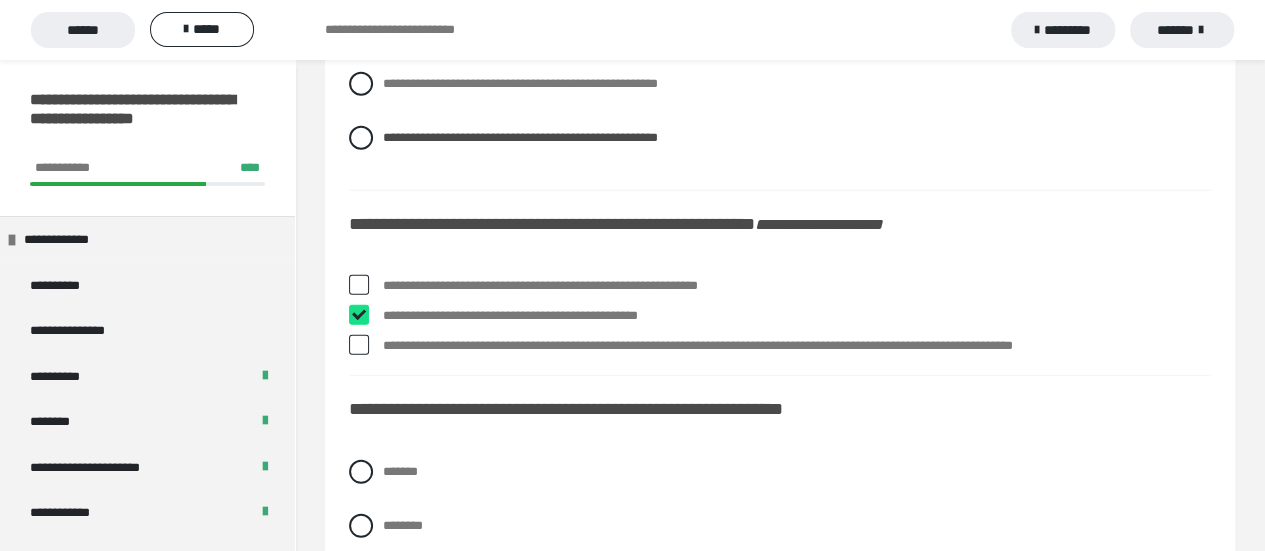checkbox on "****" 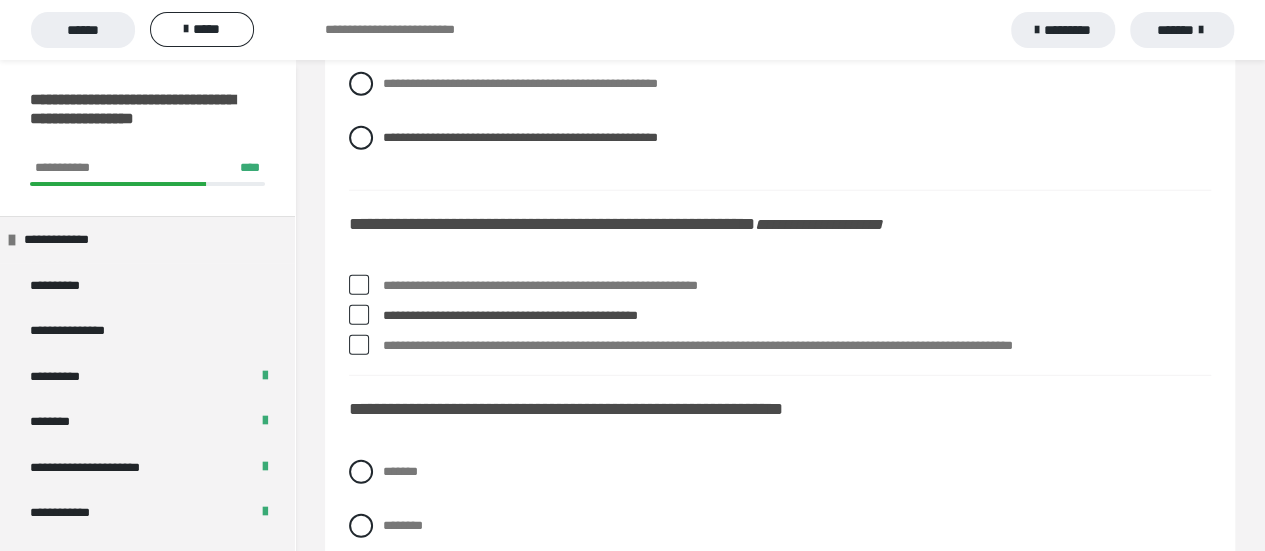 click at bounding box center (359, 285) 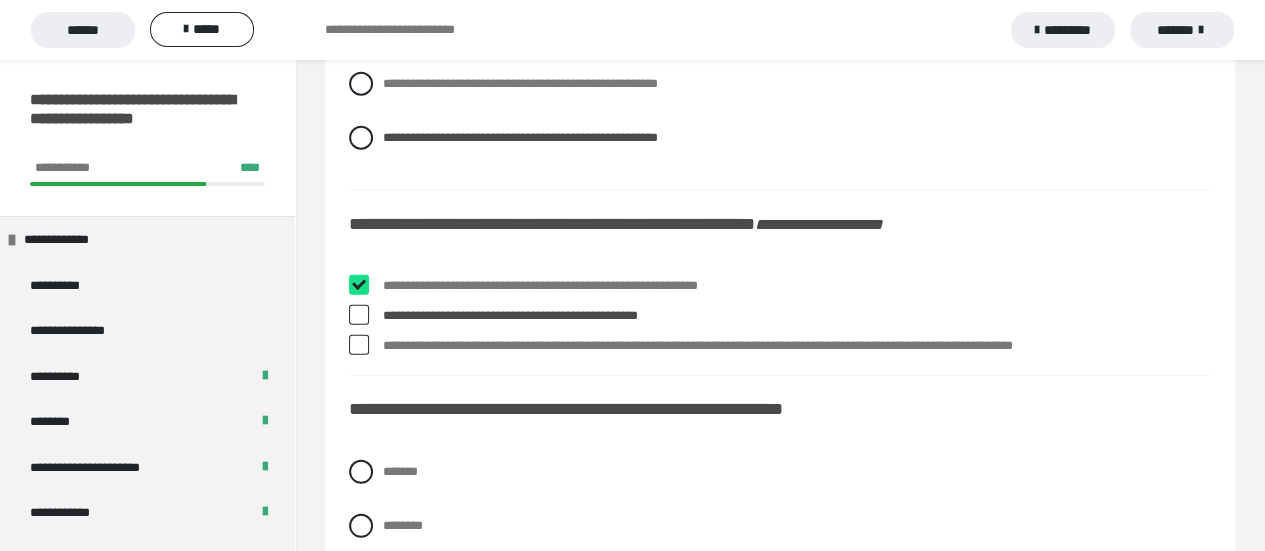 checkbox on "****" 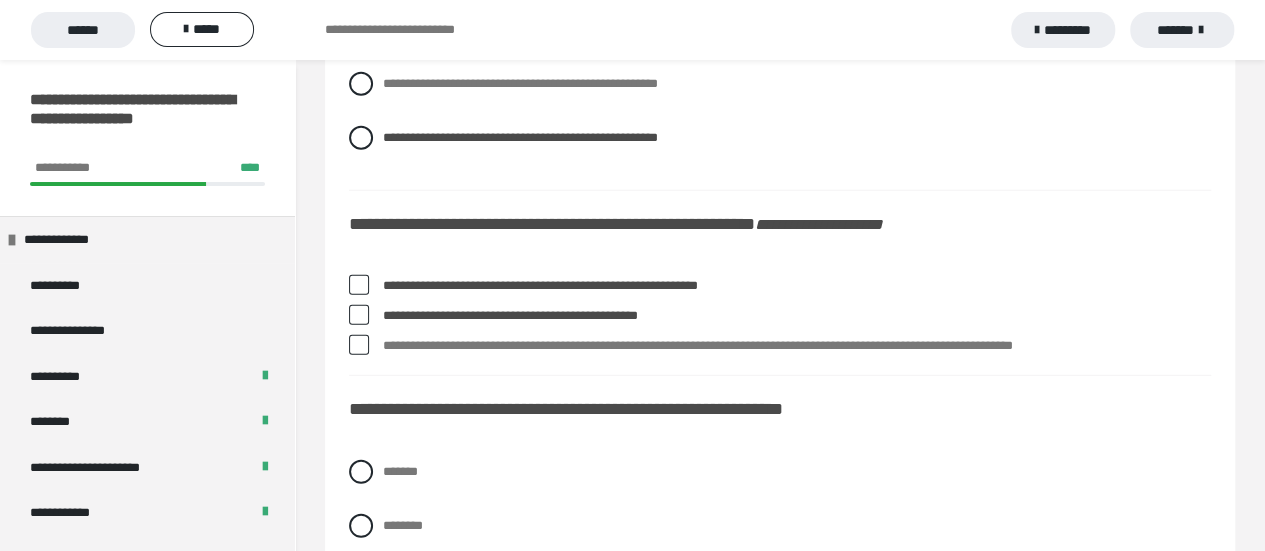 click at bounding box center (359, 345) 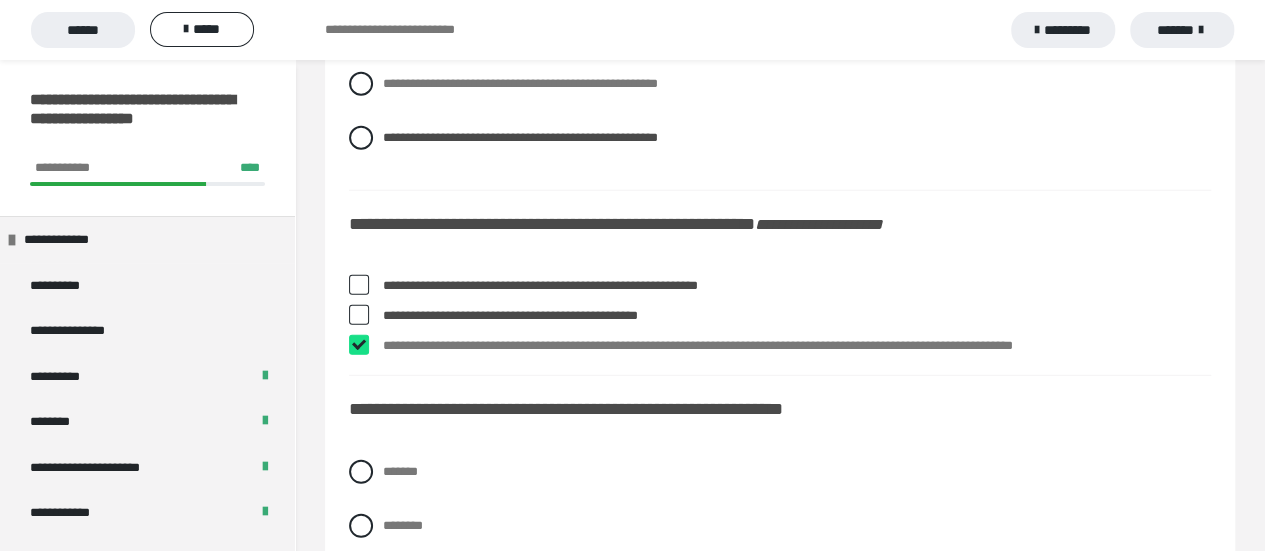 checkbox on "****" 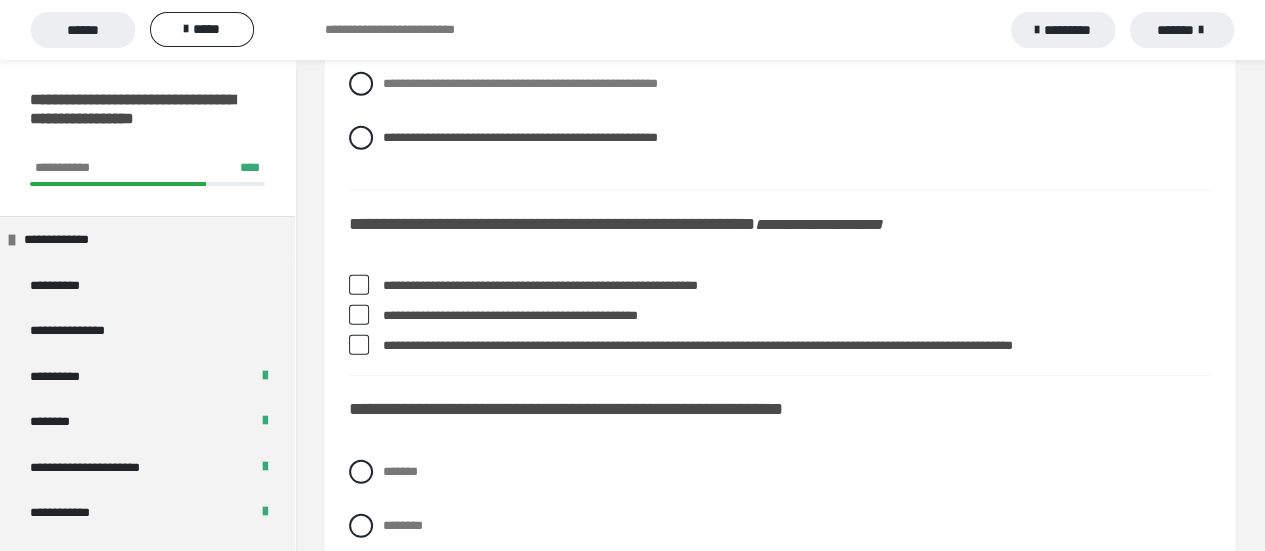 click at bounding box center (359, 285) 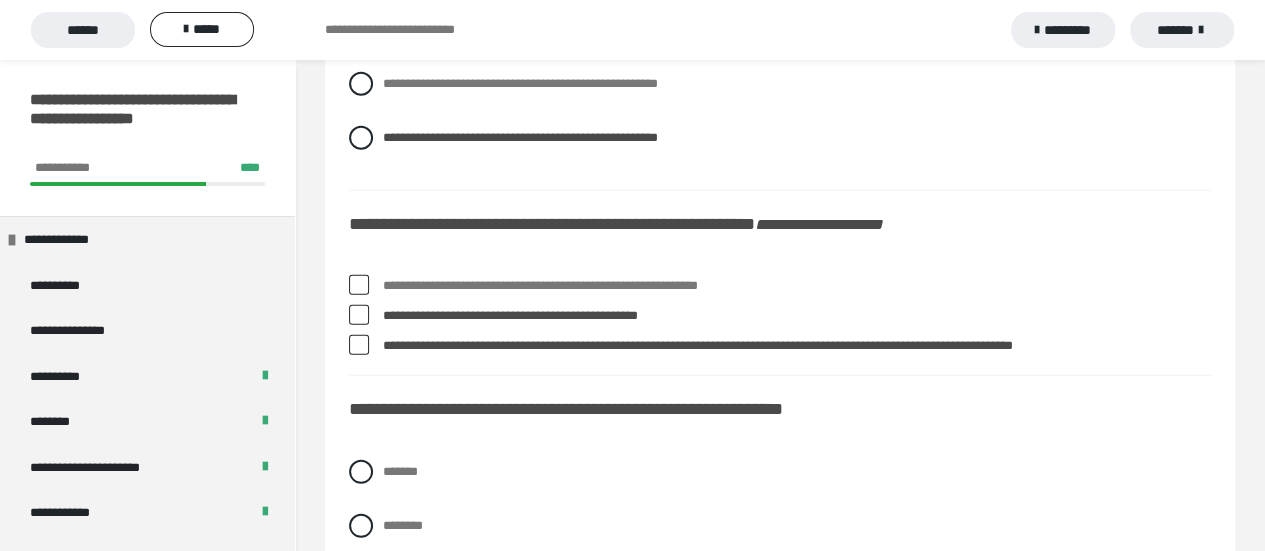 scroll, scrollTop: 2700, scrollLeft: 0, axis: vertical 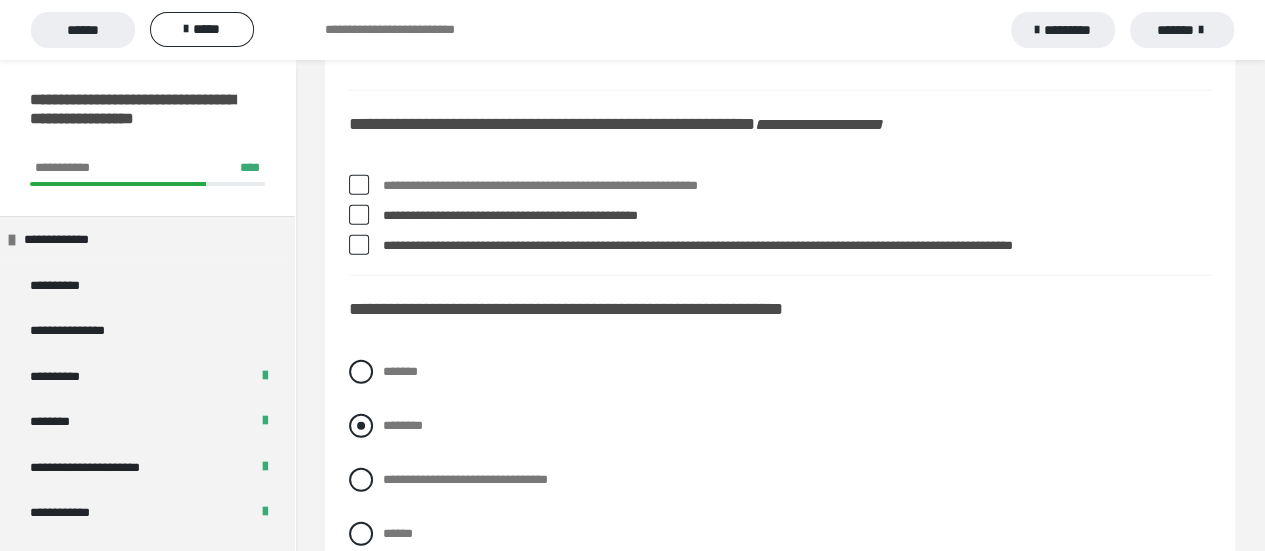 click at bounding box center (361, 426) 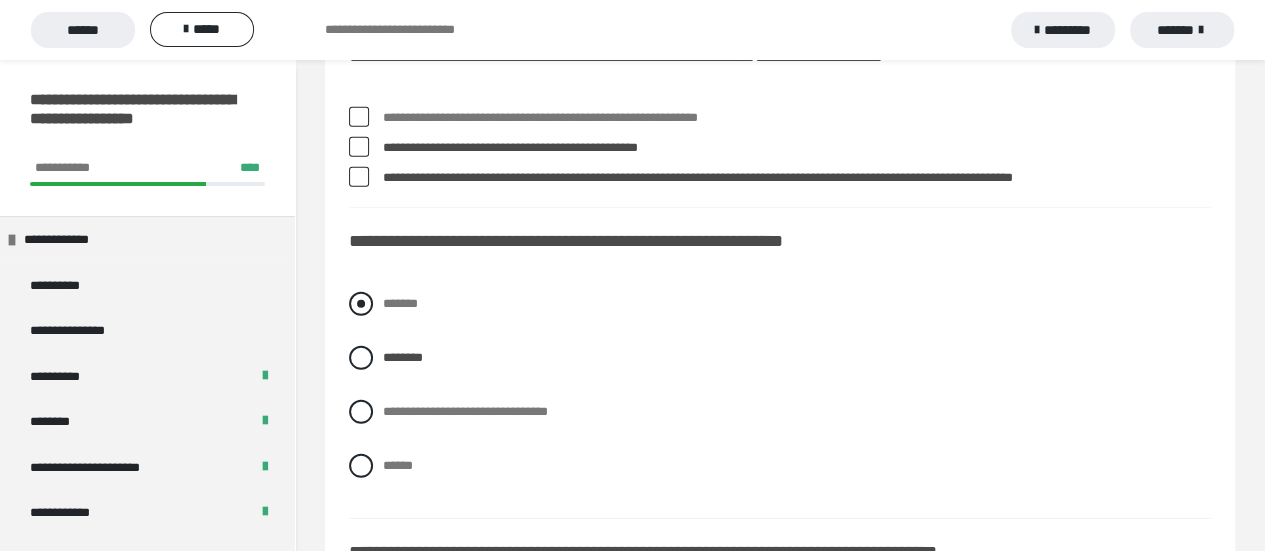 scroll, scrollTop: 2800, scrollLeft: 0, axis: vertical 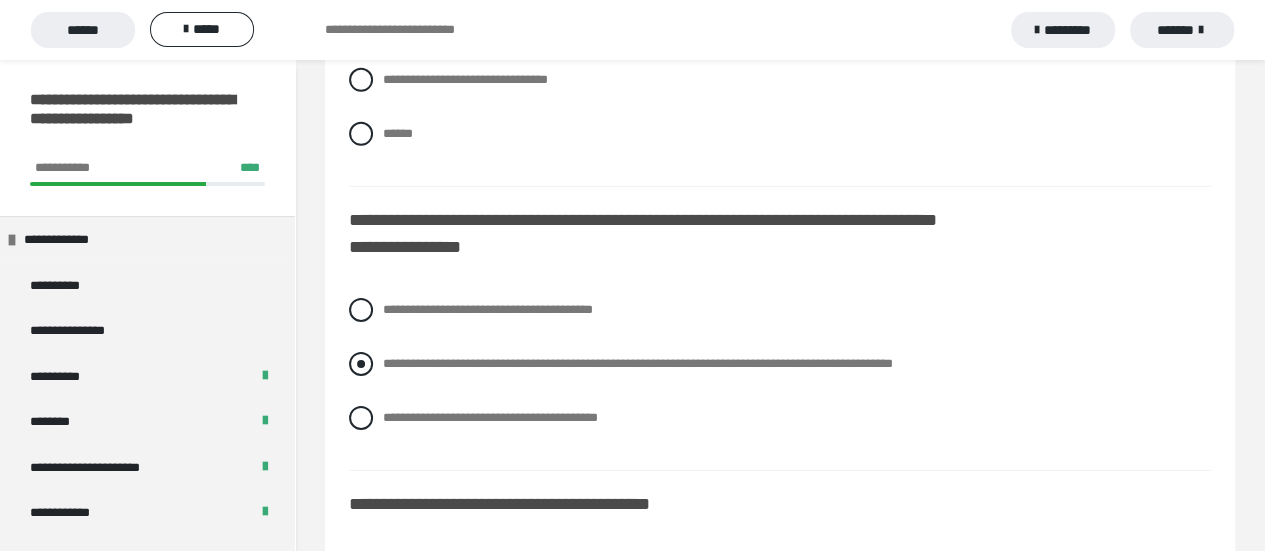 click on "**********" at bounding box center (780, 364) 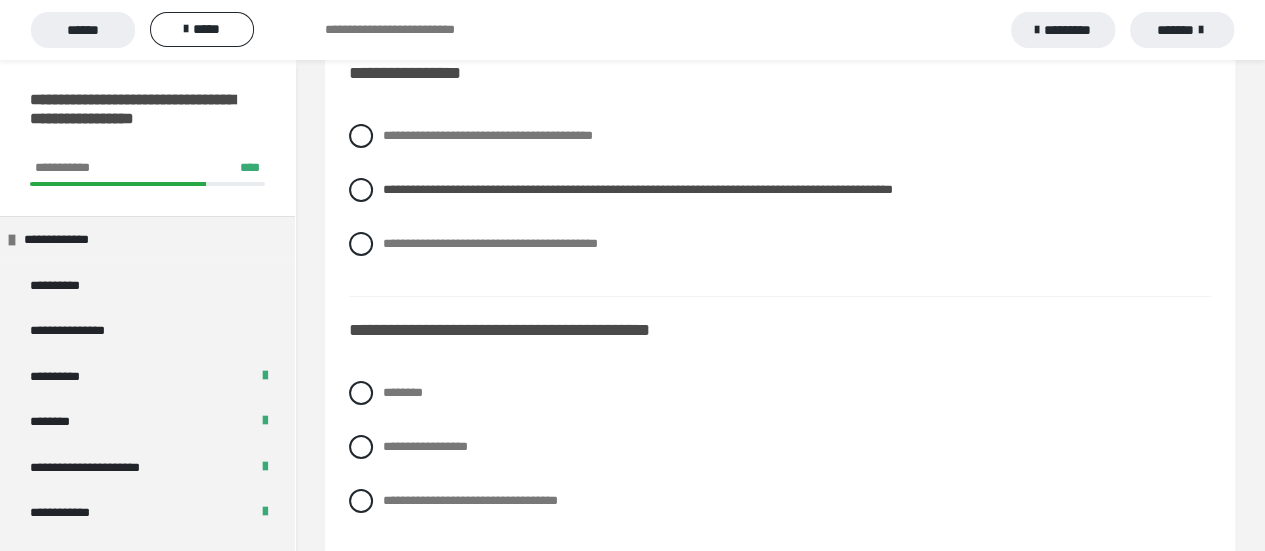 scroll, scrollTop: 3300, scrollLeft: 0, axis: vertical 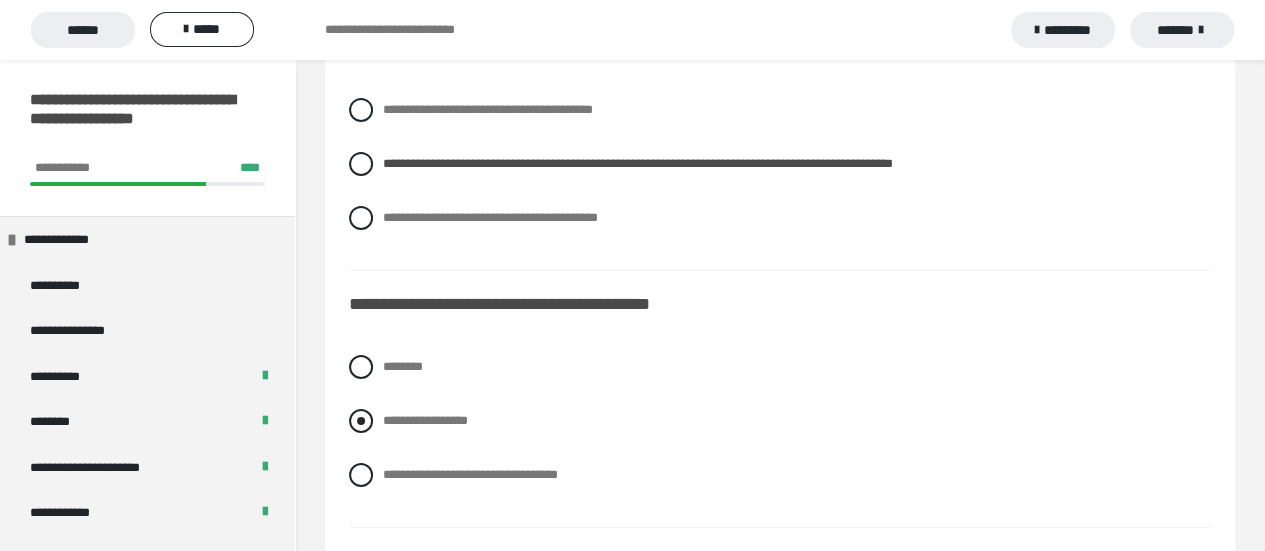 click on "**********" at bounding box center (780, 421) 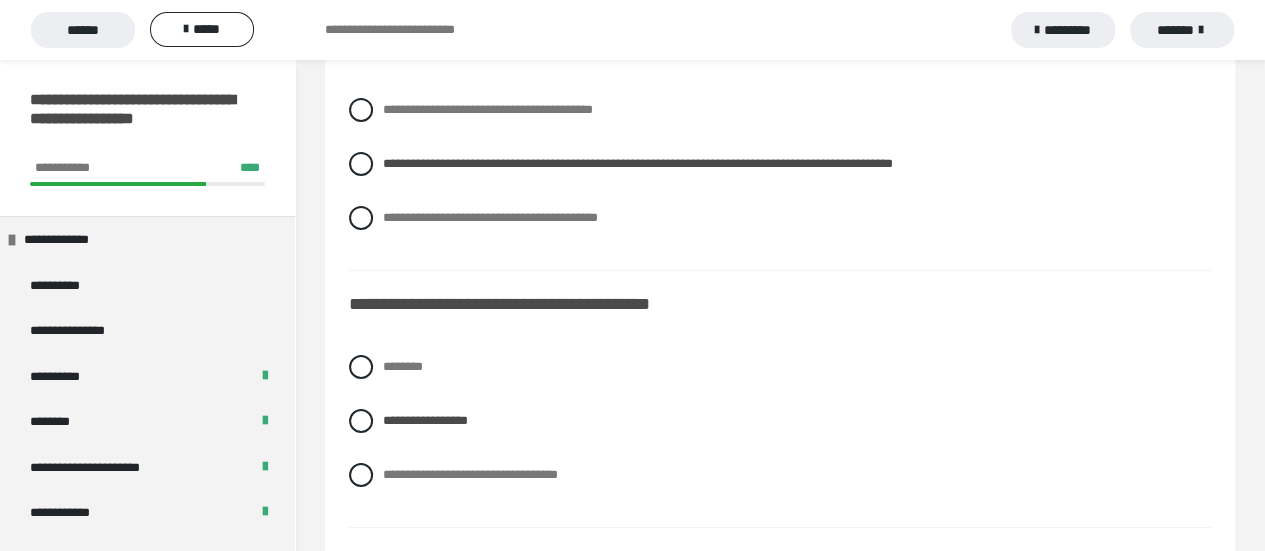 click on "**********" at bounding box center [780, 436] 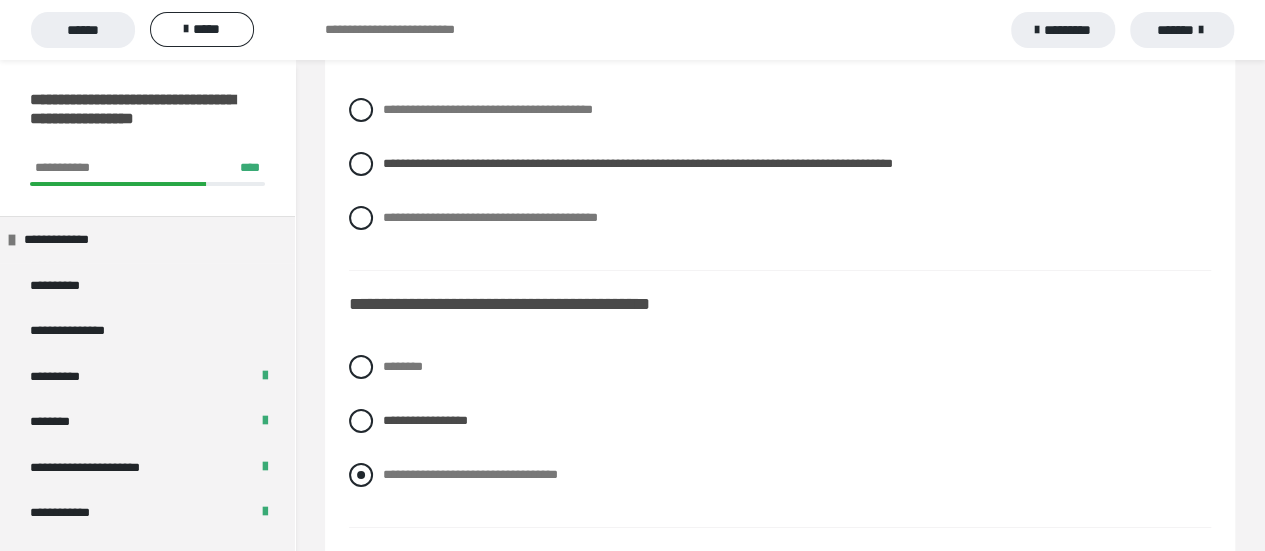 click at bounding box center (361, 475) 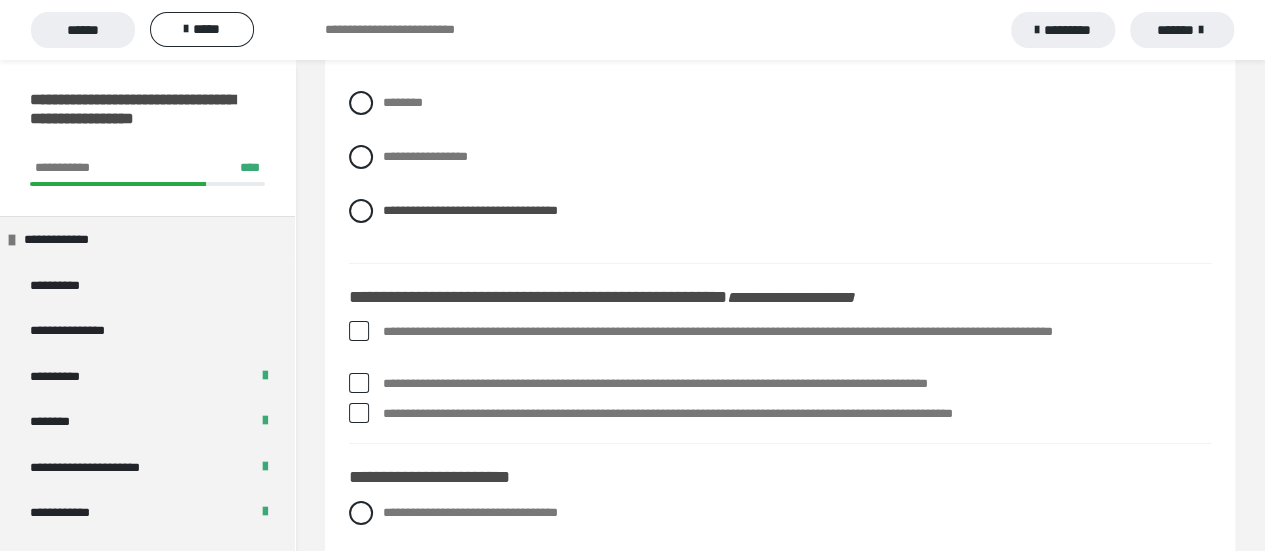 scroll, scrollTop: 3600, scrollLeft: 0, axis: vertical 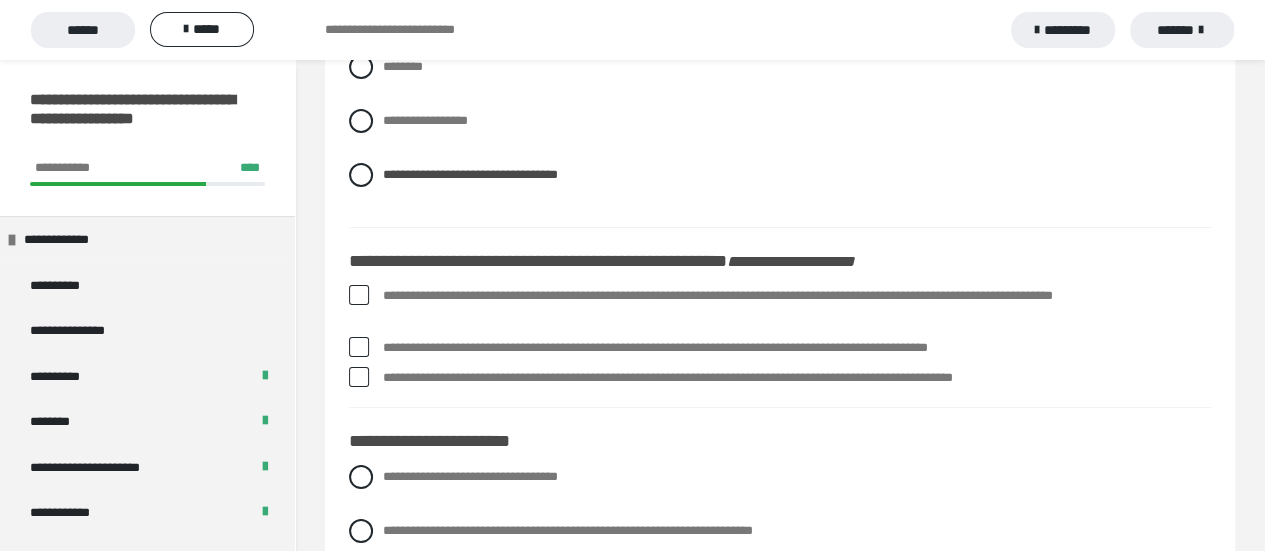 click at bounding box center [359, 377] 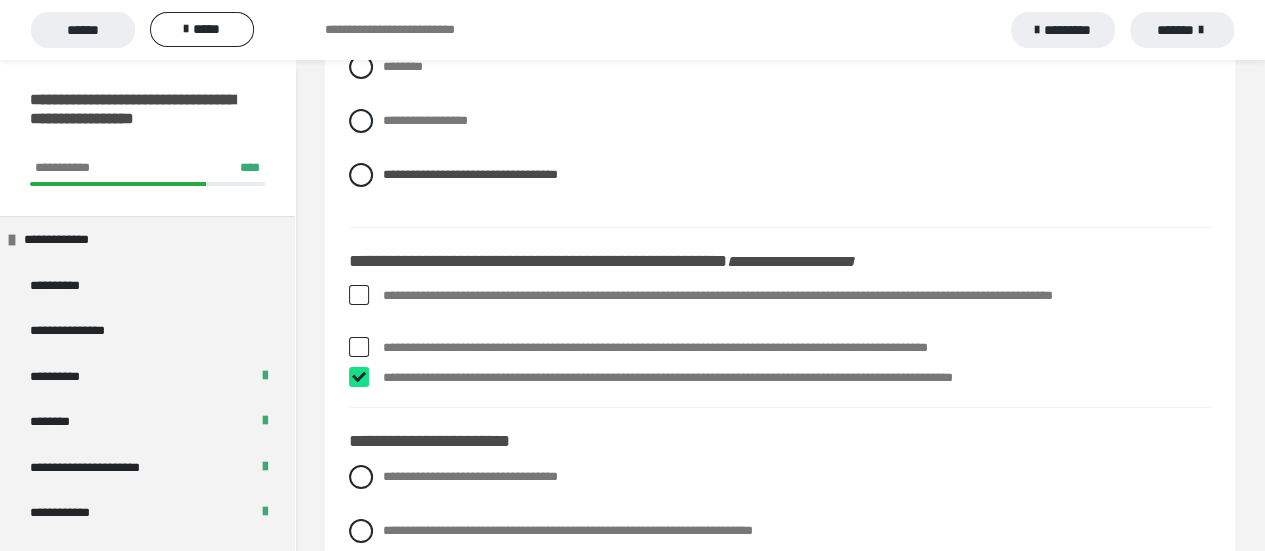 checkbox on "****" 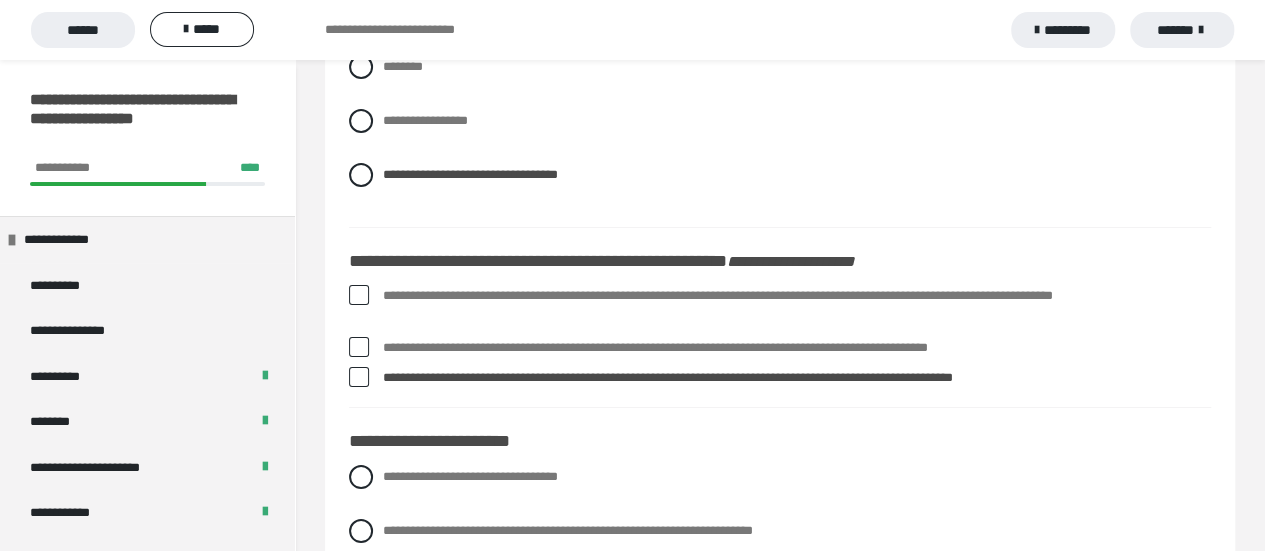 click on "**********" at bounding box center [780, 348] 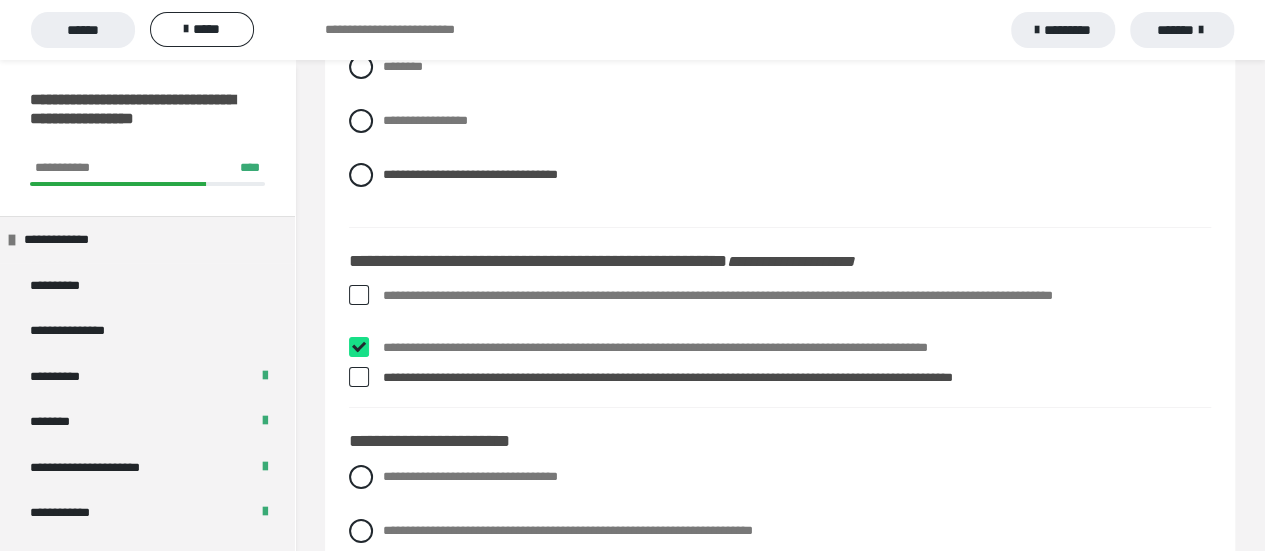 checkbox on "****" 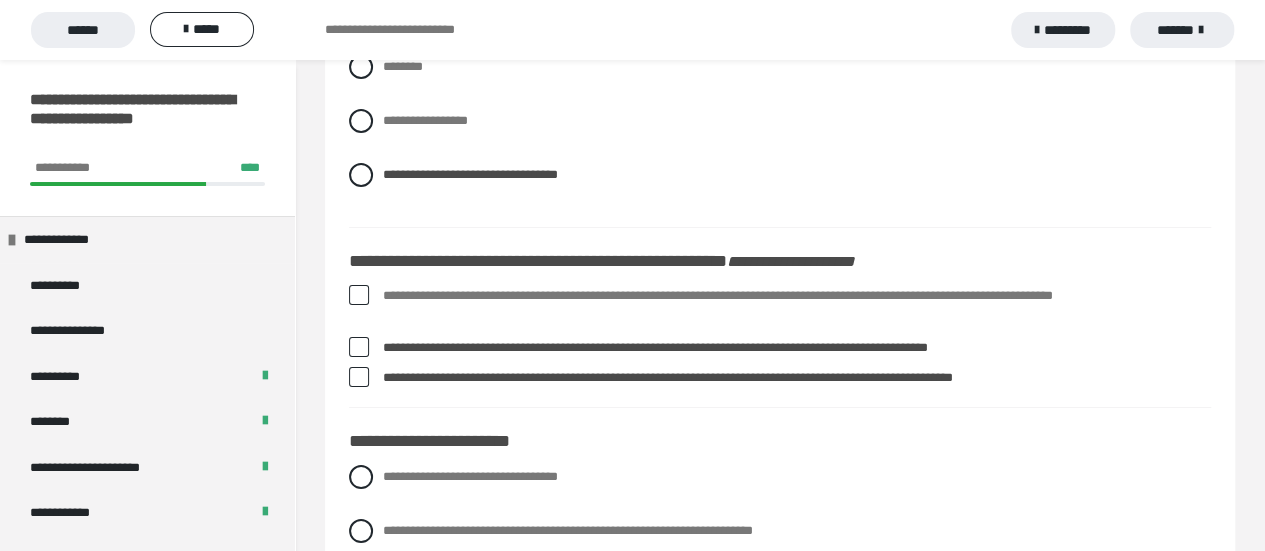 click on "**********" at bounding box center (780, 307) 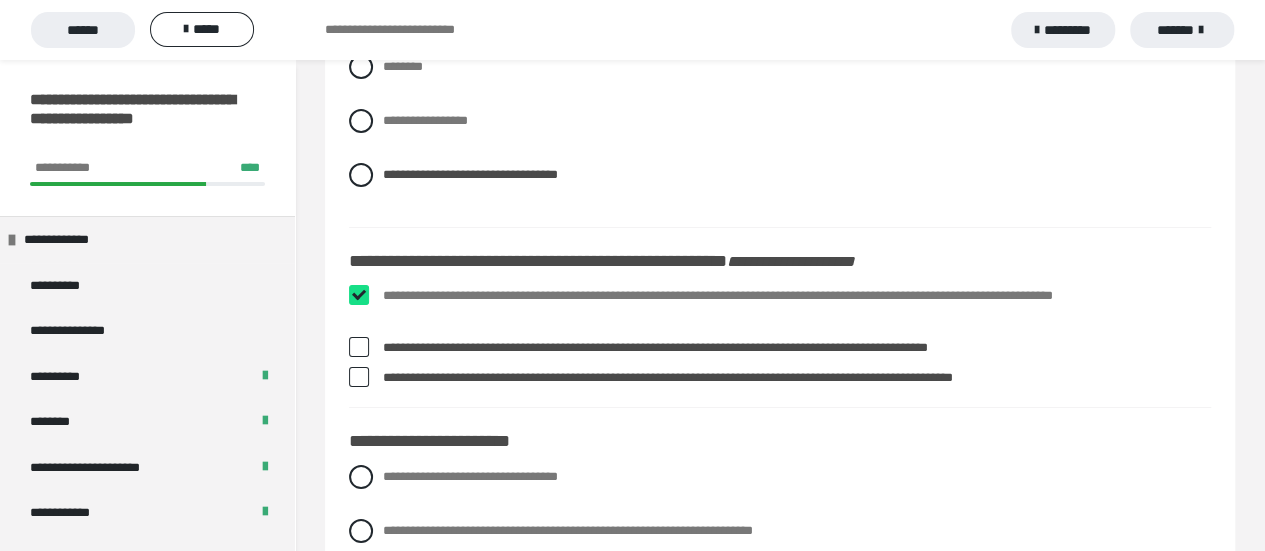 checkbox on "****" 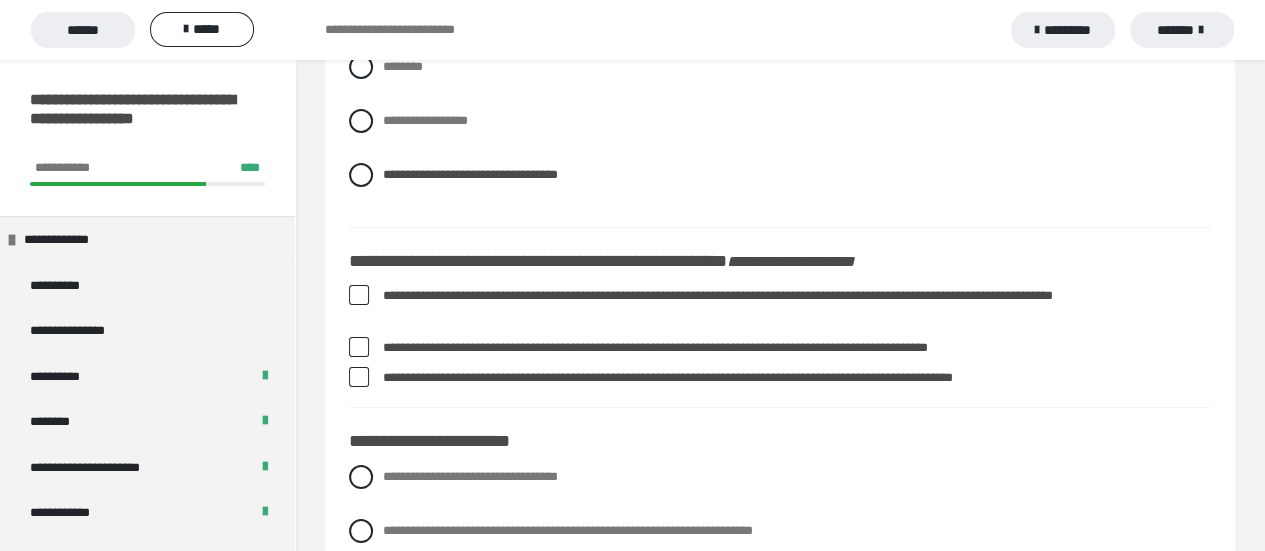 click at bounding box center (359, 347) 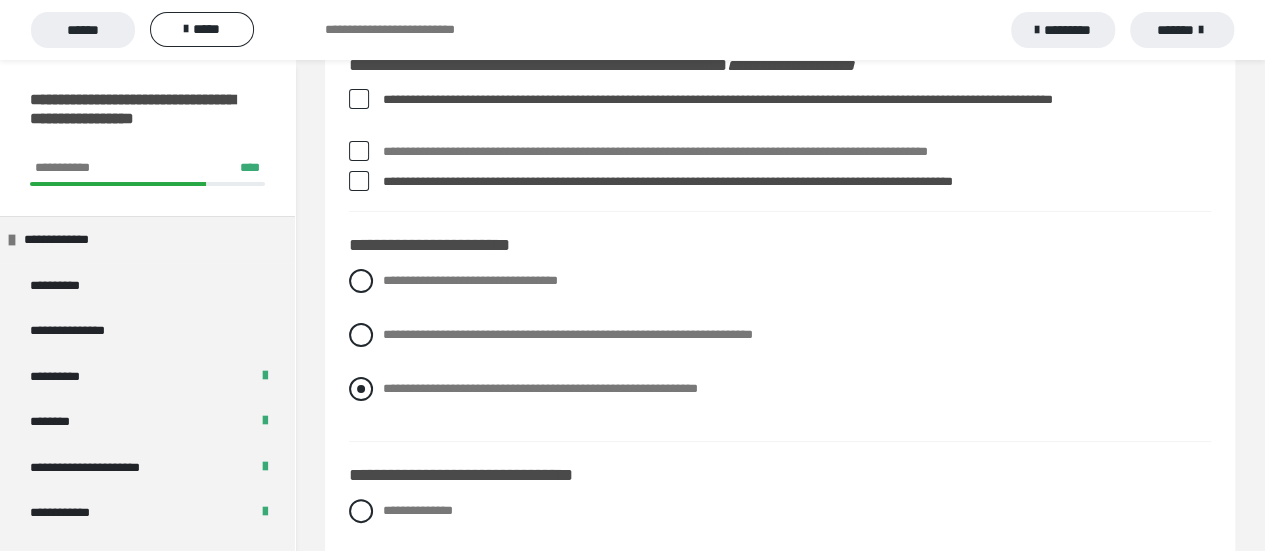 scroll, scrollTop: 3800, scrollLeft: 0, axis: vertical 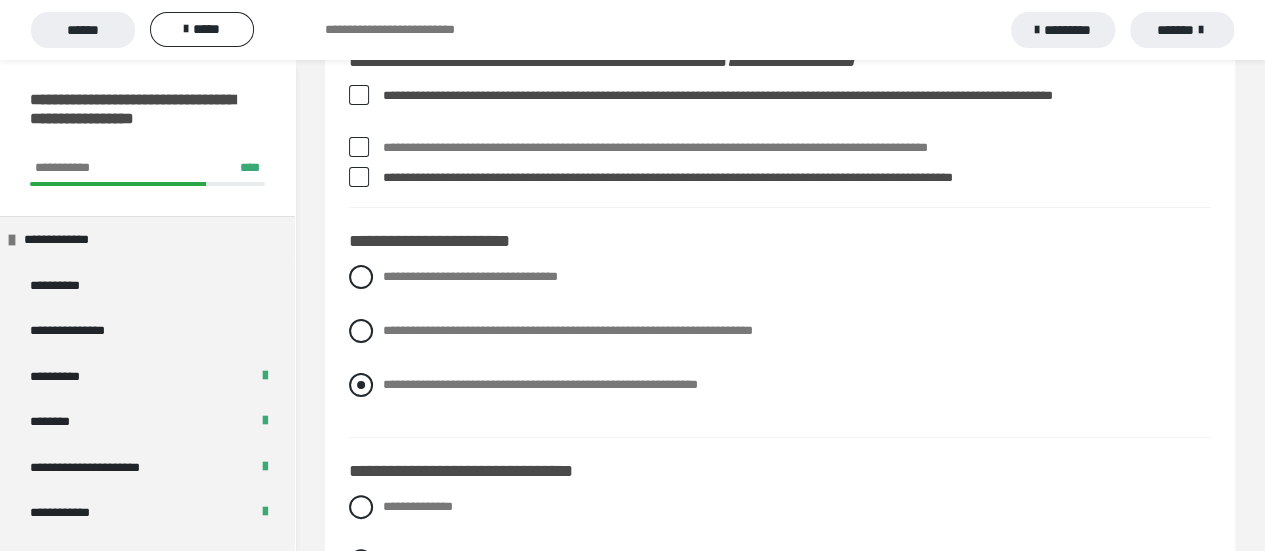 click on "**********" at bounding box center (780, 385) 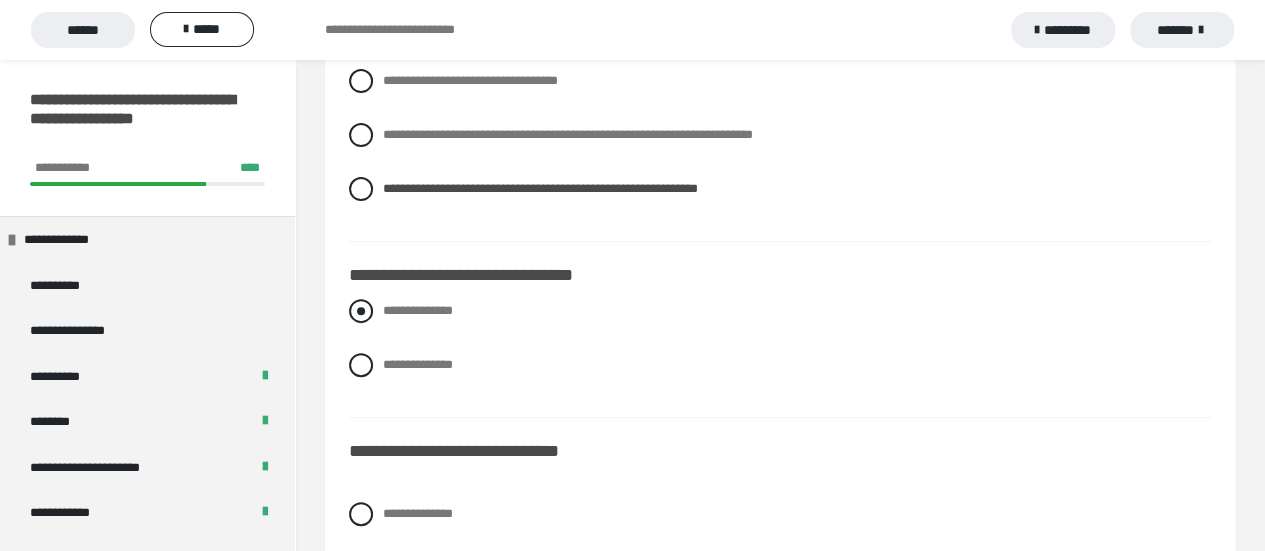 scroll, scrollTop: 4000, scrollLeft: 0, axis: vertical 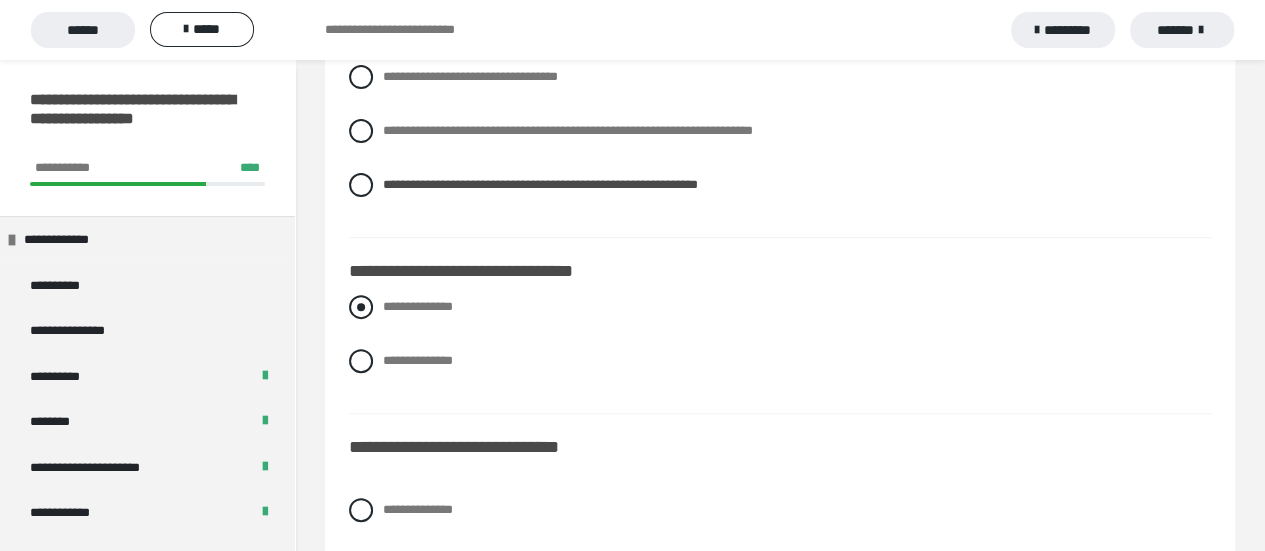 click on "**********" at bounding box center [418, 306] 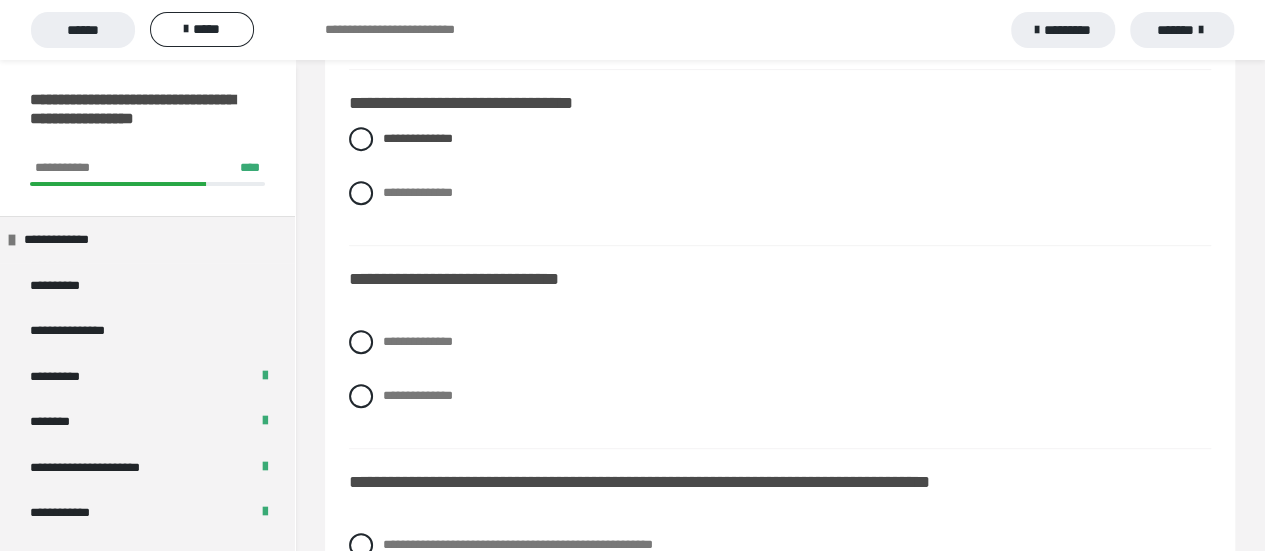 scroll, scrollTop: 4200, scrollLeft: 0, axis: vertical 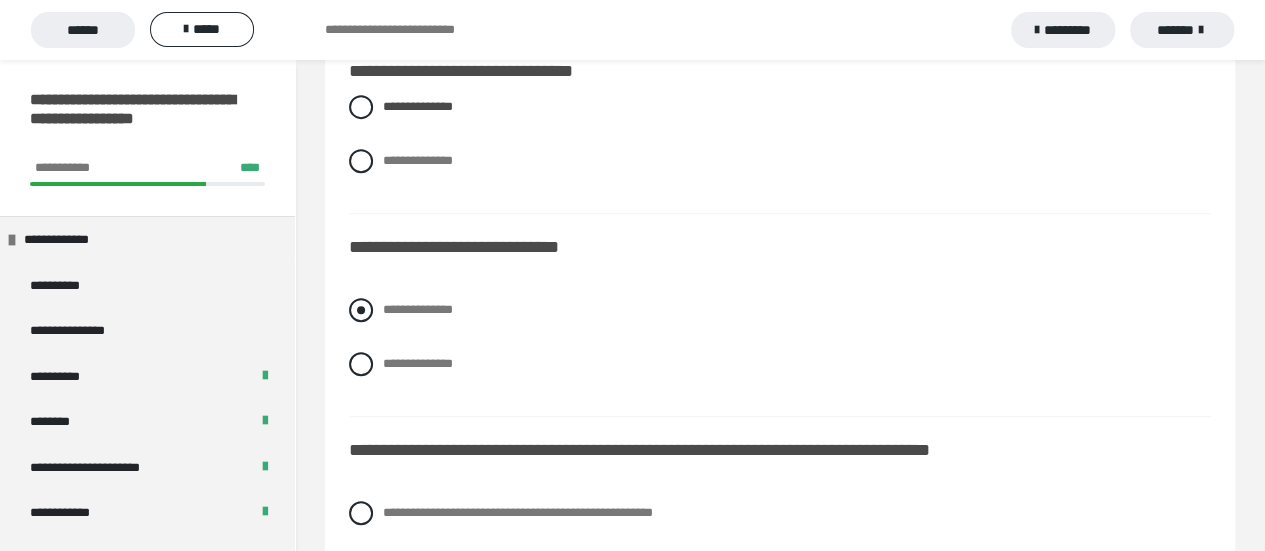 click at bounding box center [361, 310] 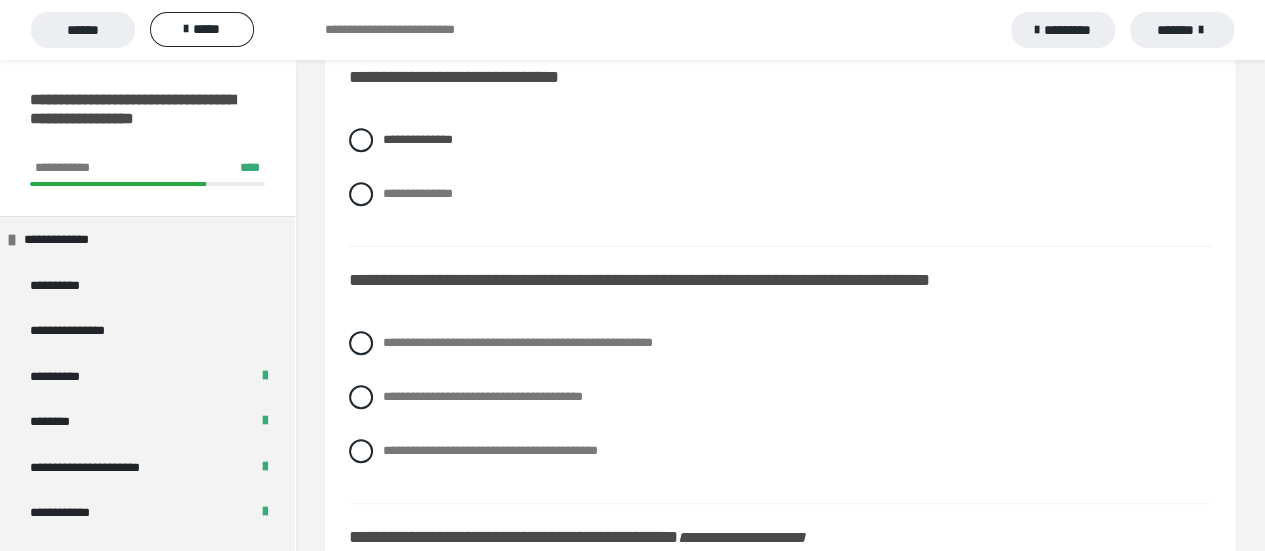 scroll, scrollTop: 4400, scrollLeft: 0, axis: vertical 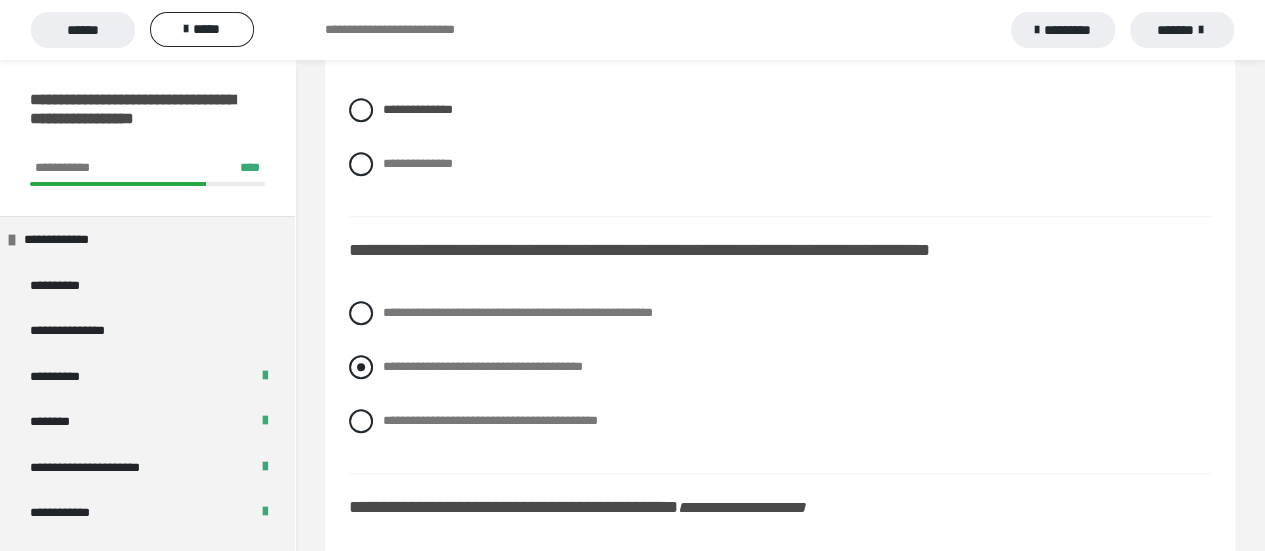 click at bounding box center [361, 367] 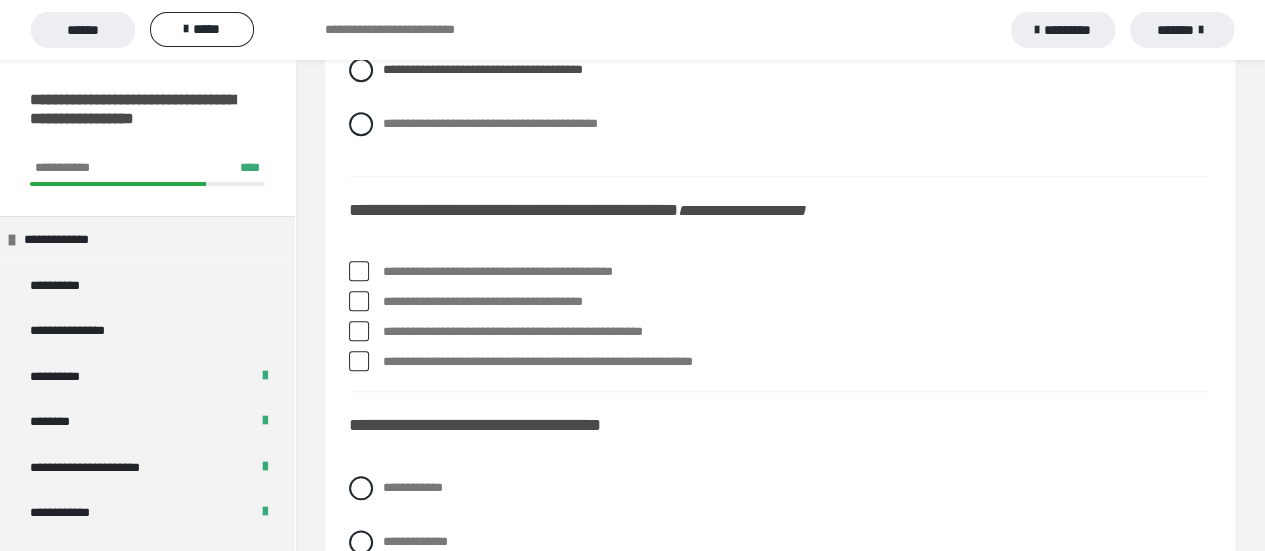 scroll, scrollTop: 4700, scrollLeft: 0, axis: vertical 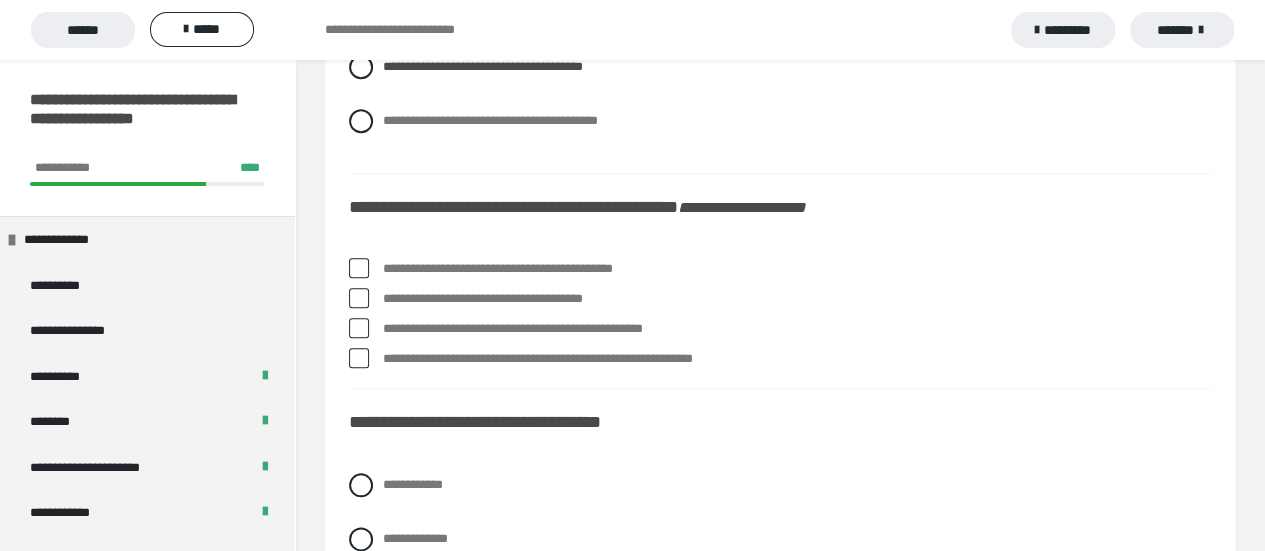 click at bounding box center (359, 298) 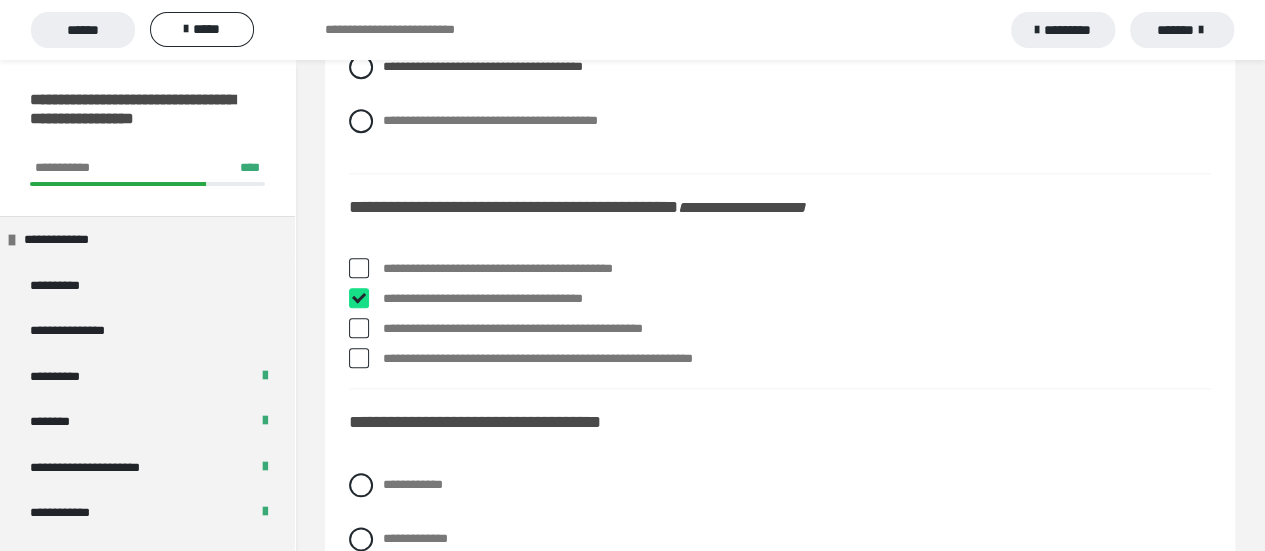 checkbox on "****" 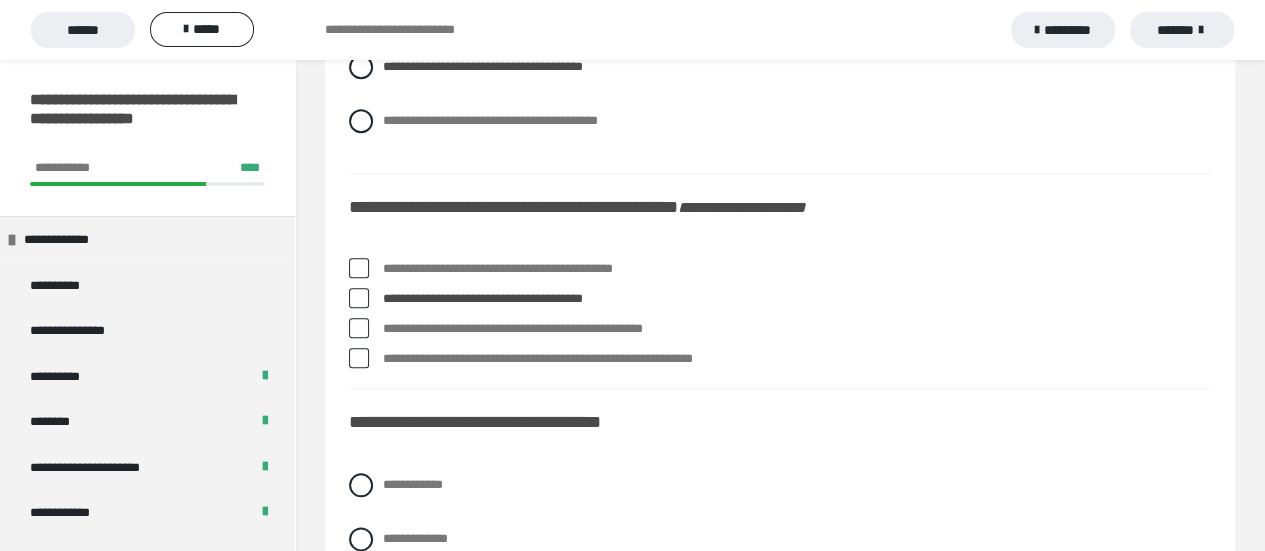click at bounding box center [359, 328] 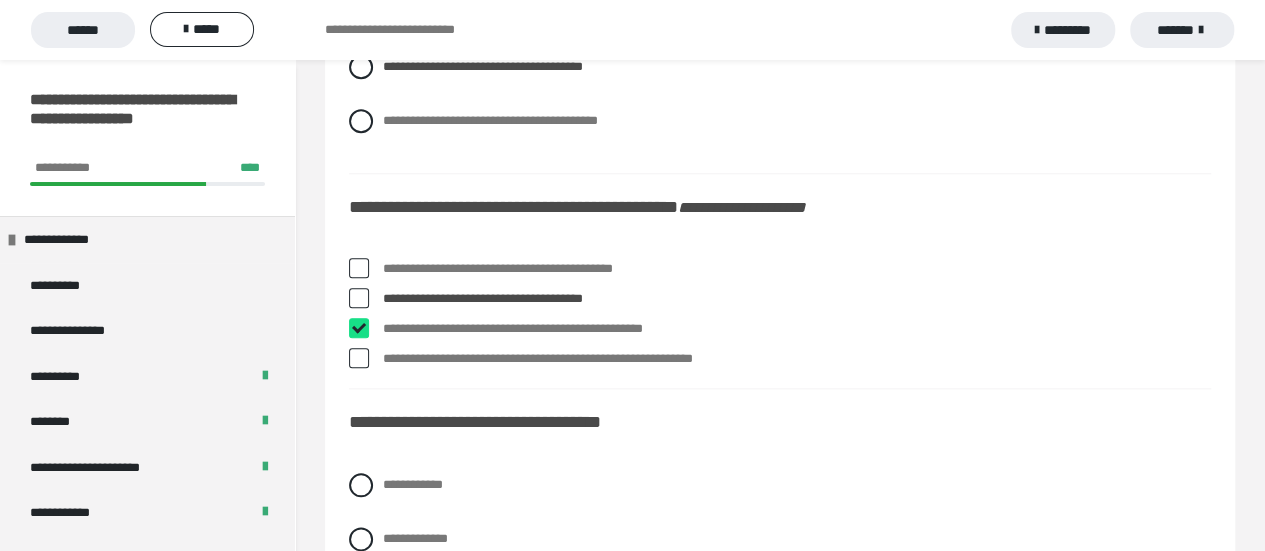 checkbox on "****" 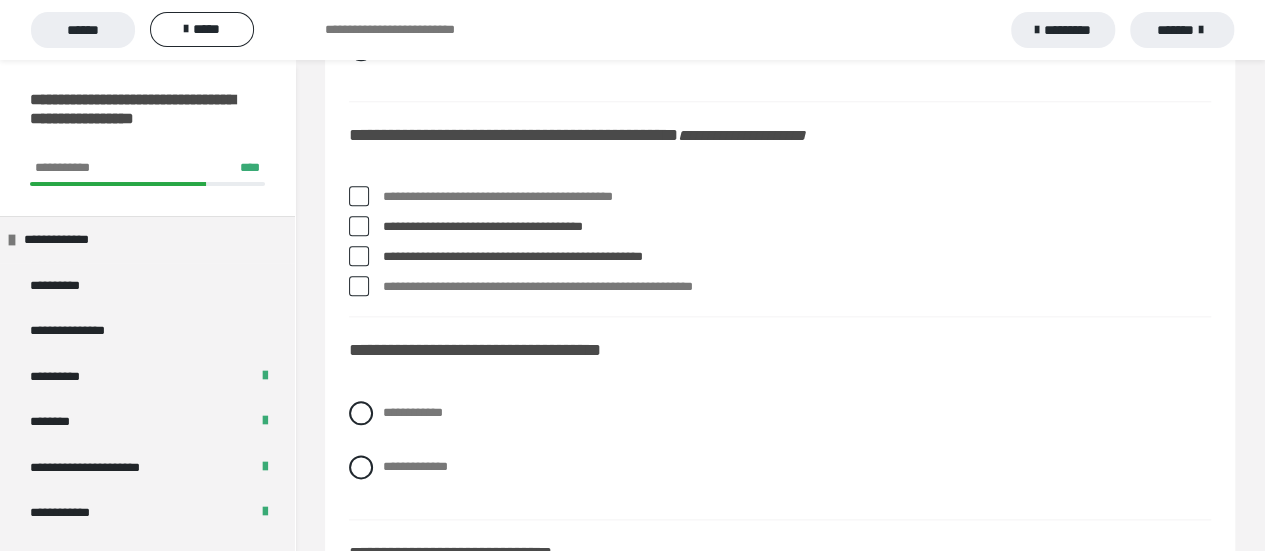 scroll, scrollTop: 4800, scrollLeft: 0, axis: vertical 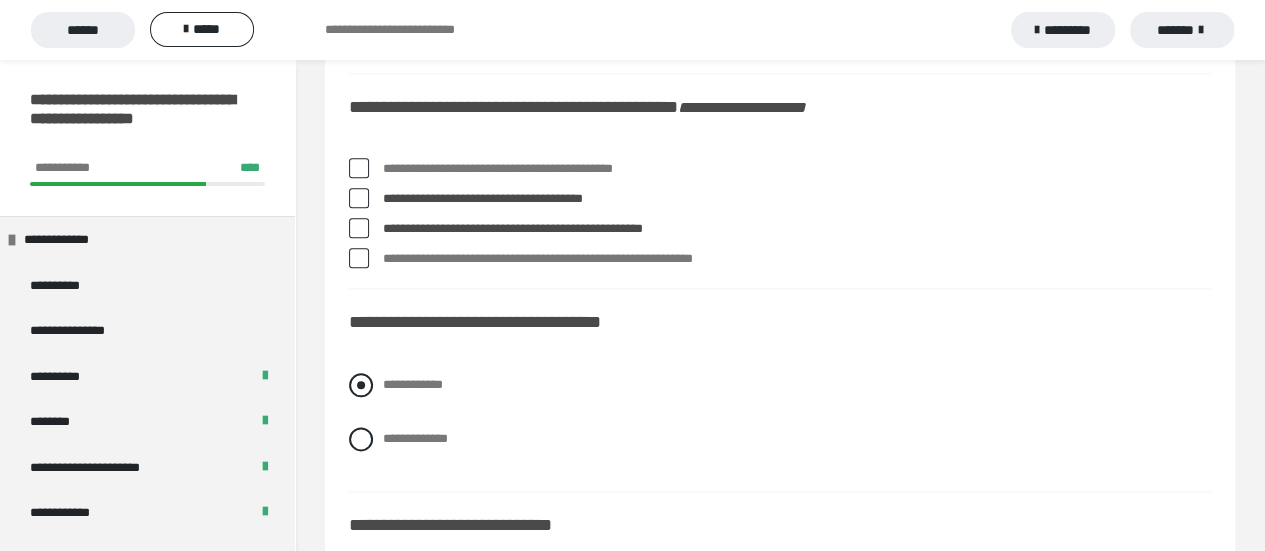 click at bounding box center (361, 385) 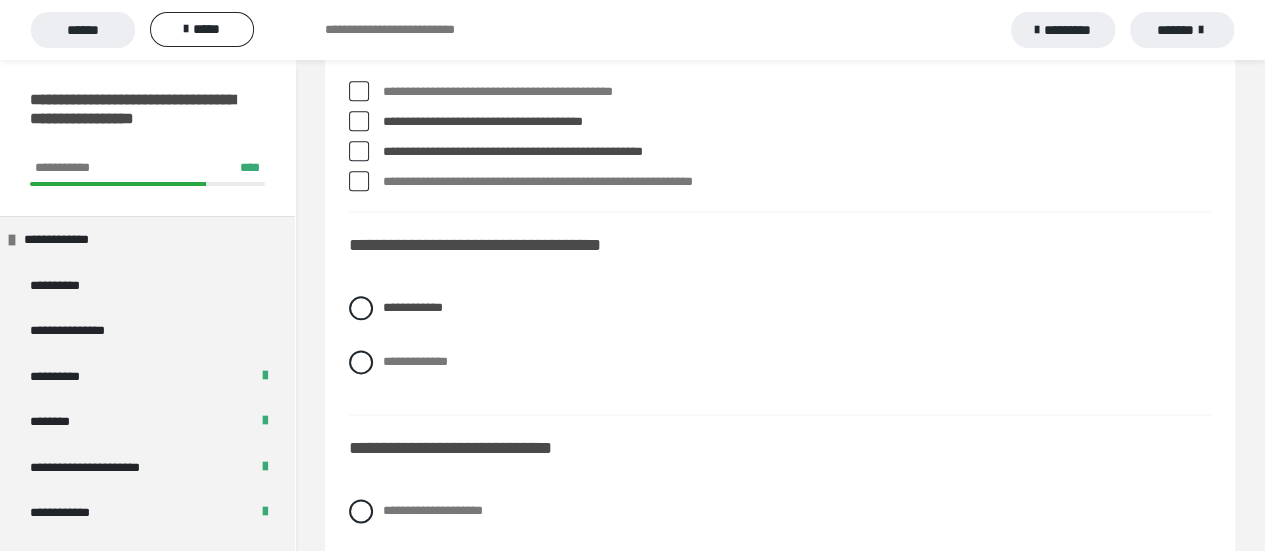 scroll, scrollTop: 5000, scrollLeft: 0, axis: vertical 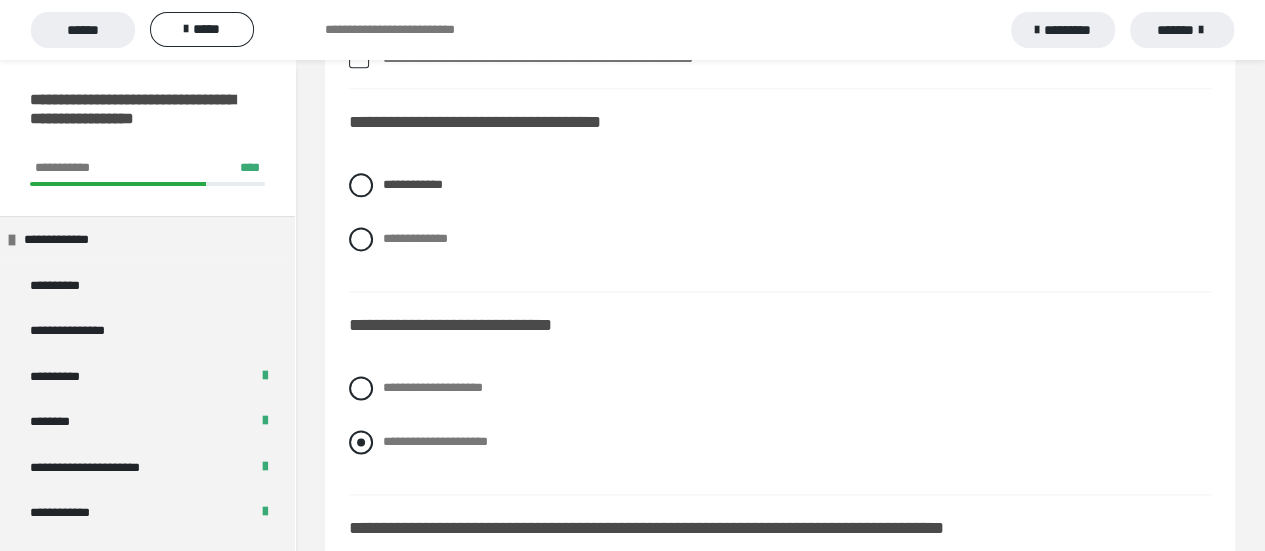 click at bounding box center (361, 442) 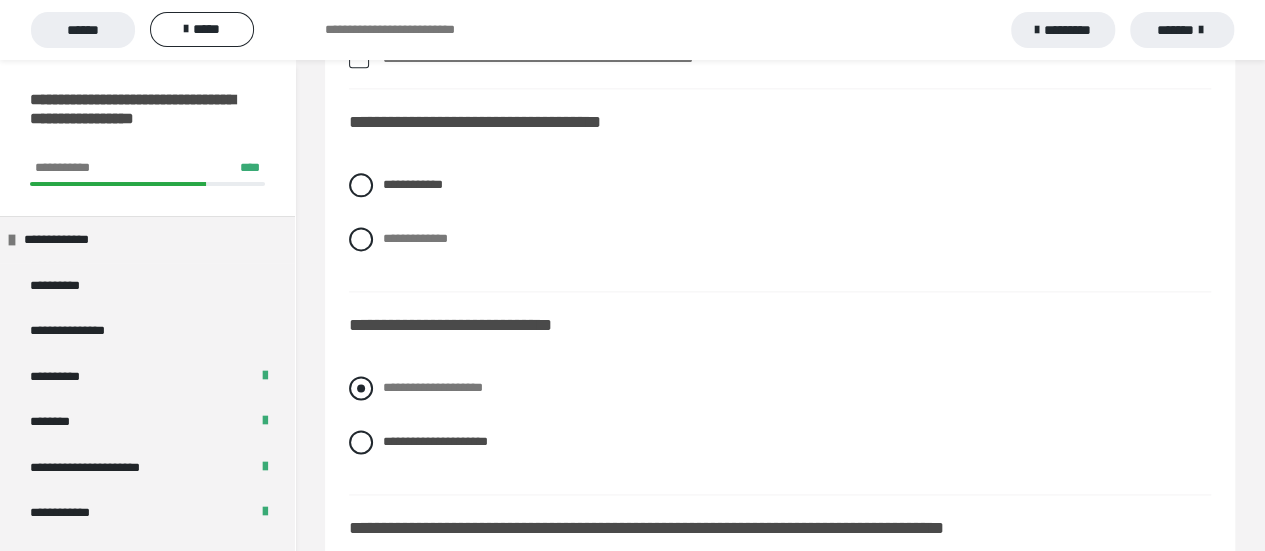 click on "**********" at bounding box center [780, 388] 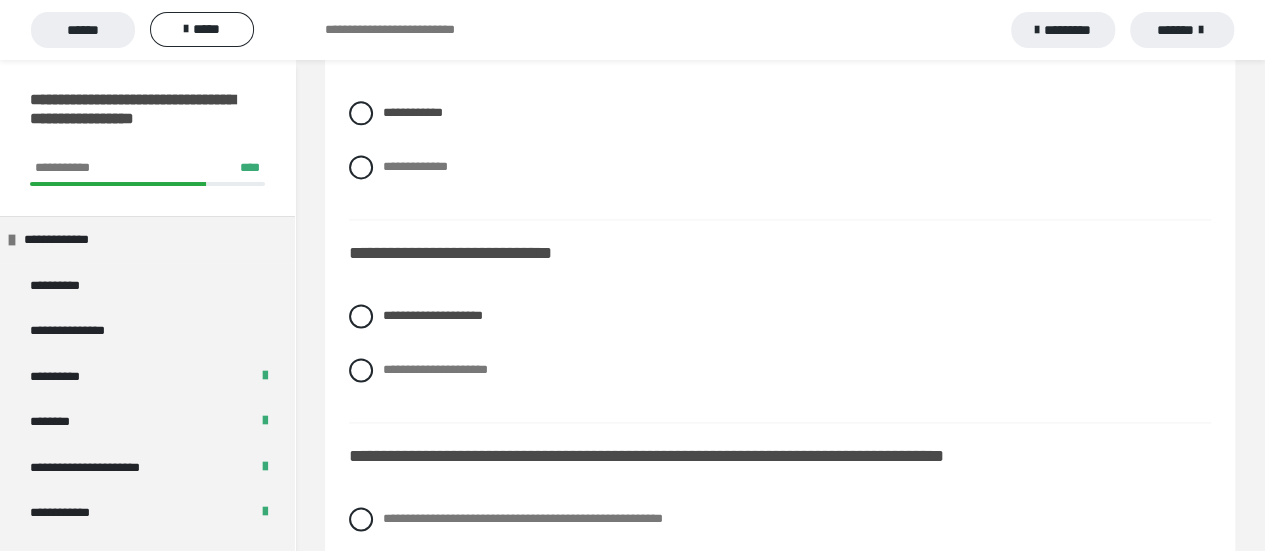 scroll, scrollTop: 5200, scrollLeft: 0, axis: vertical 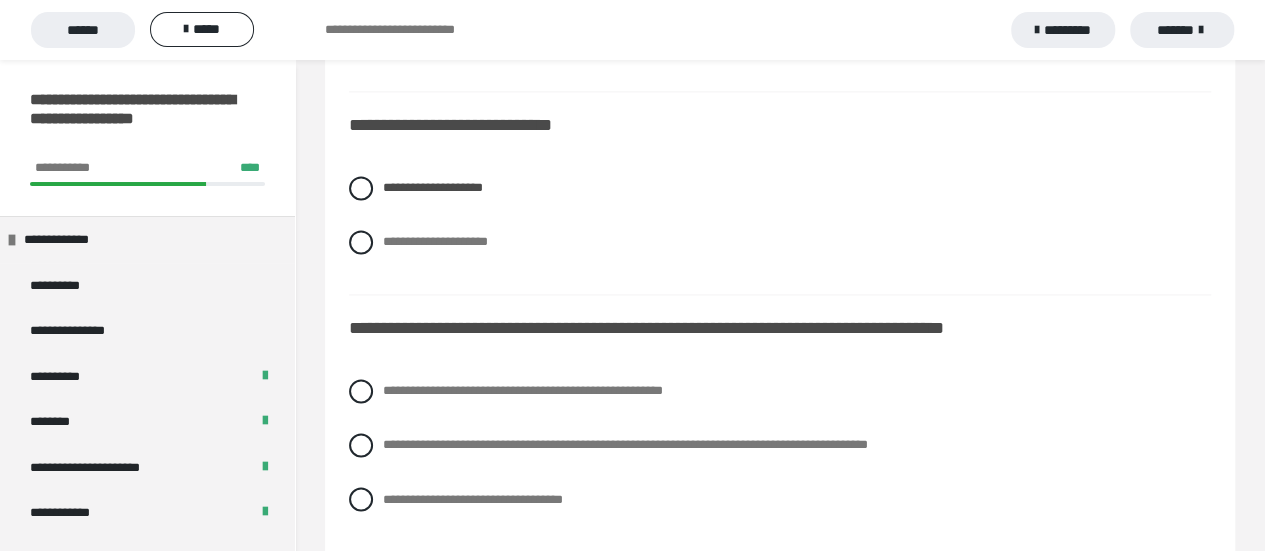 click on "**********" at bounding box center [780, 445] 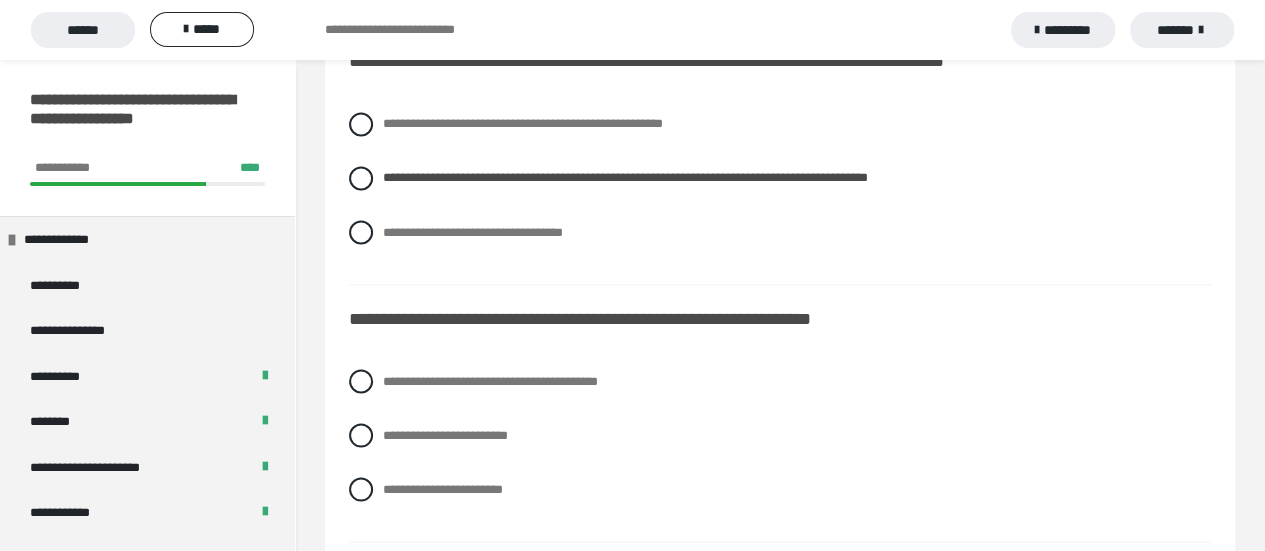 scroll, scrollTop: 5500, scrollLeft: 0, axis: vertical 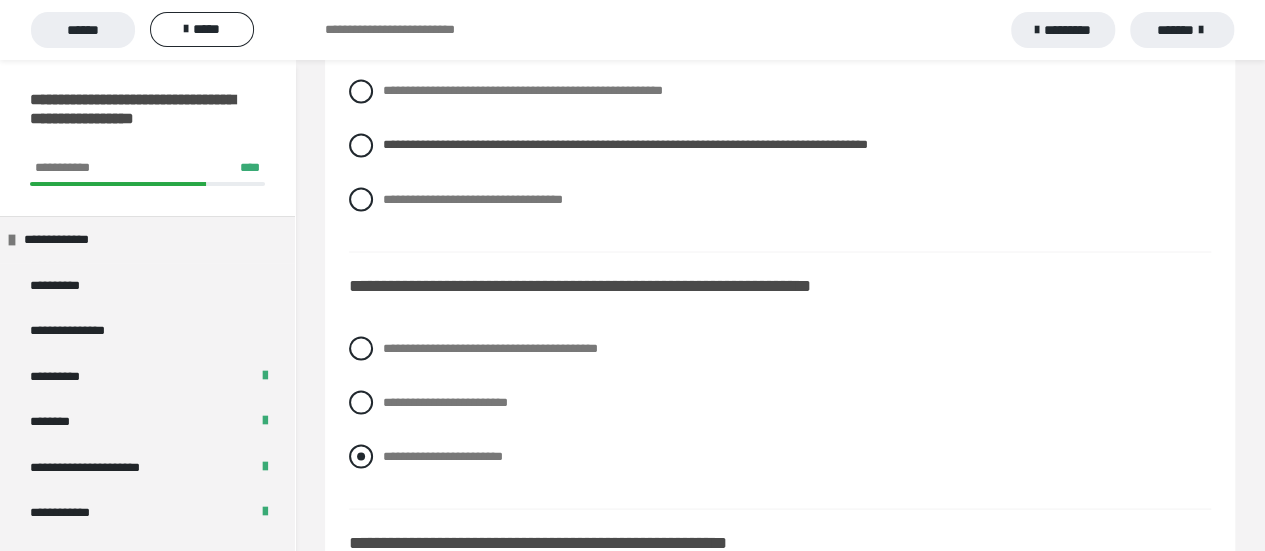 click at bounding box center (361, 456) 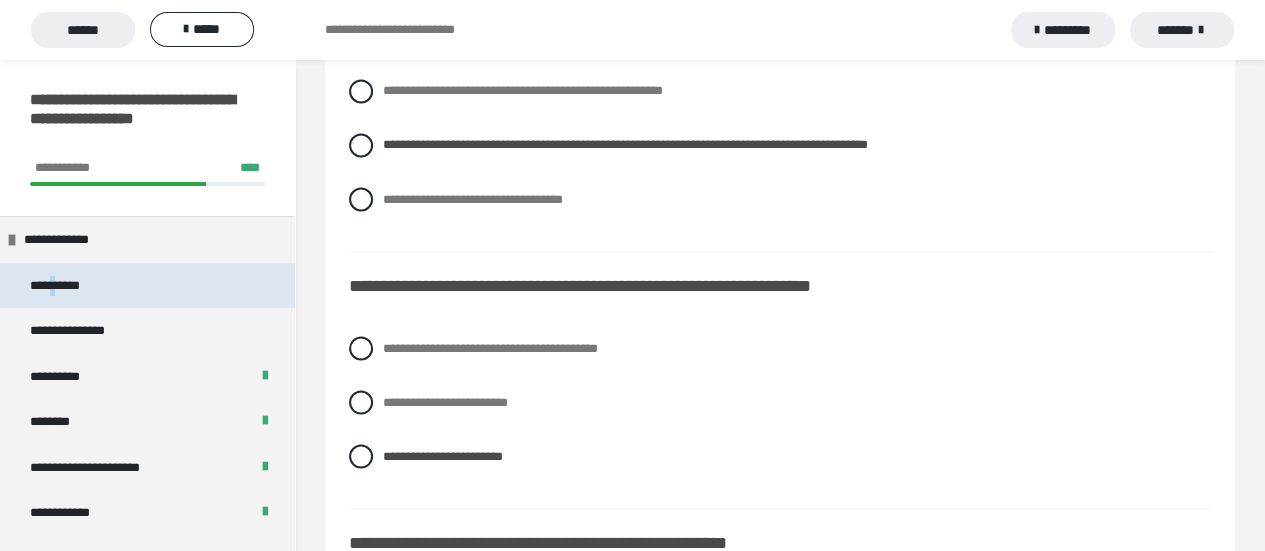 click on "**********" at bounding box center (78, 286) 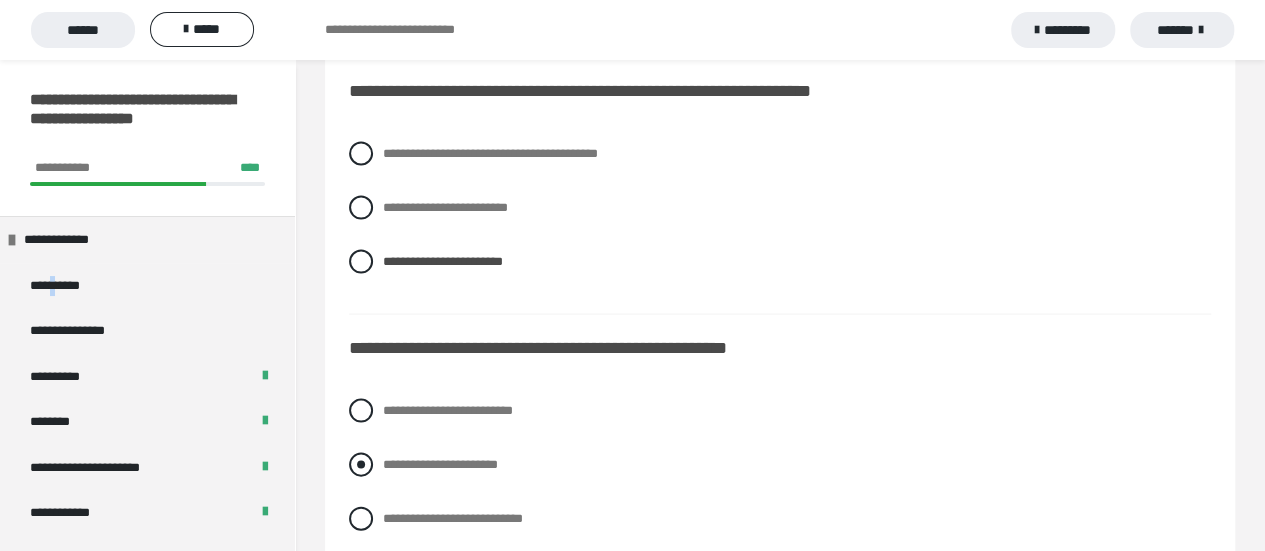 scroll, scrollTop: 5700, scrollLeft: 0, axis: vertical 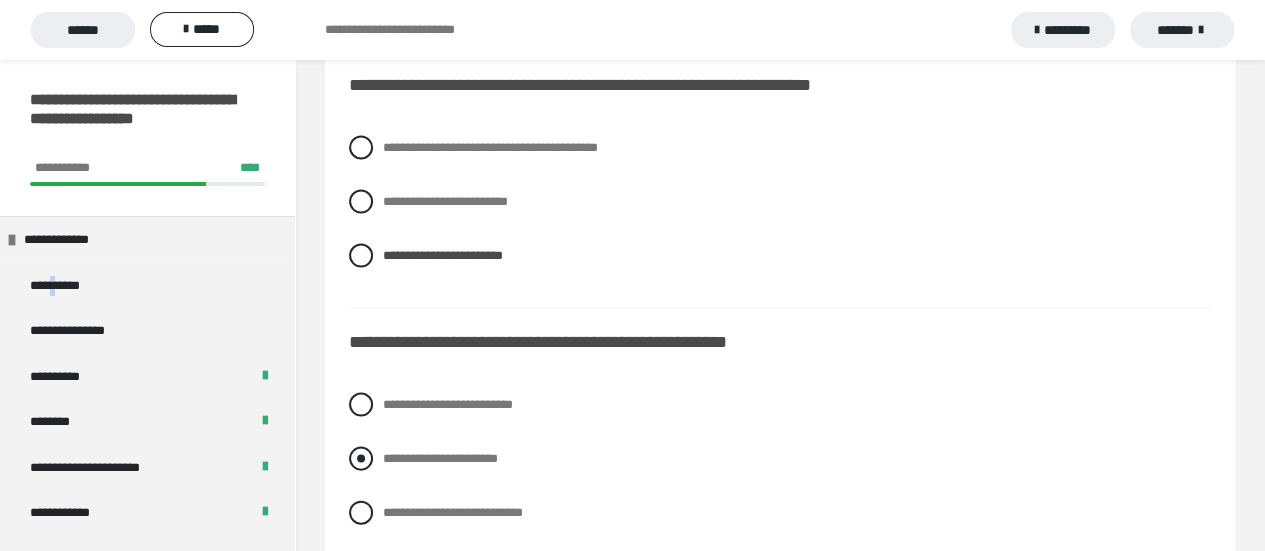 click at bounding box center [361, 459] 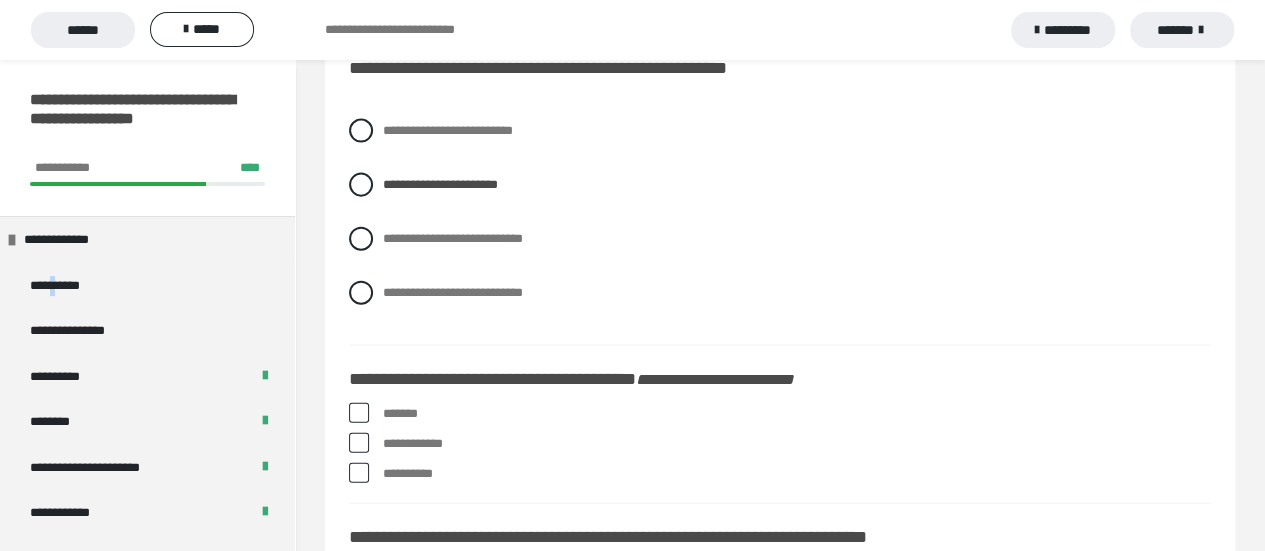 scroll, scrollTop: 6000, scrollLeft: 0, axis: vertical 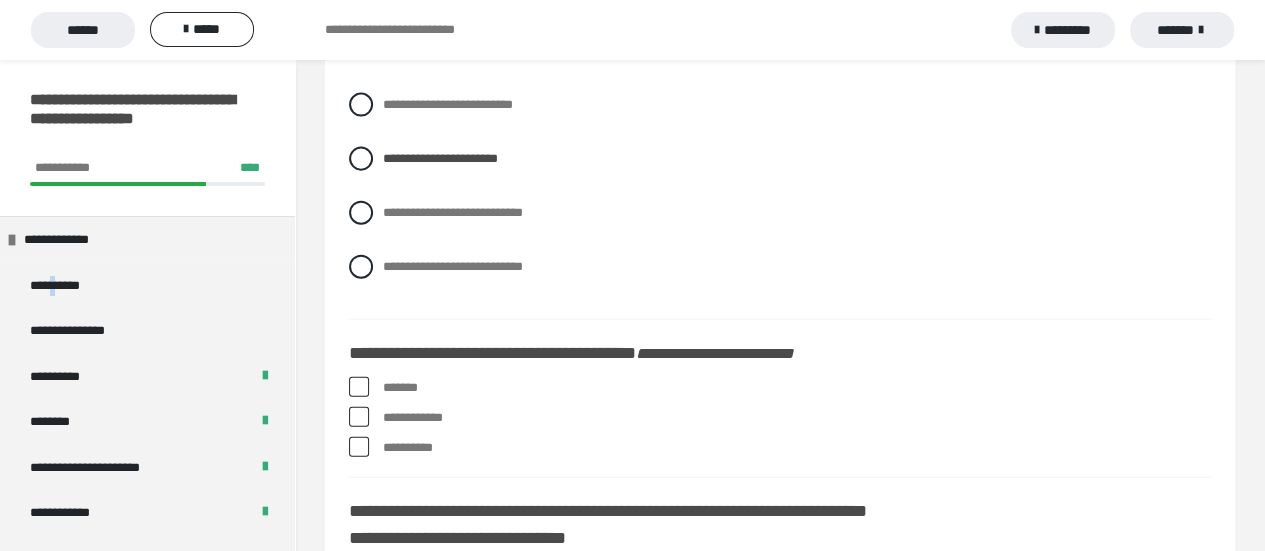 drag, startPoint x: 355, startPoint y: 373, endPoint x: 414, endPoint y: 467, distance: 110.98198 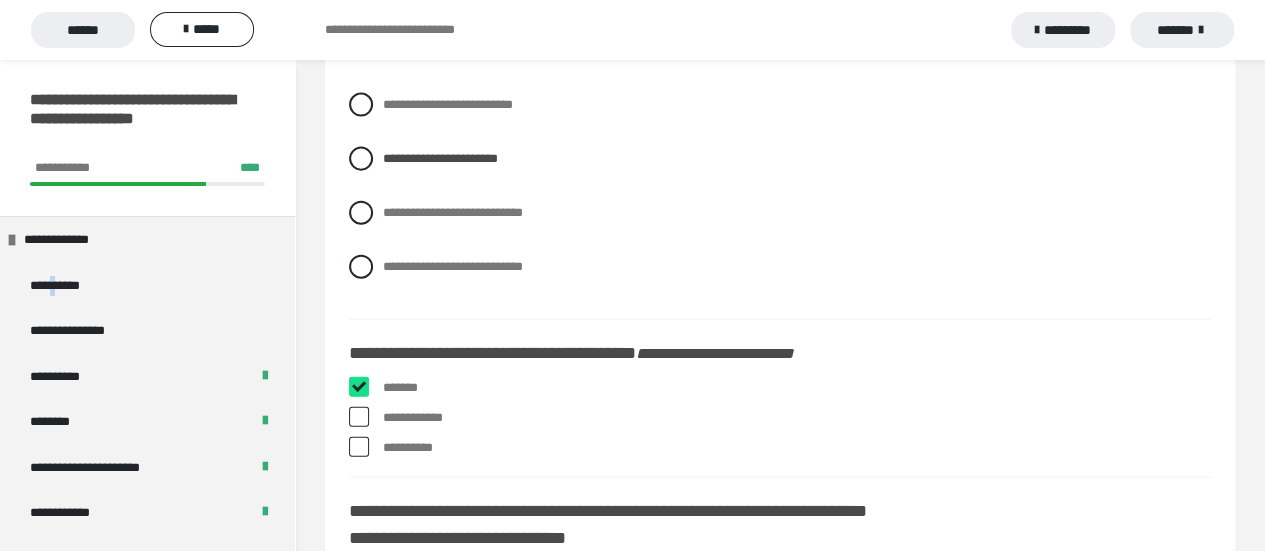 checkbox on "****" 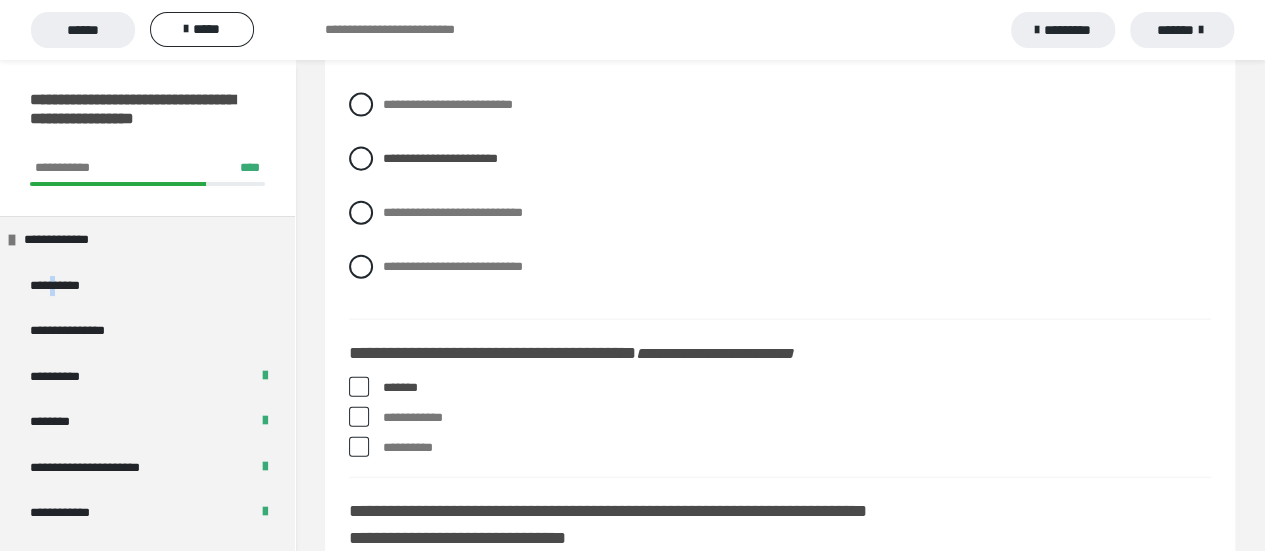 click on "**********" at bounding box center (780, 448) 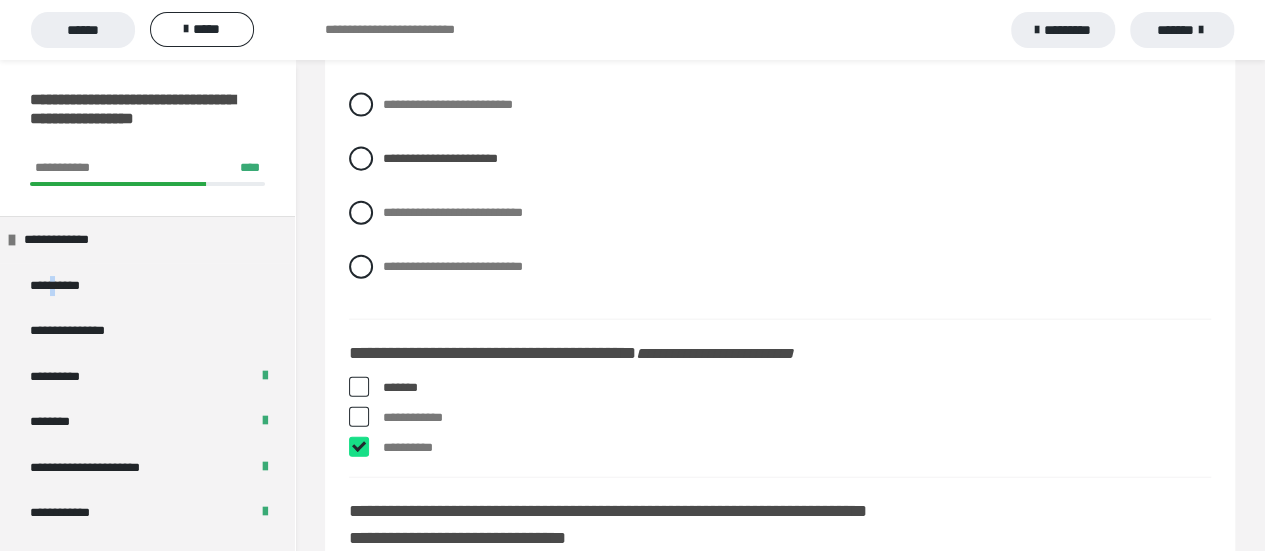 checkbox on "****" 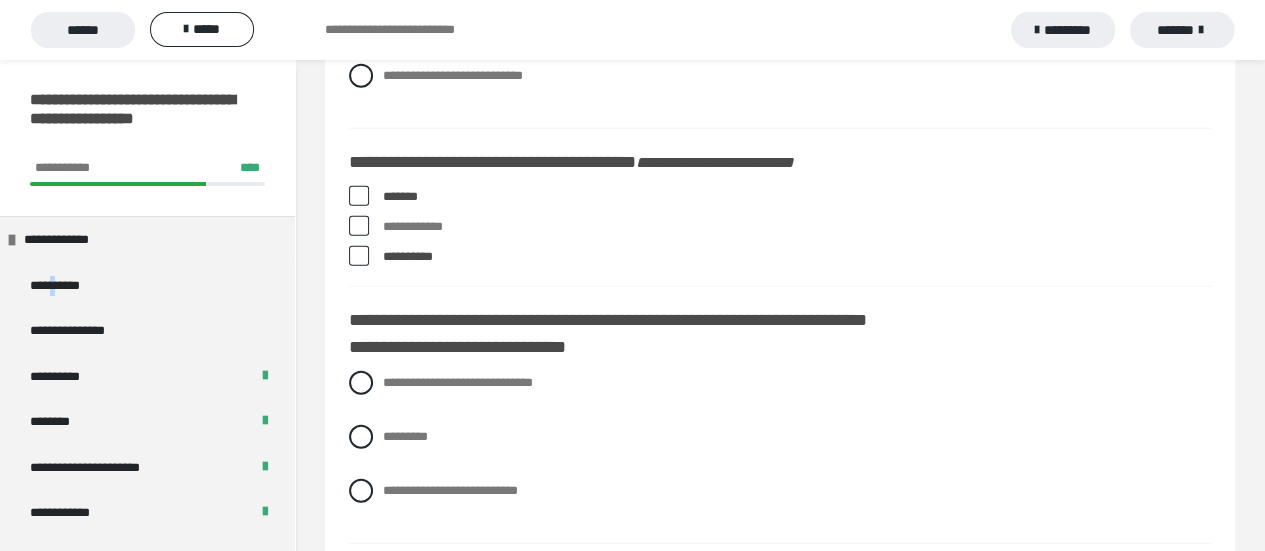 scroll, scrollTop: 6200, scrollLeft: 0, axis: vertical 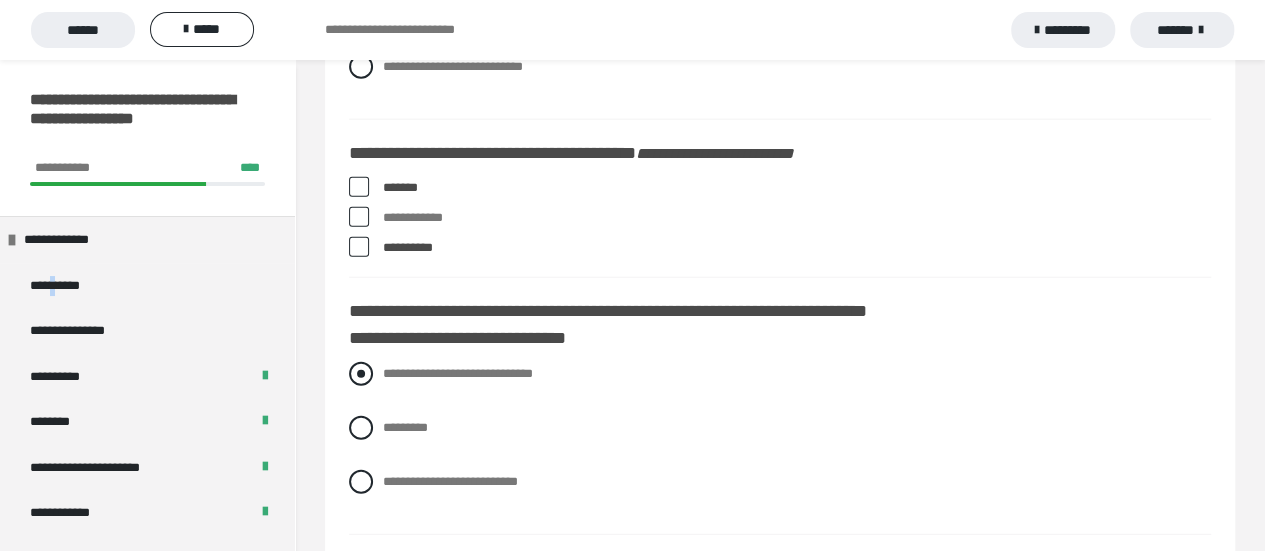 click on "**********" at bounding box center [780, 374] 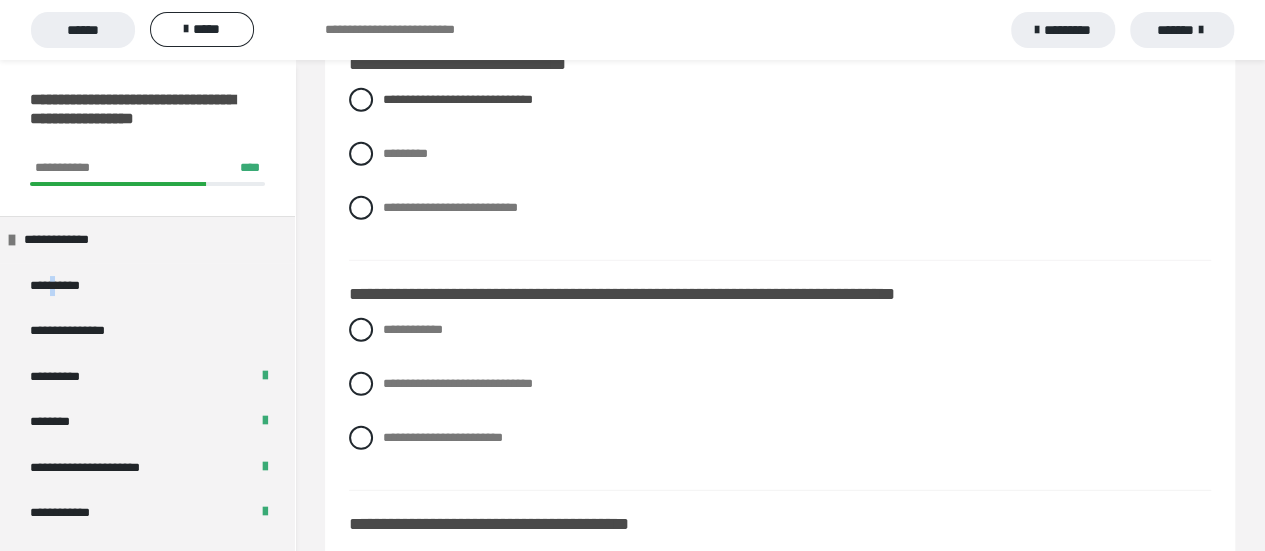 scroll, scrollTop: 6500, scrollLeft: 0, axis: vertical 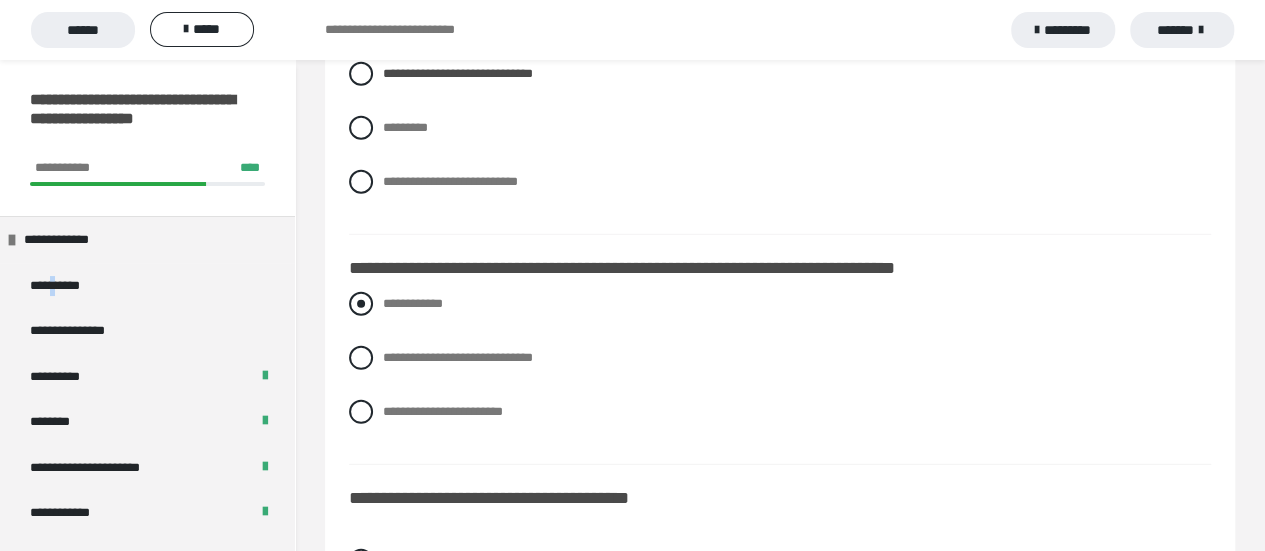click at bounding box center [361, 304] 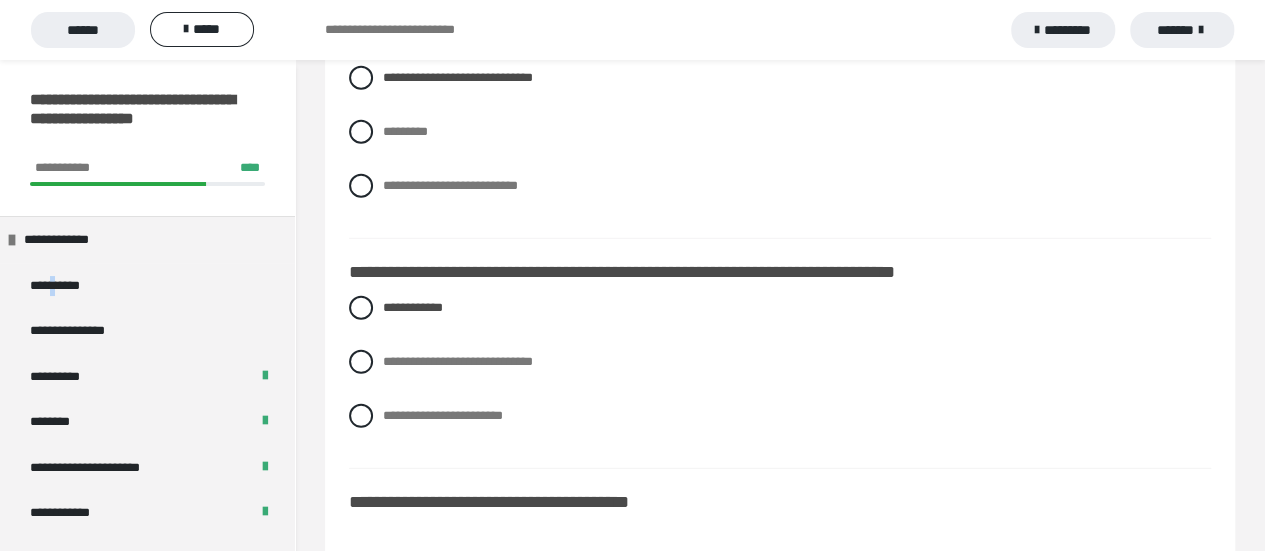scroll, scrollTop: 6700, scrollLeft: 0, axis: vertical 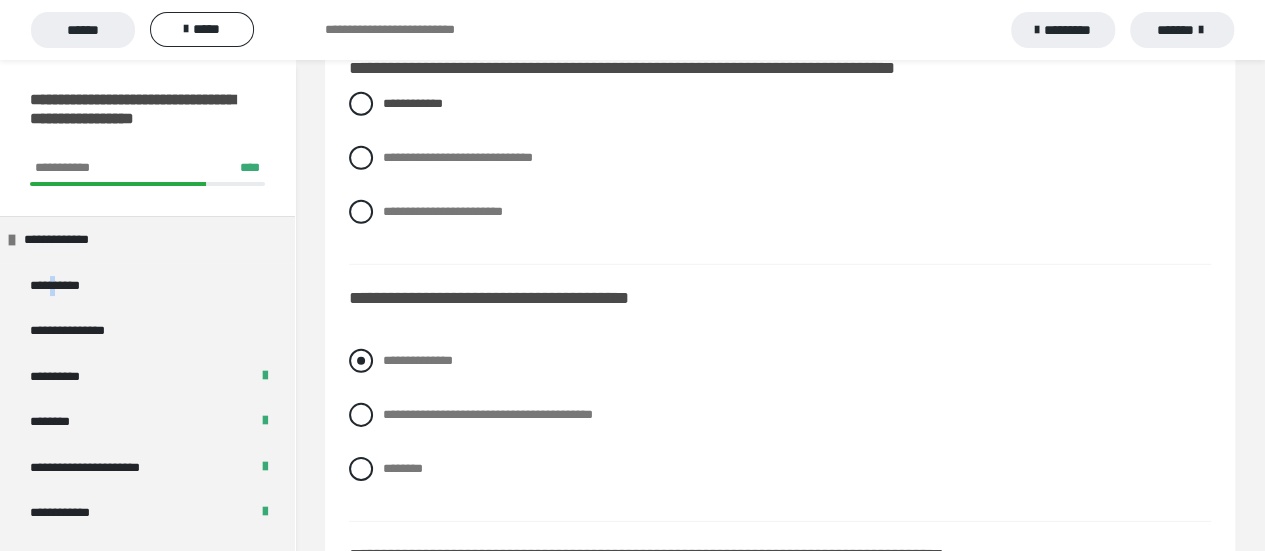 click at bounding box center [361, 361] 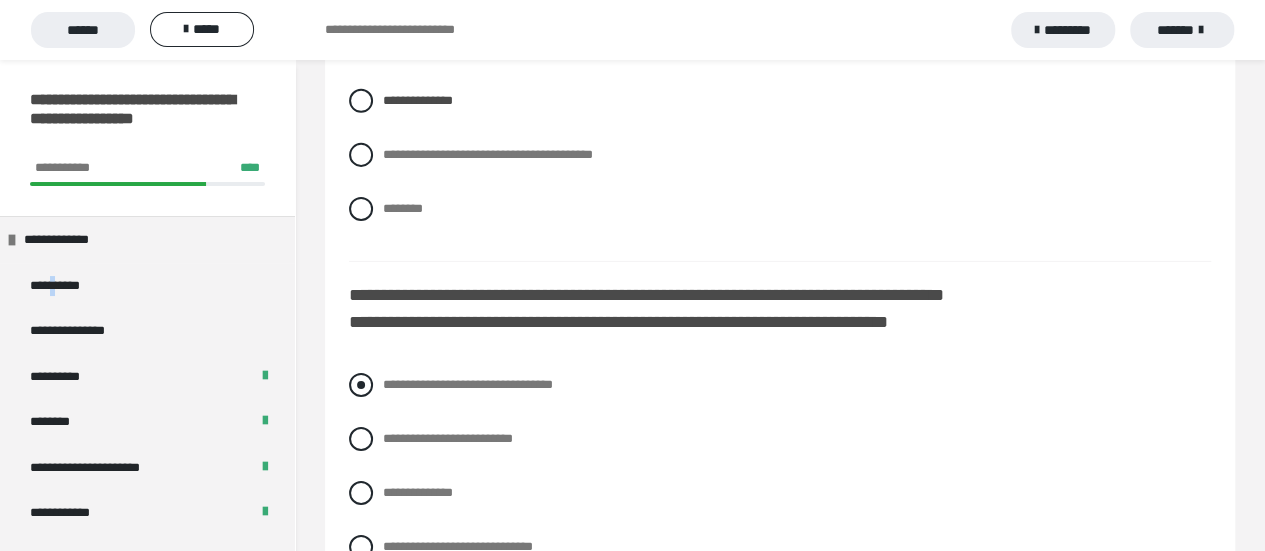 scroll, scrollTop: 7000, scrollLeft: 0, axis: vertical 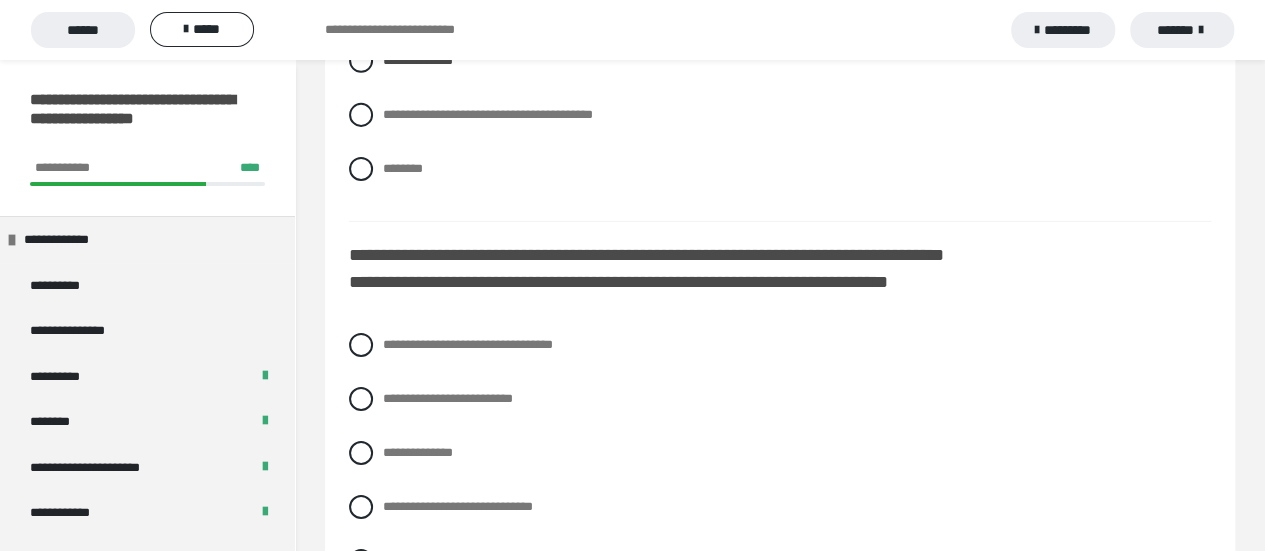 click on "**********" at bounding box center (646, 268) 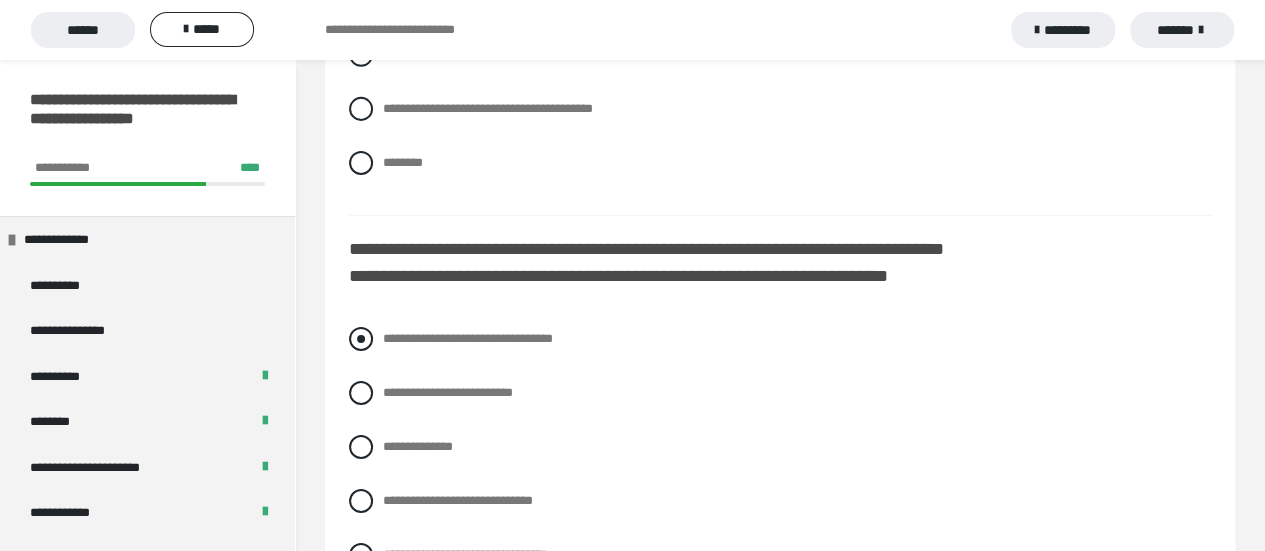 scroll, scrollTop: 7100, scrollLeft: 0, axis: vertical 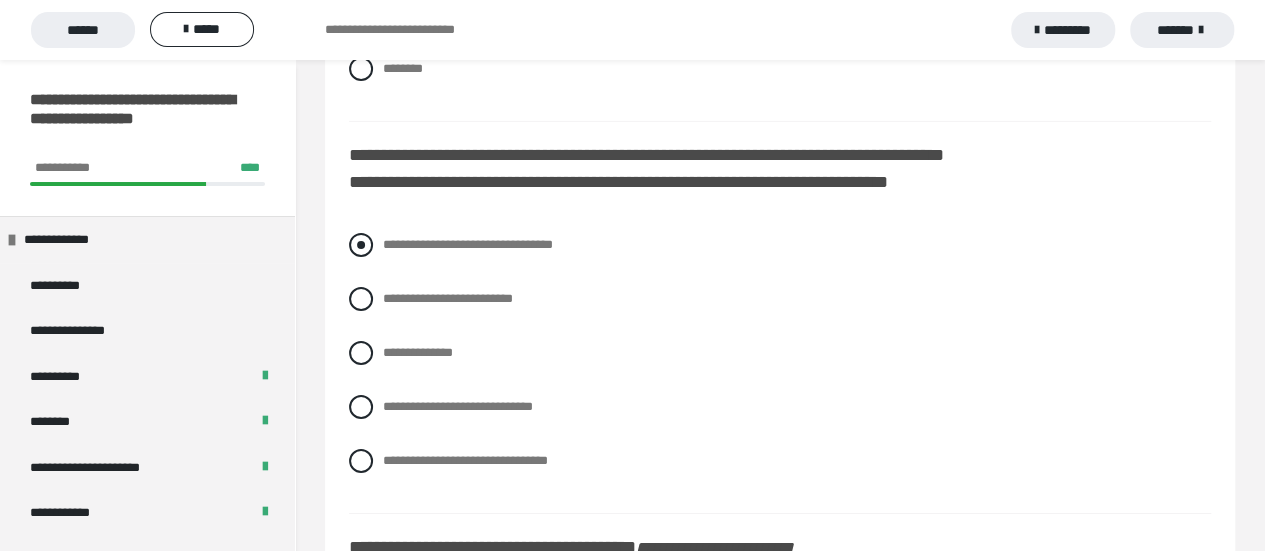 click at bounding box center [361, 245] 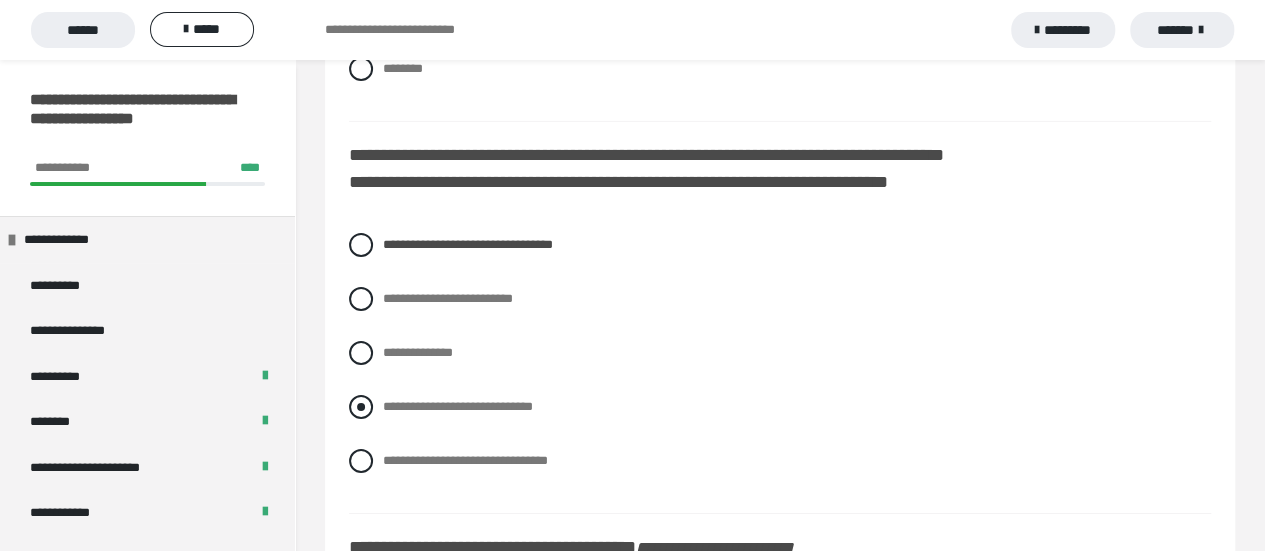 click at bounding box center (361, 407) 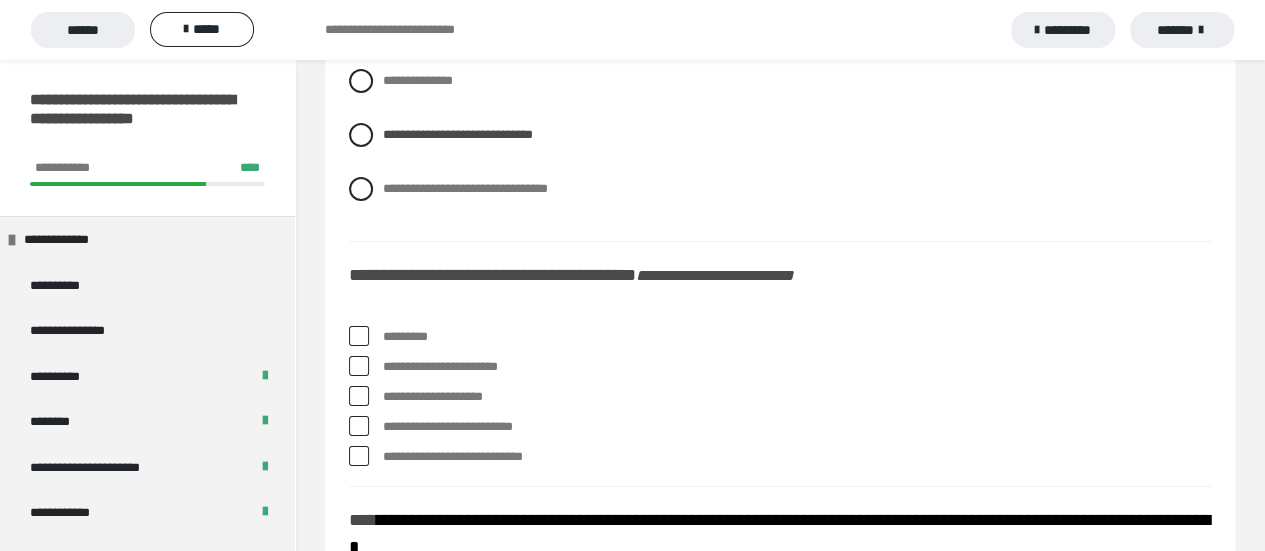 scroll, scrollTop: 7400, scrollLeft: 0, axis: vertical 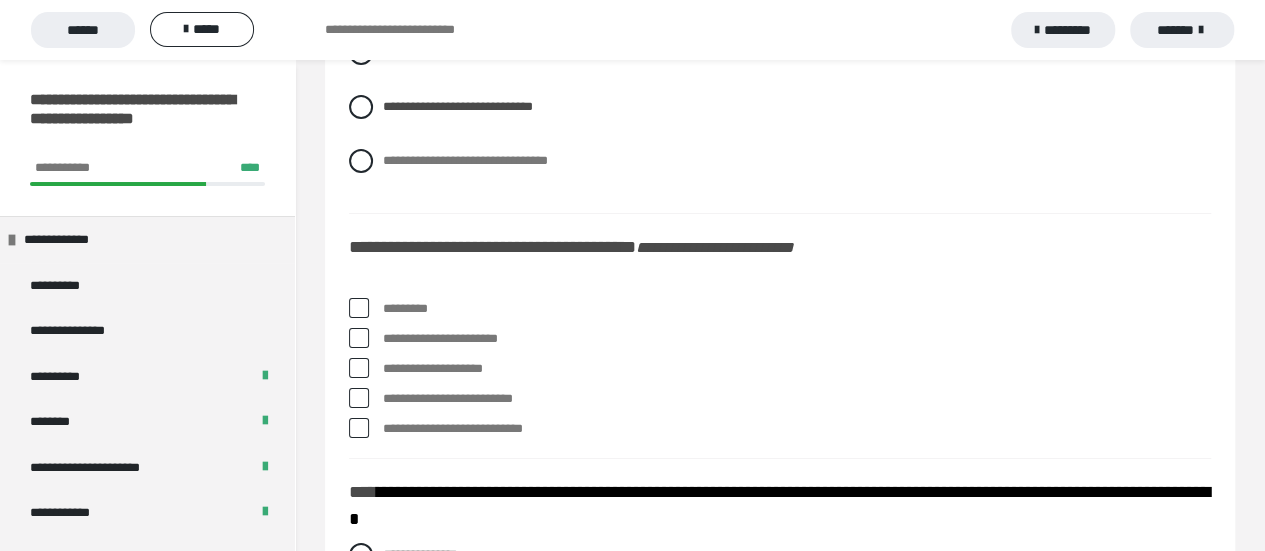 click on "*********" at bounding box center [797, 309] 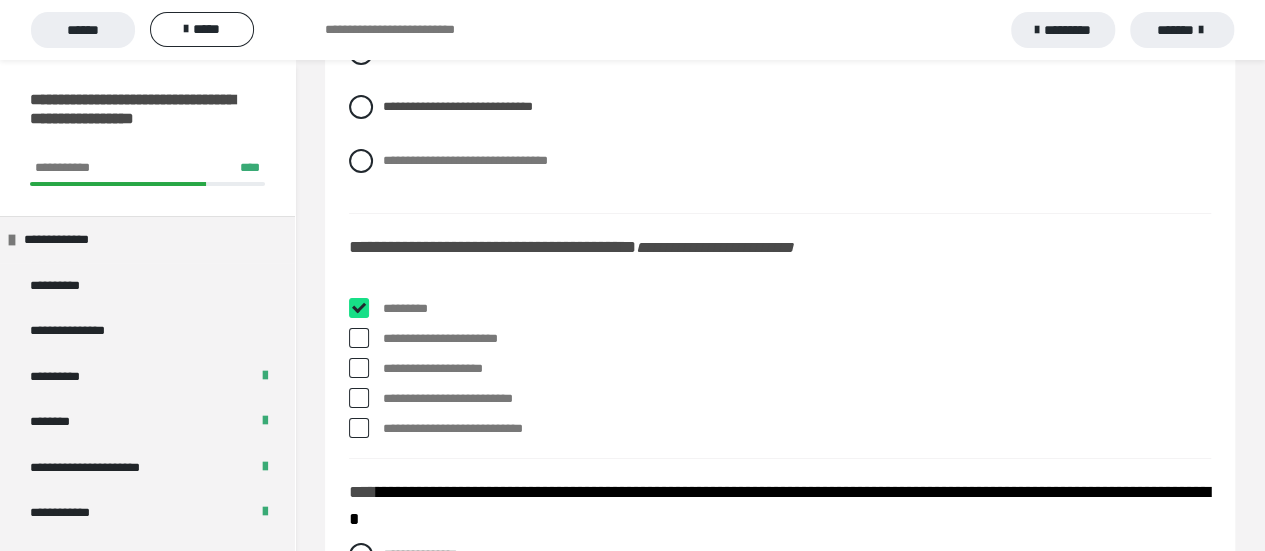 checkbox on "****" 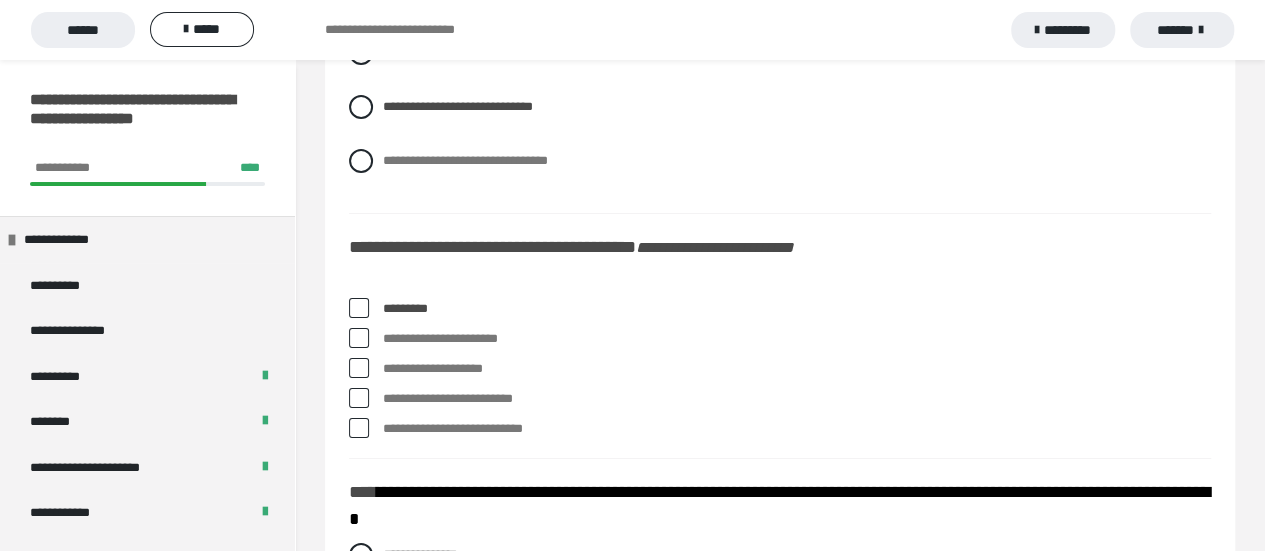 click on "**********" at bounding box center [780, 373] 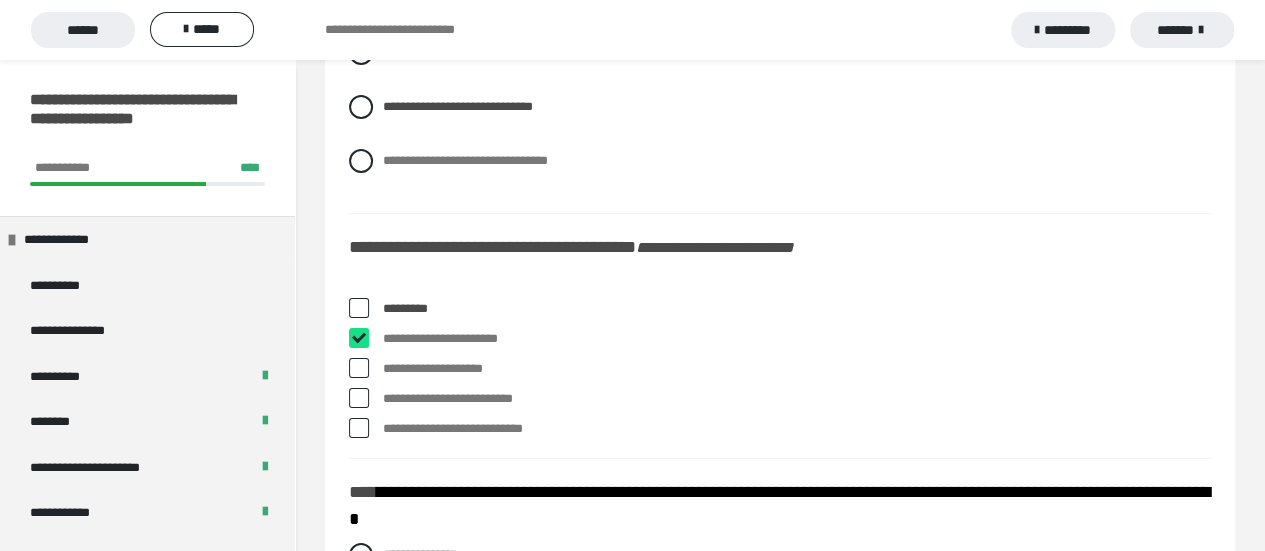 checkbox on "****" 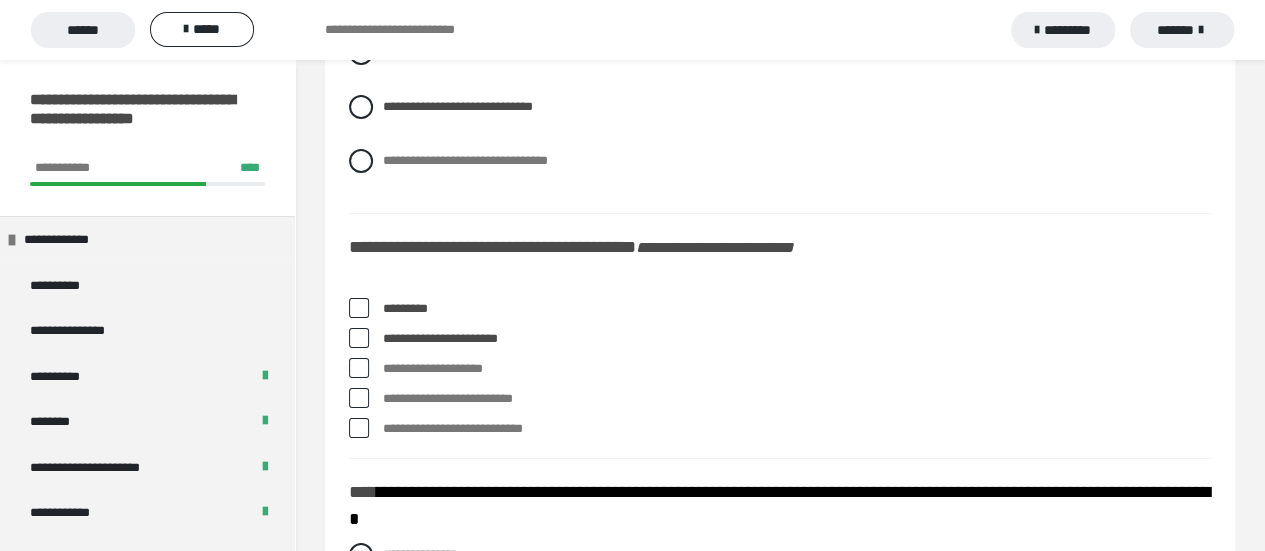 click at bounding box center [359, 398] 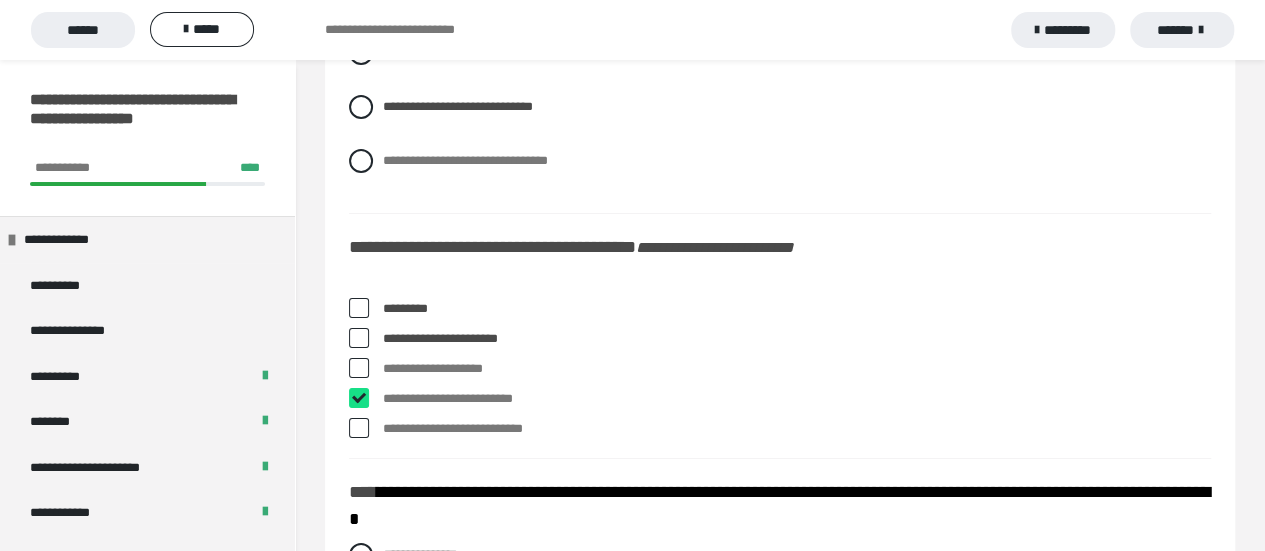 checkbox on "****" 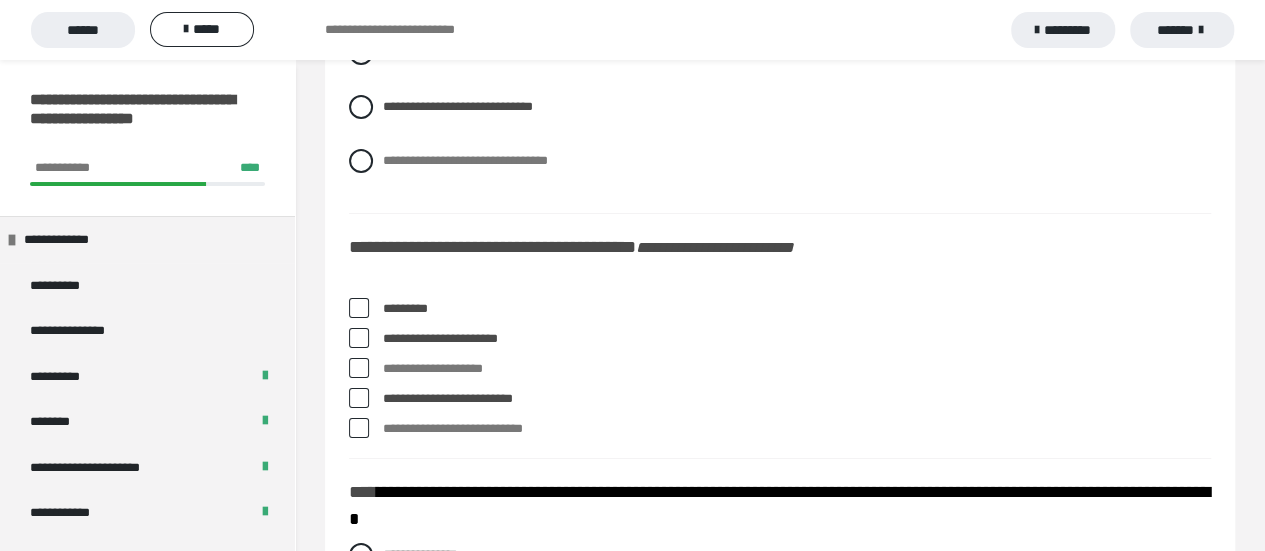 click at bounding box center [359, 428] 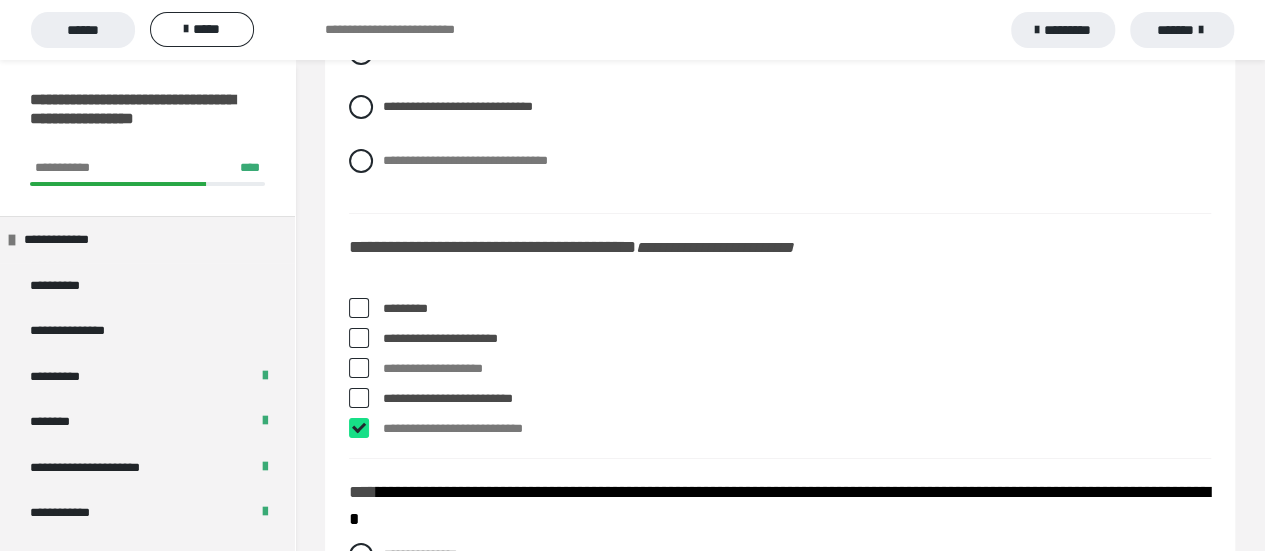 checkbox on "****" 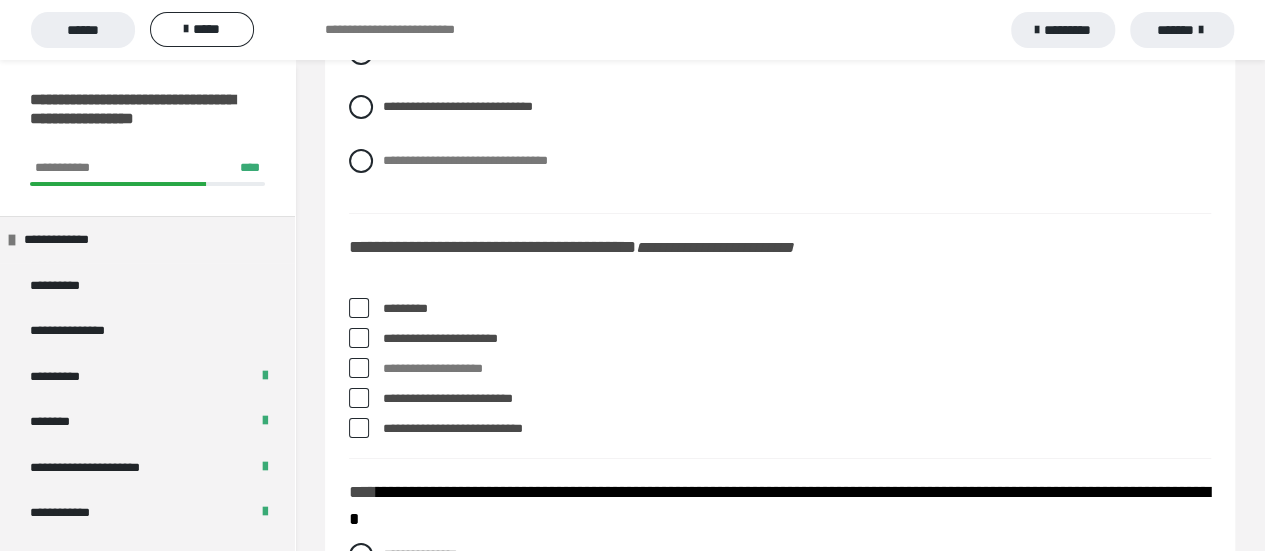 click on "**********" at bounding box center (780, 399) 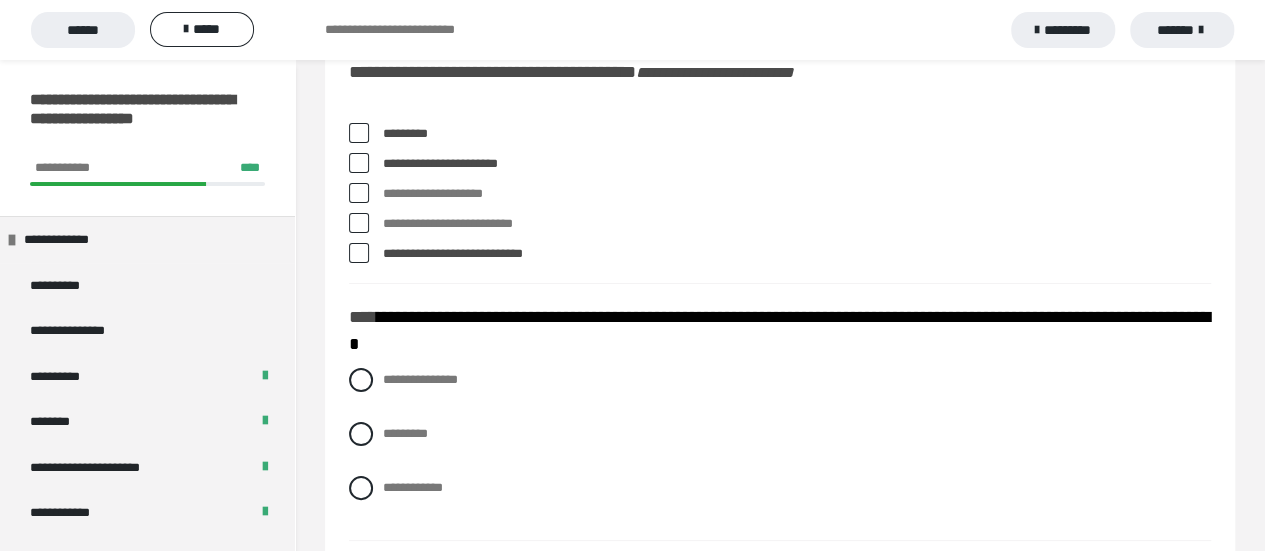 scroll, scrollTop: 7600, scrollLeft: 0, axis: vertical 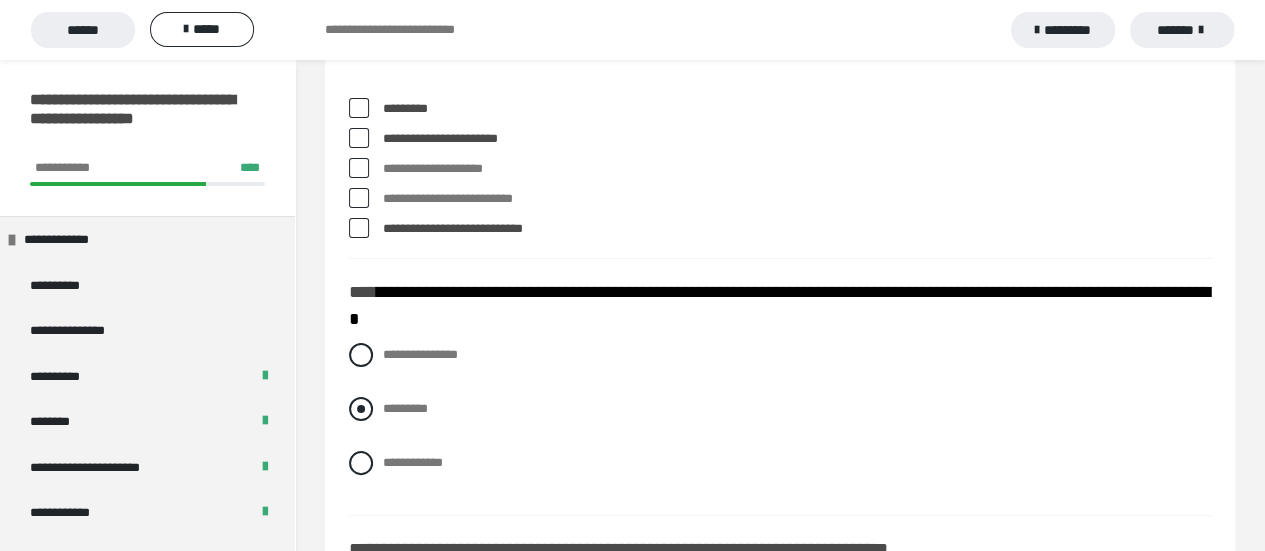 click on "*********" at bounding box center (405, 408) 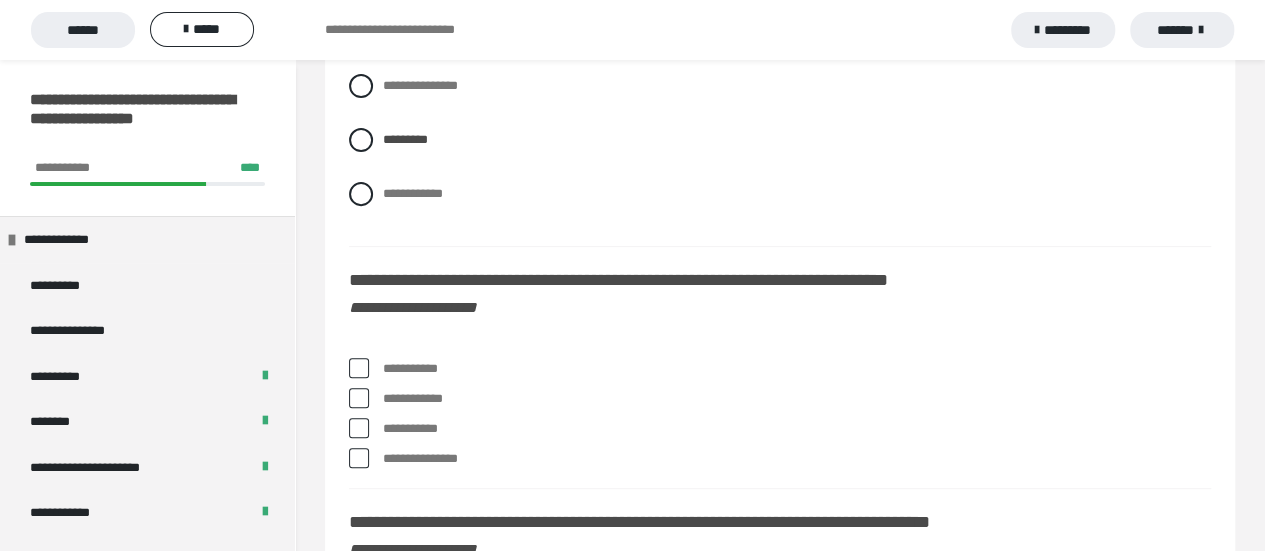 scroll, scrollTop: 7900, scrollLeft: 0, axis: vertical 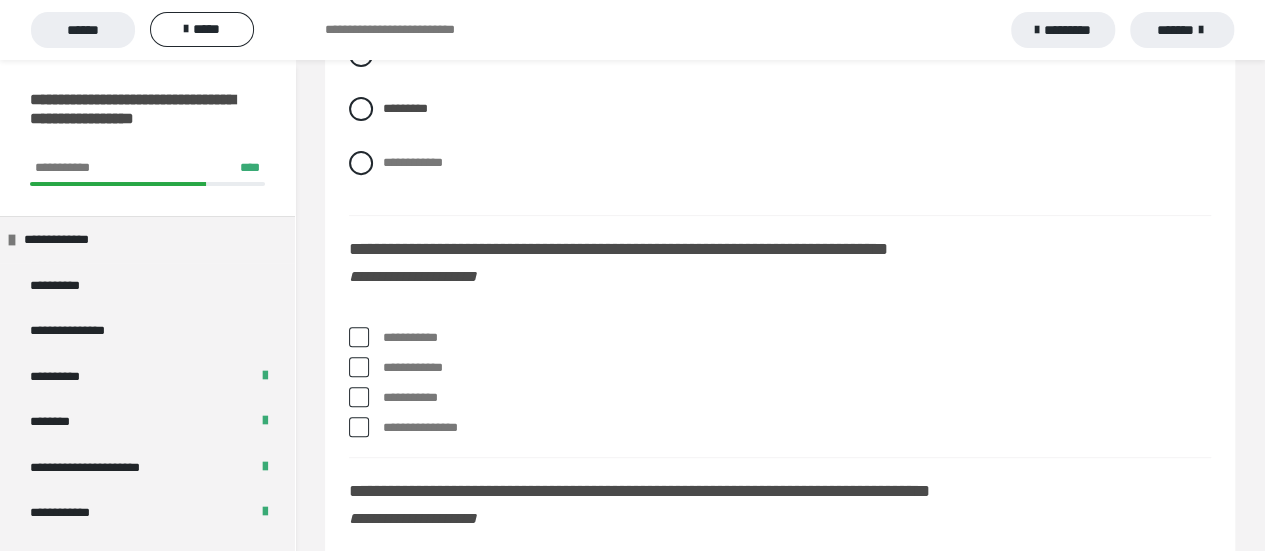 click on "**********" at bounding box center (797, 338) 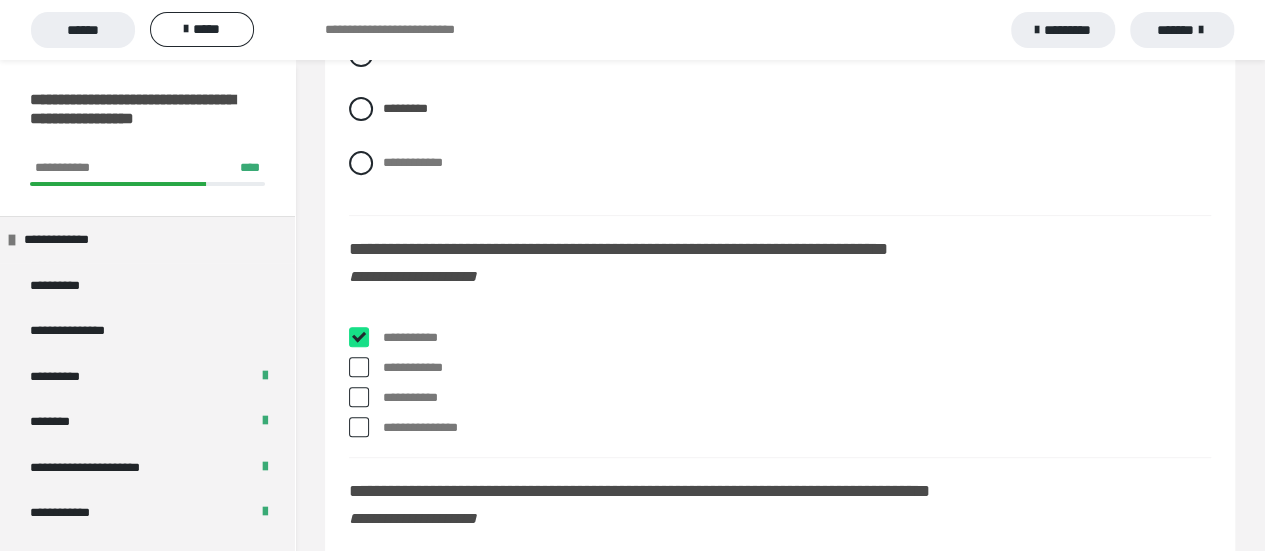 checkbox on "****" 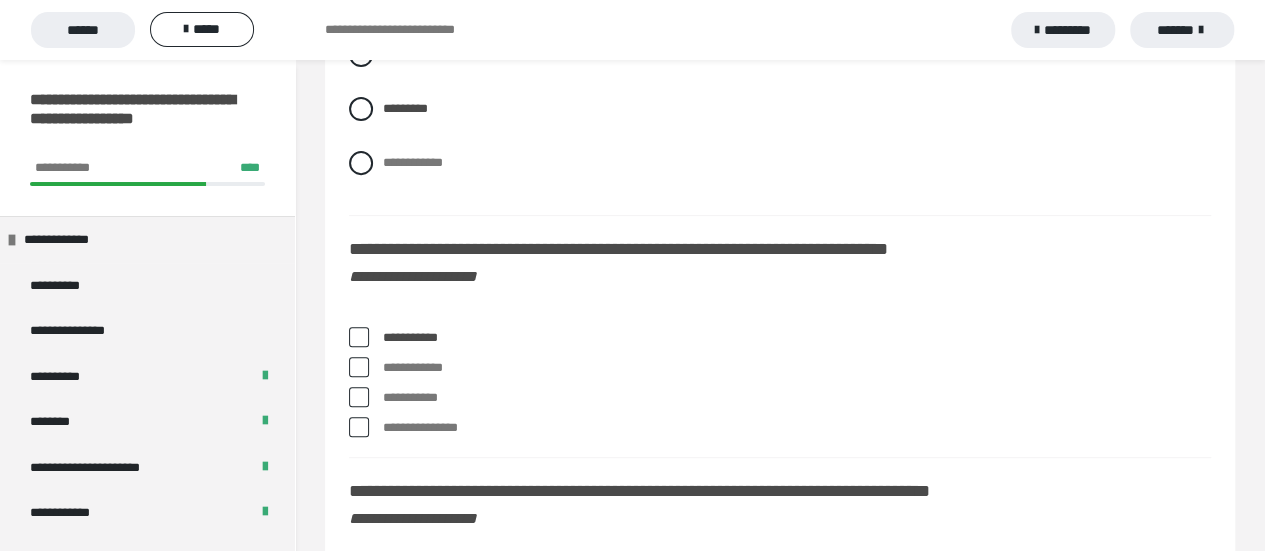 click on "**********" at bounding box center (780, 398) 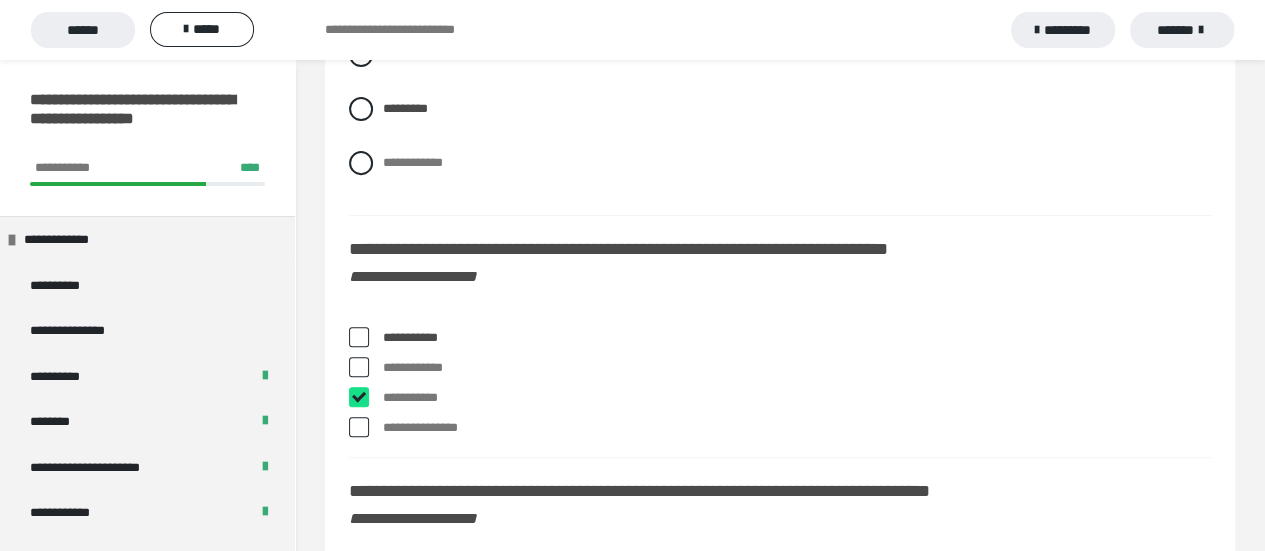 checkbox on "****" 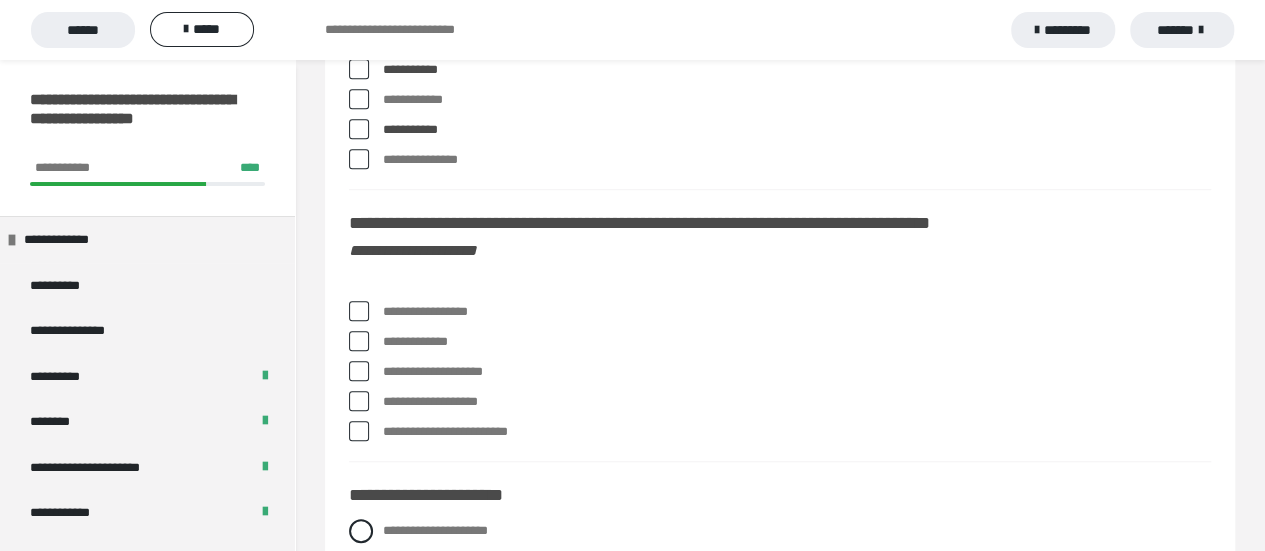 scroll, scrollTop: 8200, scrollLeft: 0, axis: vertical 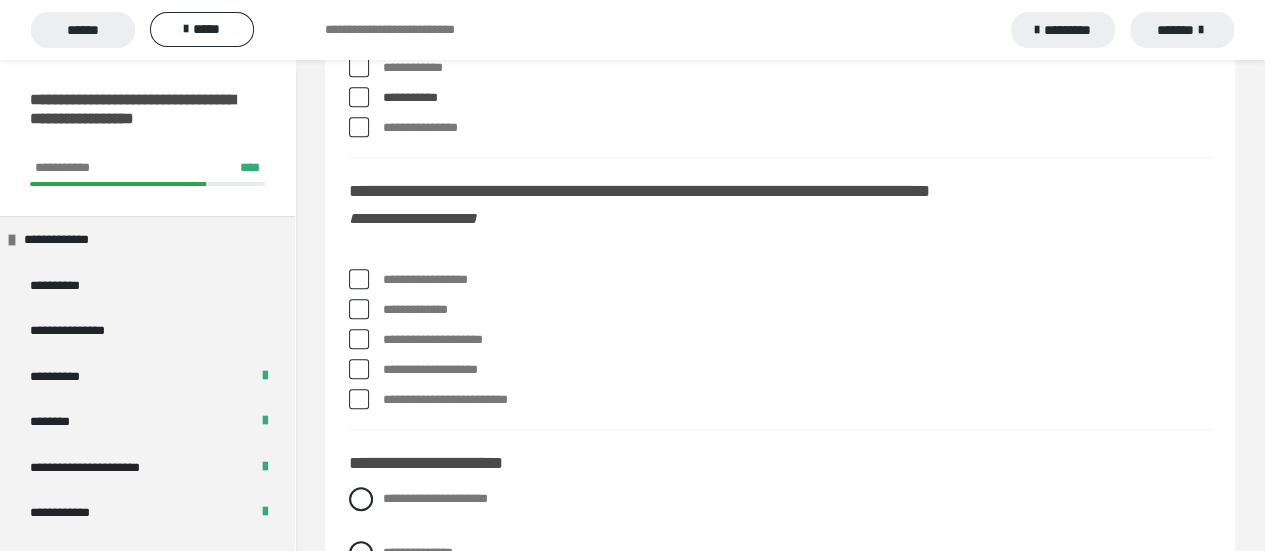 click on "**********" at bounding box center [780, 344] 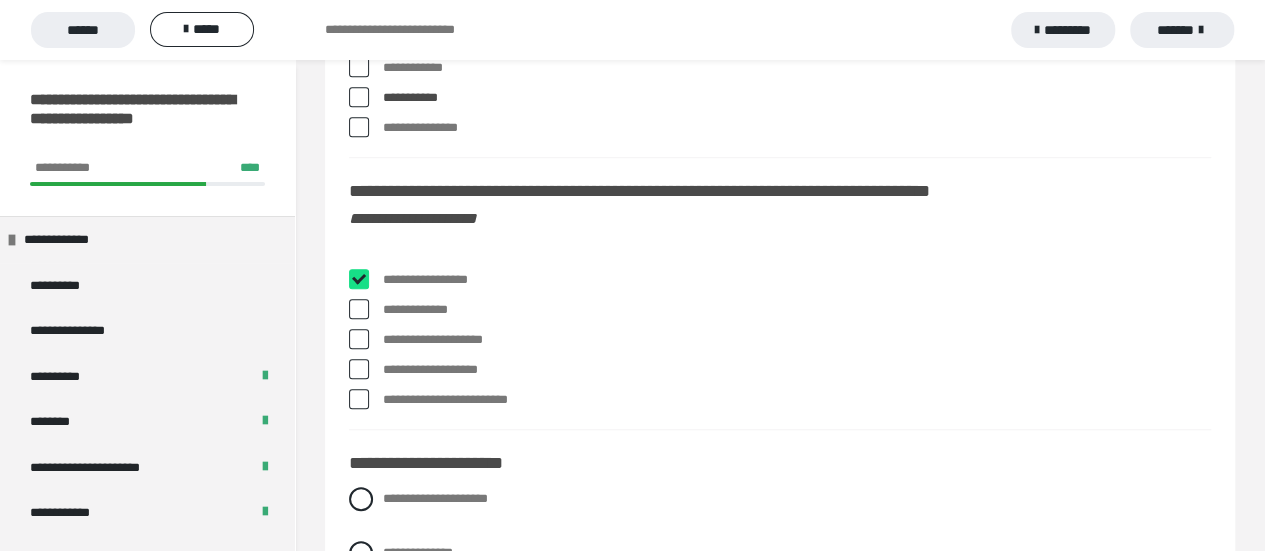 checkbox on "****" 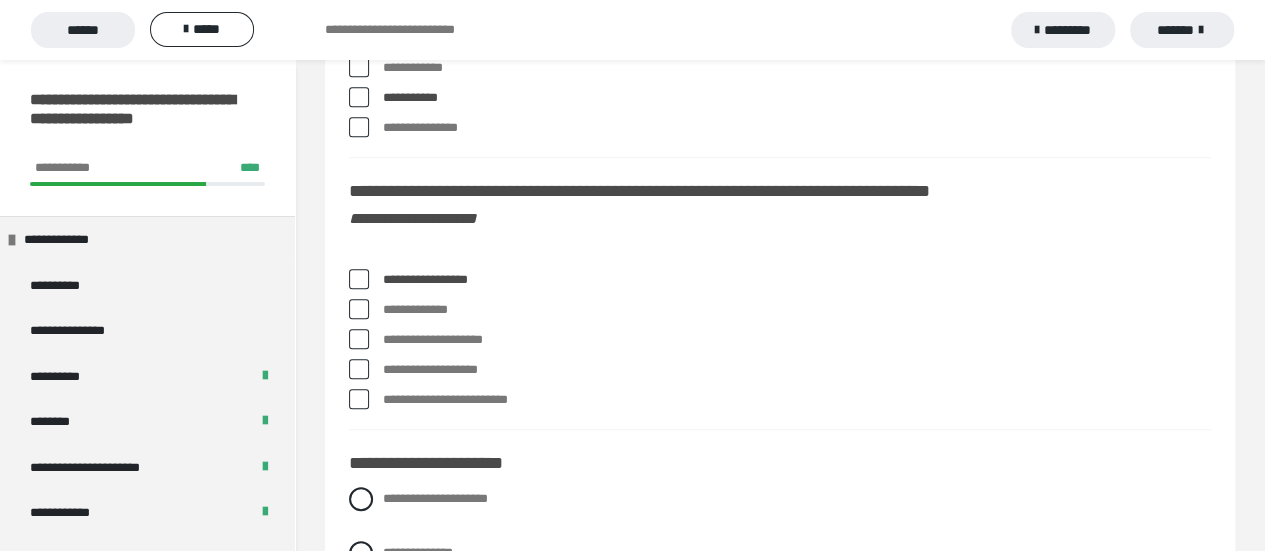 click at bounding box center (359, 339) 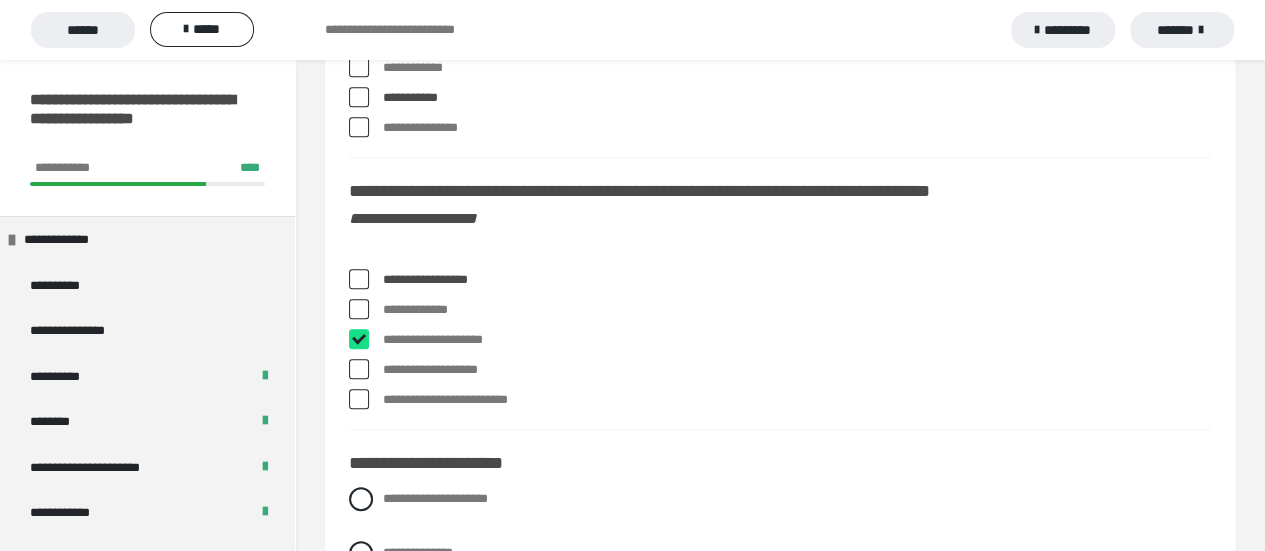 checkbox on "****" 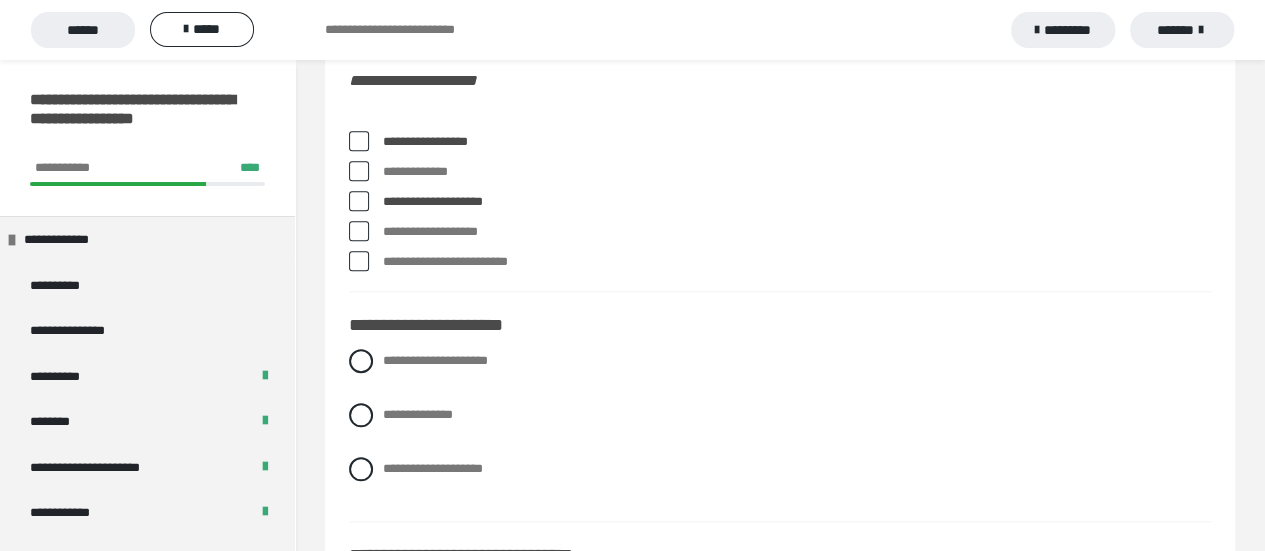 scroll, scrollTop: 8400, scrollLeft: 0, axis: vertical 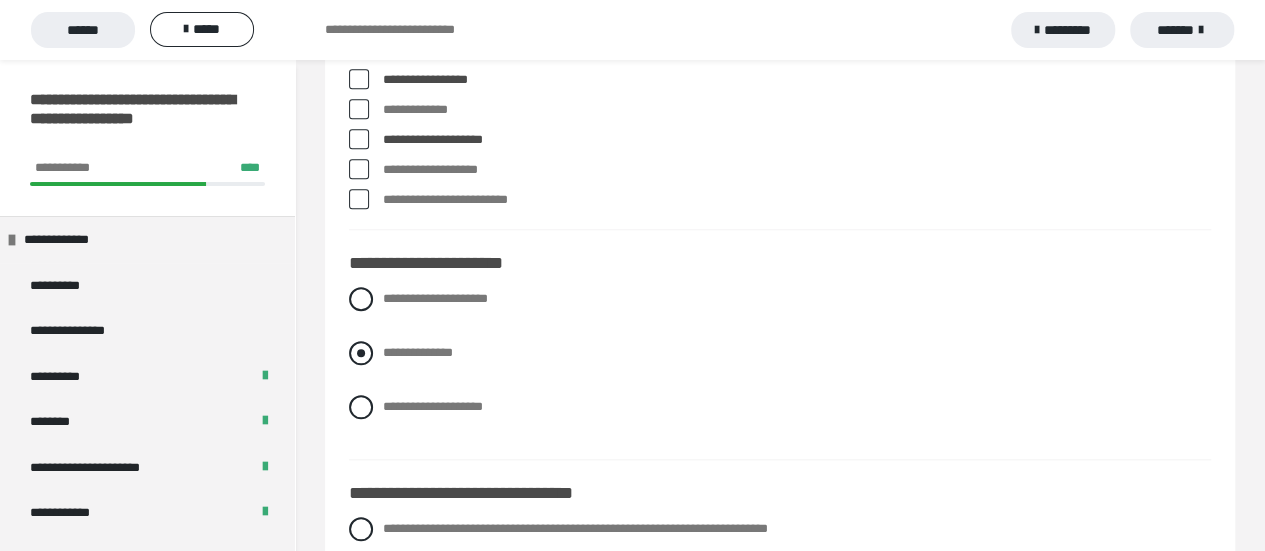 click at bounding box center (361, 353) 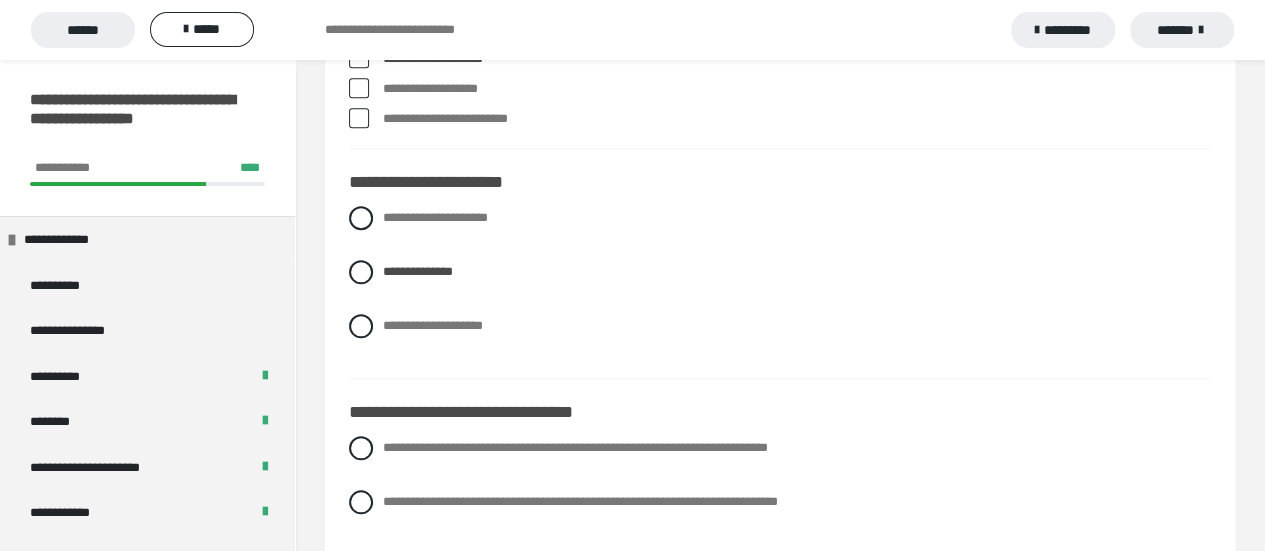 scroll, scrollTop: 8600, scrollLeft: 0, axis: vertical 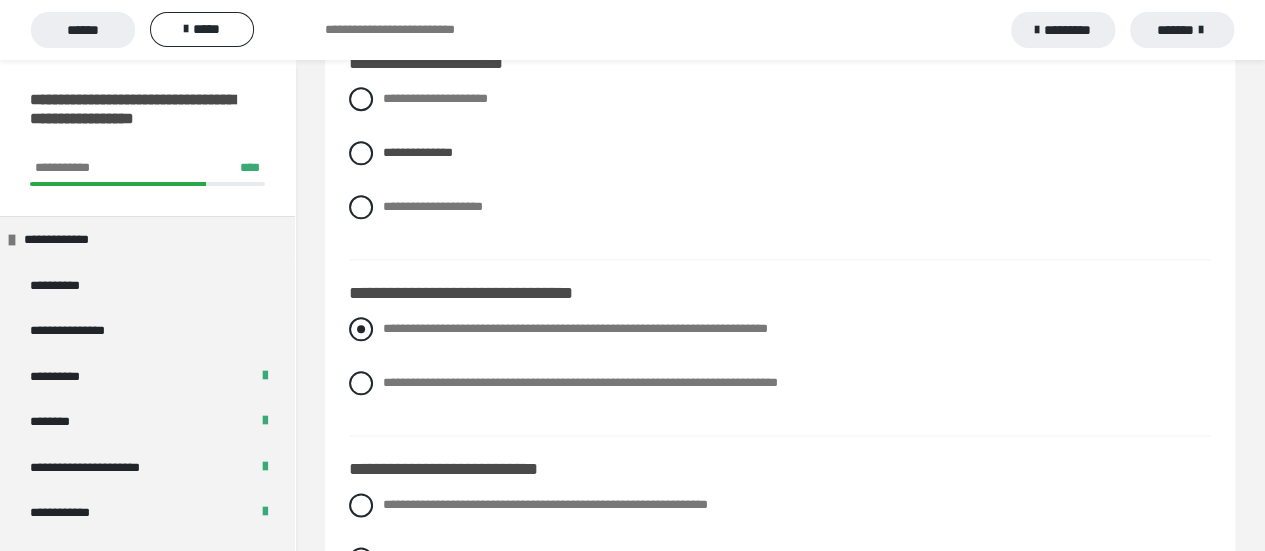 click at bounding box center (361, 329) 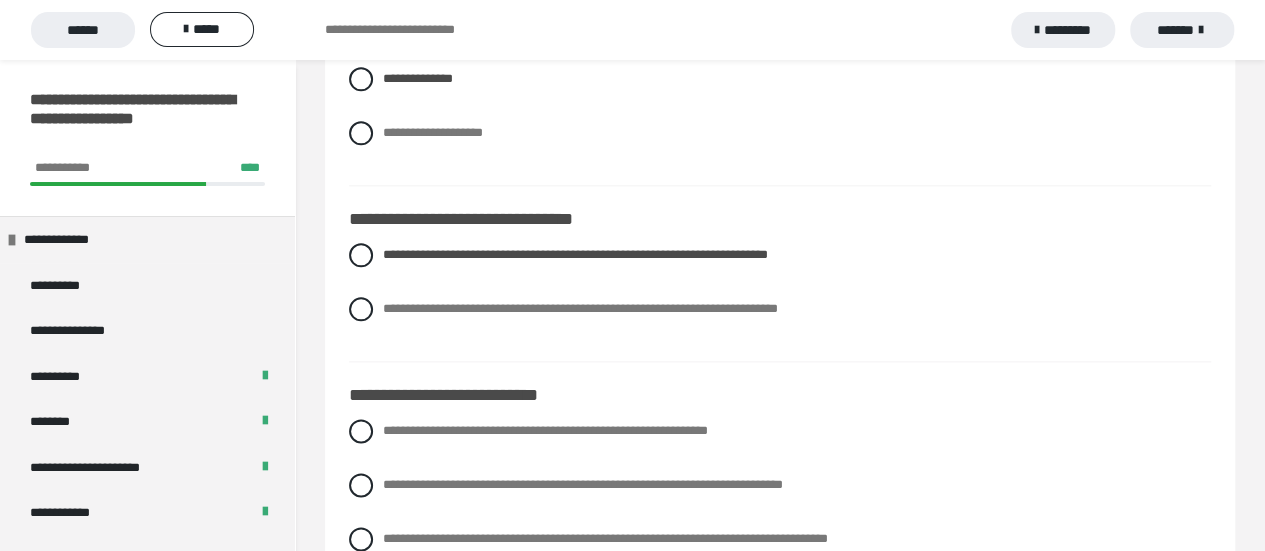 scroll, scrollTop: 8700, scrollLeft: 0, axis: vertical 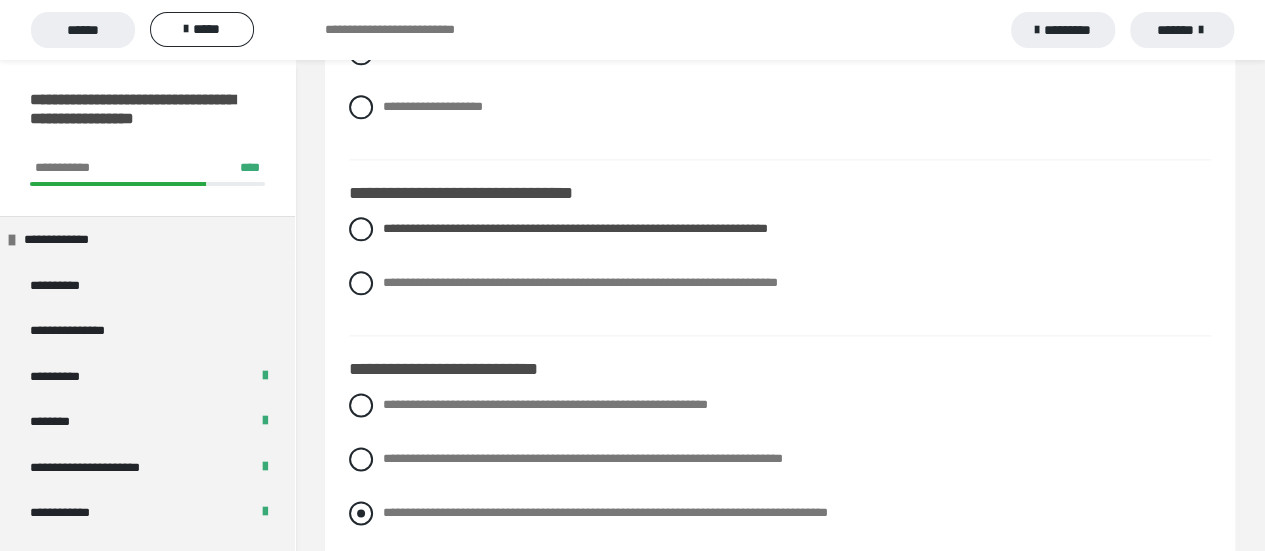 click at bounding box center (361, 513) 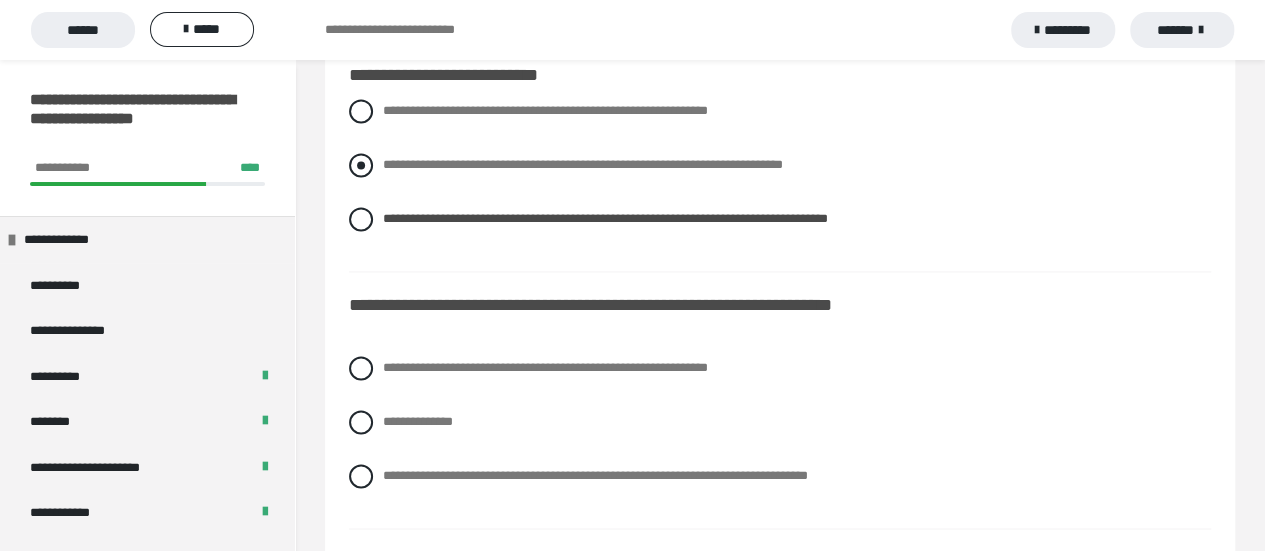 scroll, scrollTop: 9000, scrollLeft: 0, axis: vertical 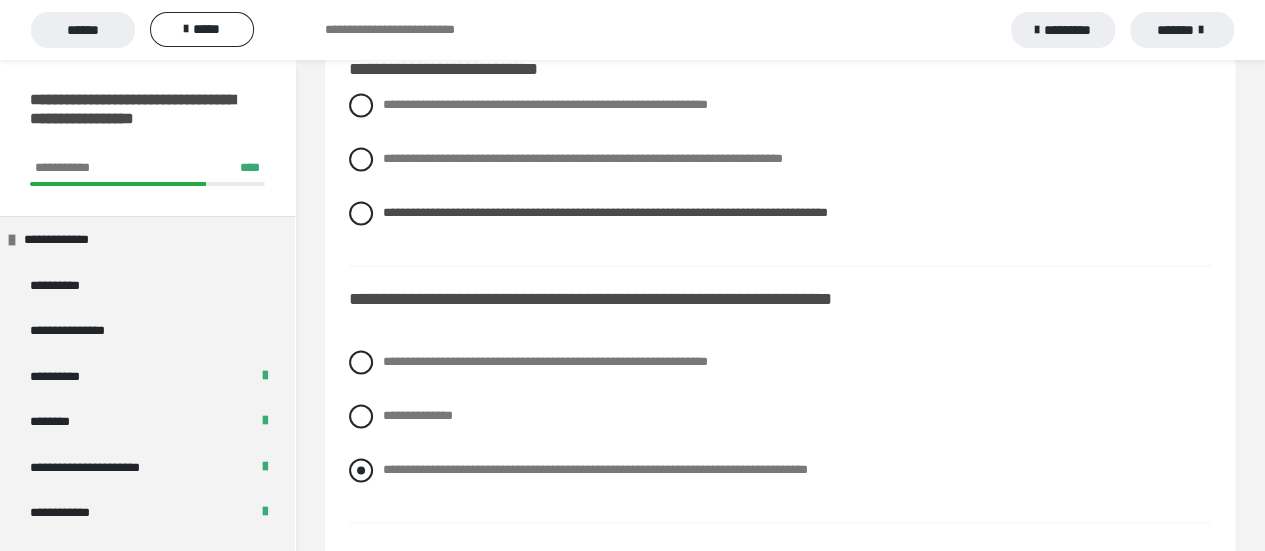click at bounding box center (361, 470) 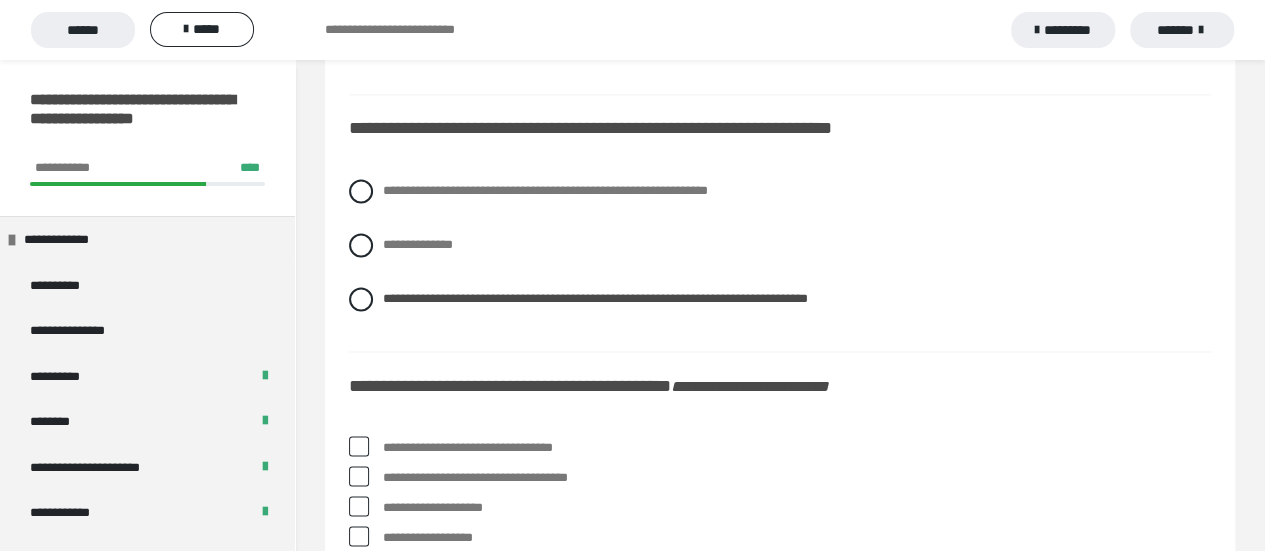 scroll, scrollTop: 9200, scrollLeft: 0, axis: vertical 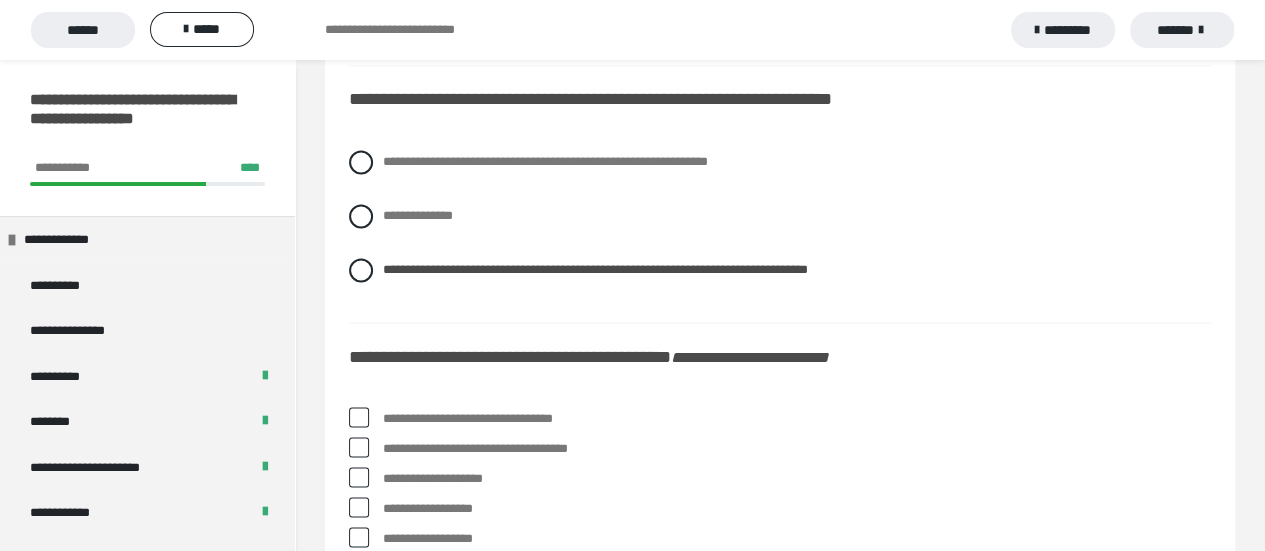 click on "**********" at bounding box center [780, 418] 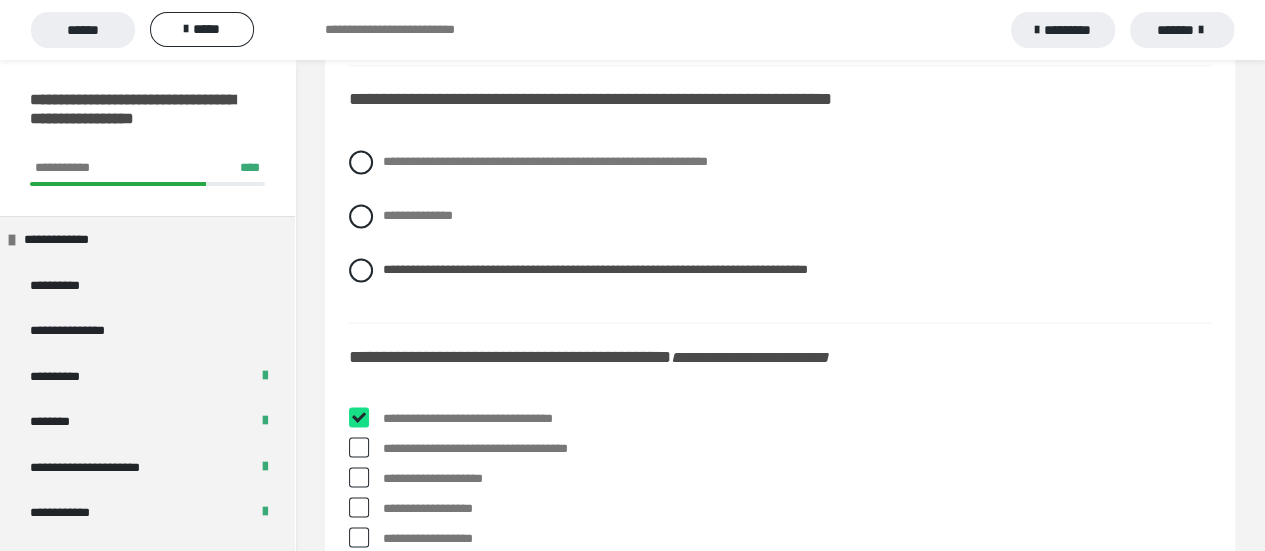checkbox on "****" 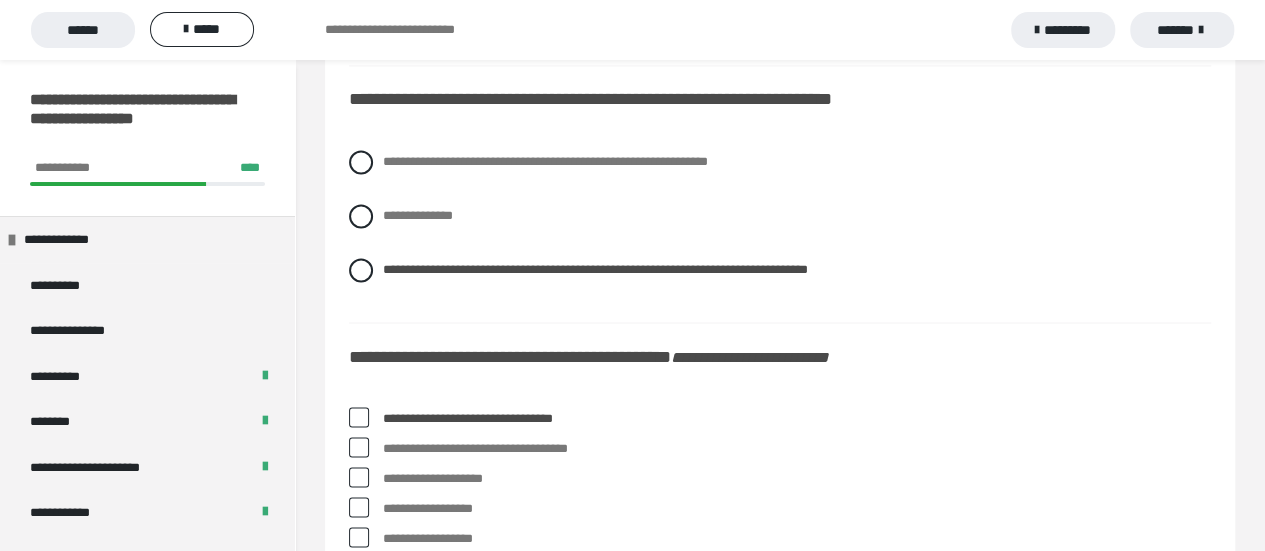 click on "**********" at bounding box center (780, 497) 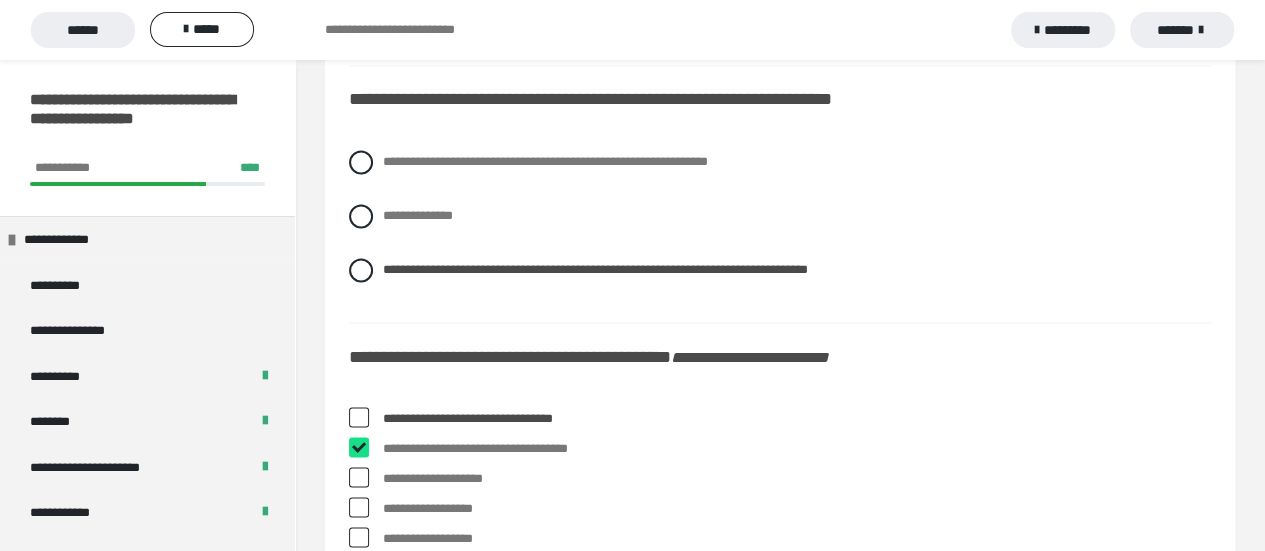 checkbox on "****" 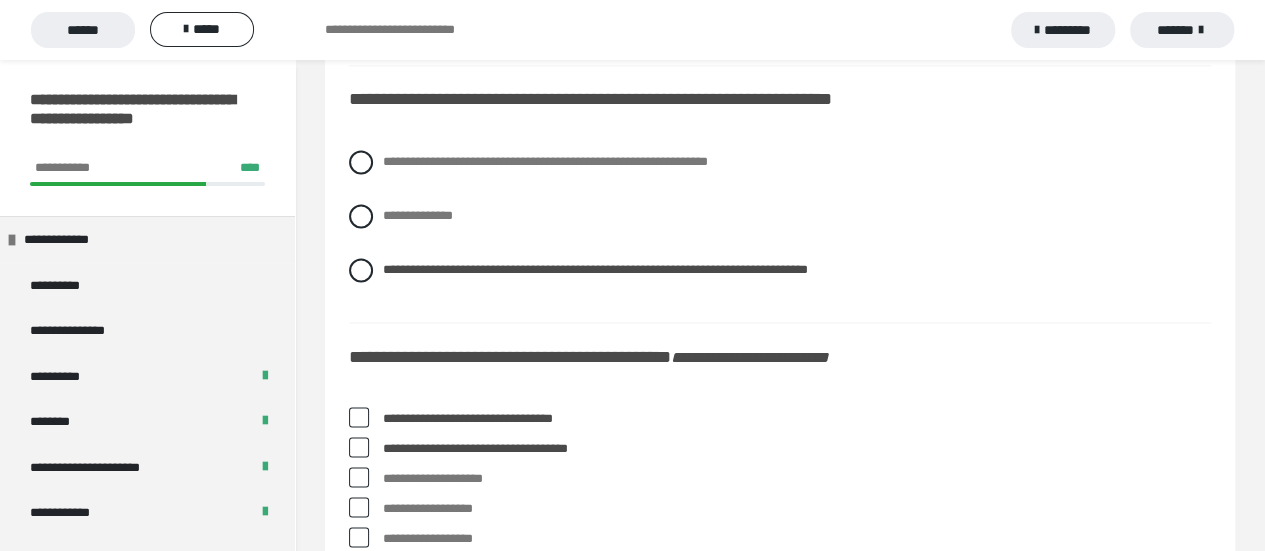 click at bounding box center [359, 507] 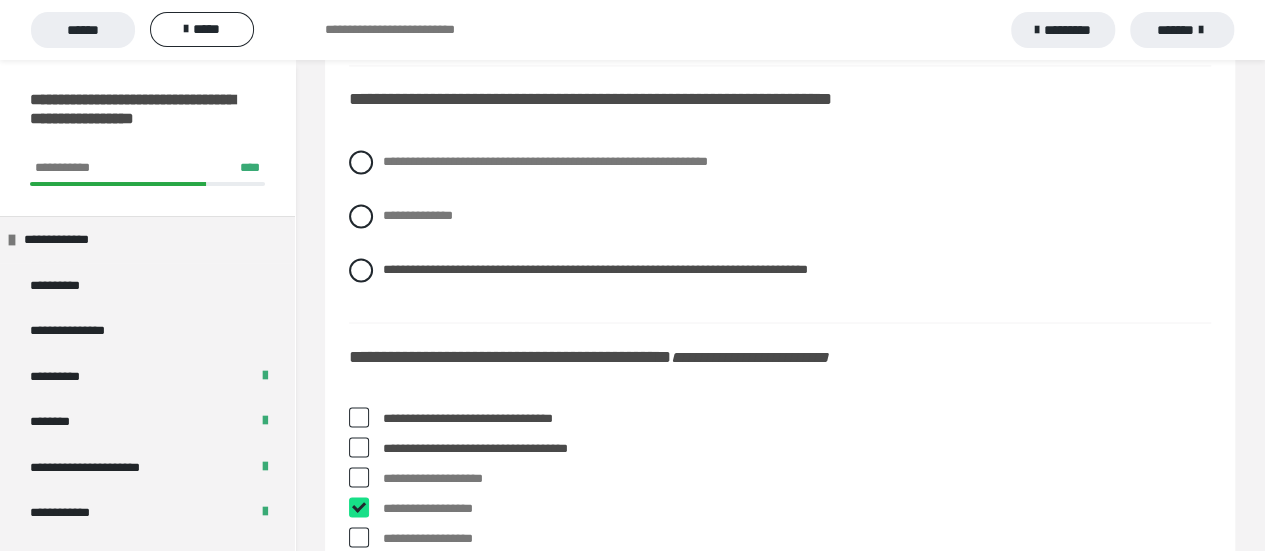 checkbox on "****" 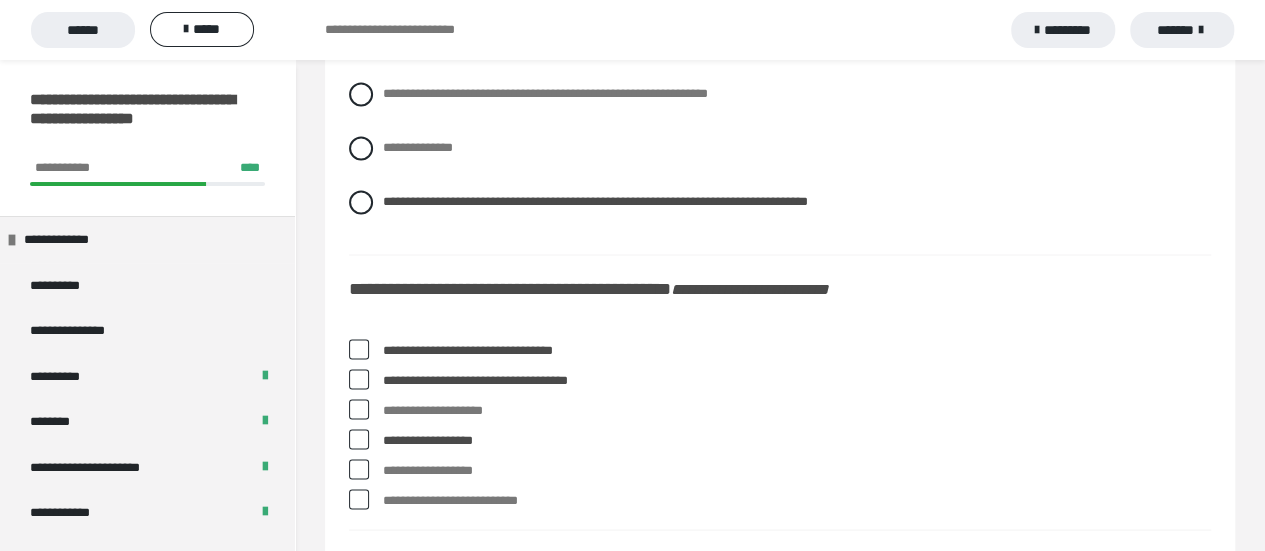 scroll, scrollTop: 9300, scrollLeft: 0, axis: vertical 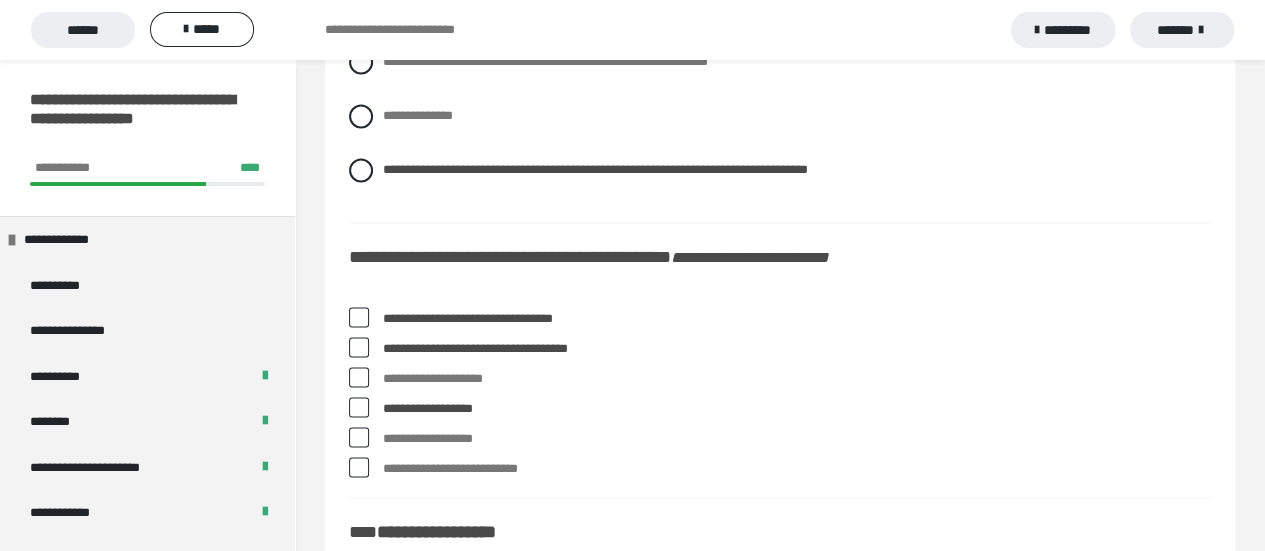 click at bounding box center [359, 437] 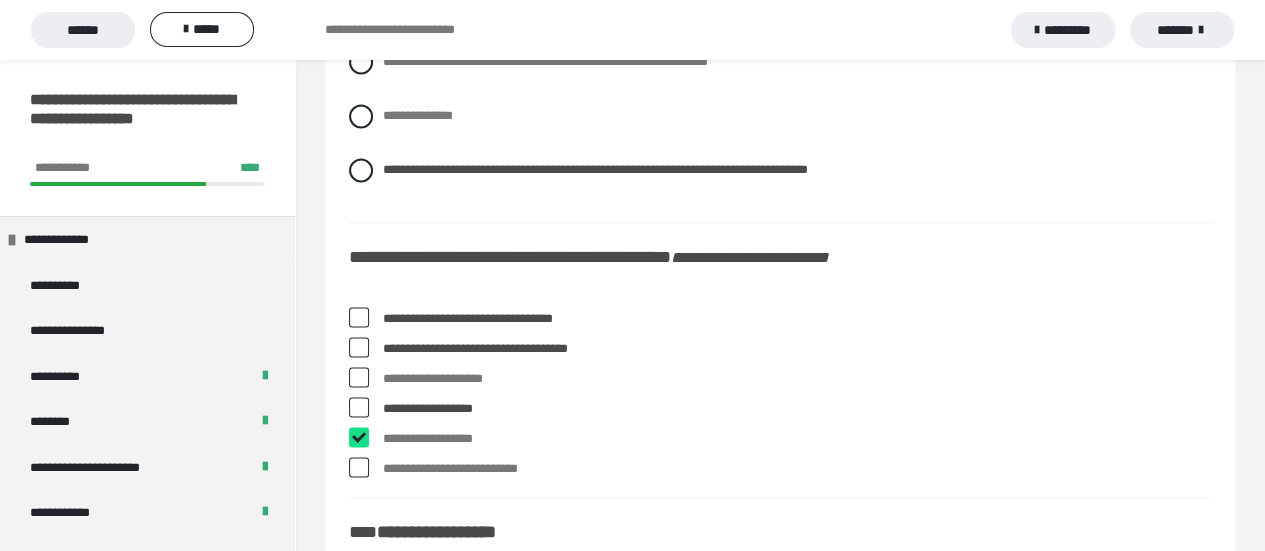 checkbox on "****" 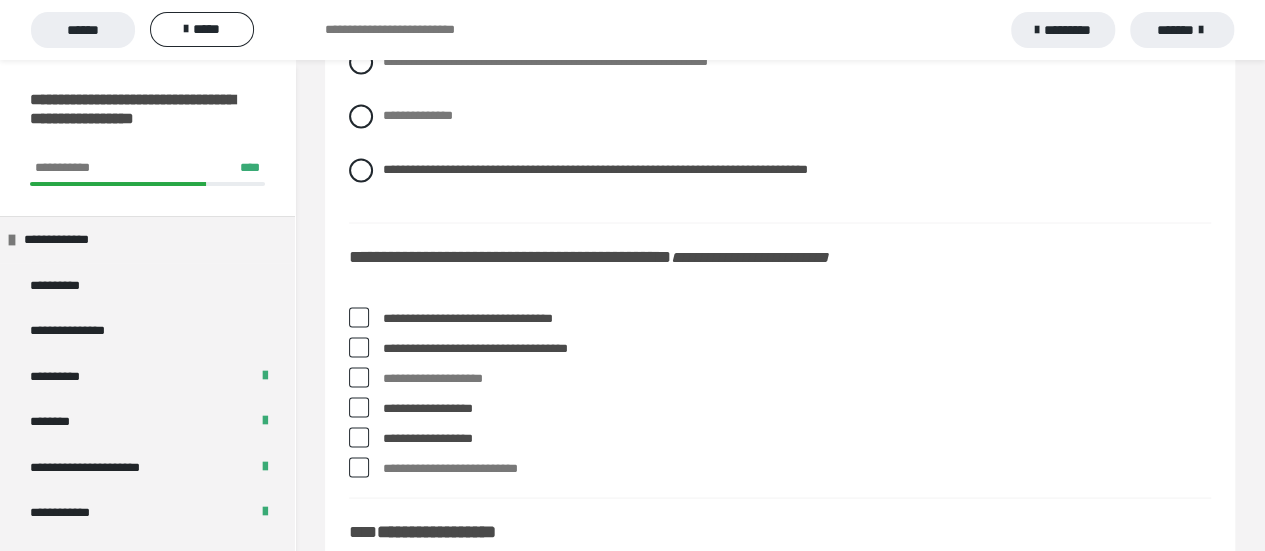 click at bounding box center [359, 407] 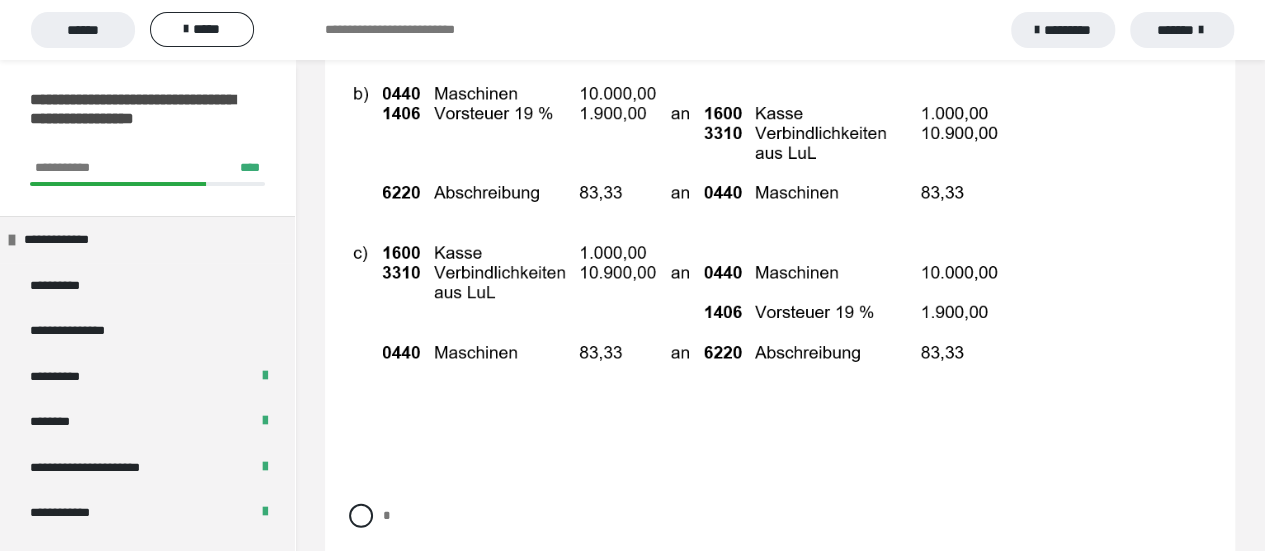 scroll, scrollTop: 10400, scrollLeft: 0, axis: vertical 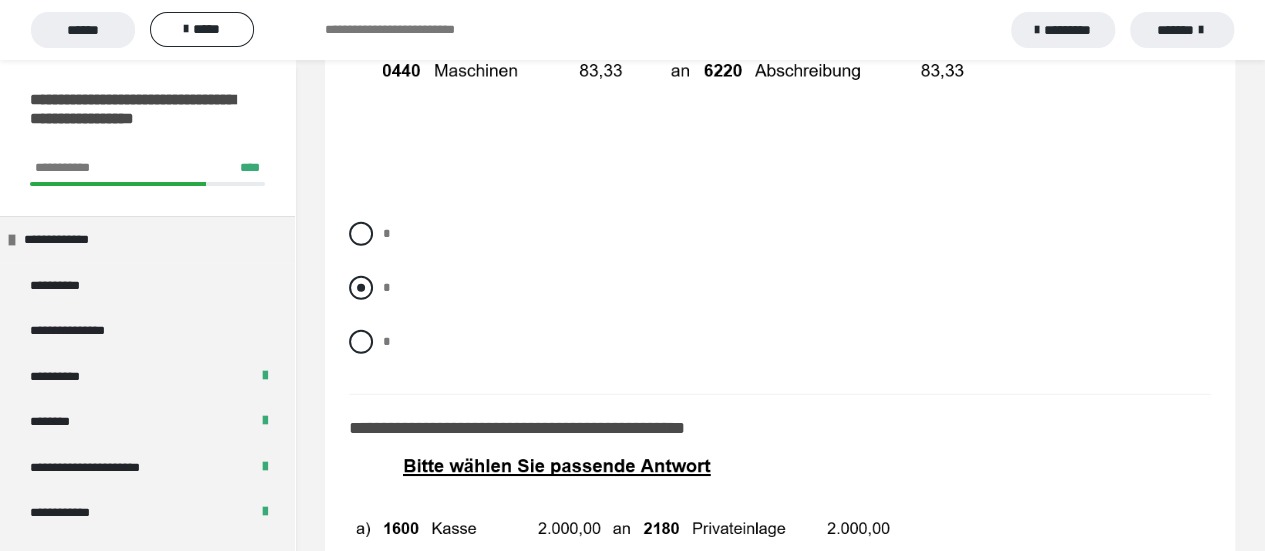 click at bounding box center [361, 288] 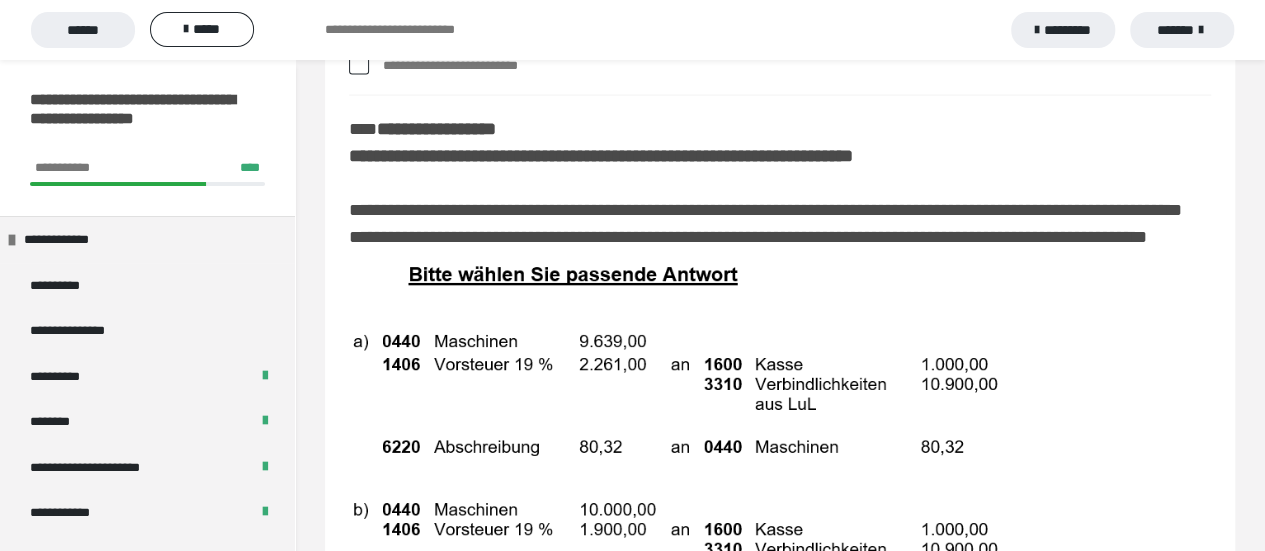 scroll, scrollTop: 9700, scrollLeft: 0, axis: vertical 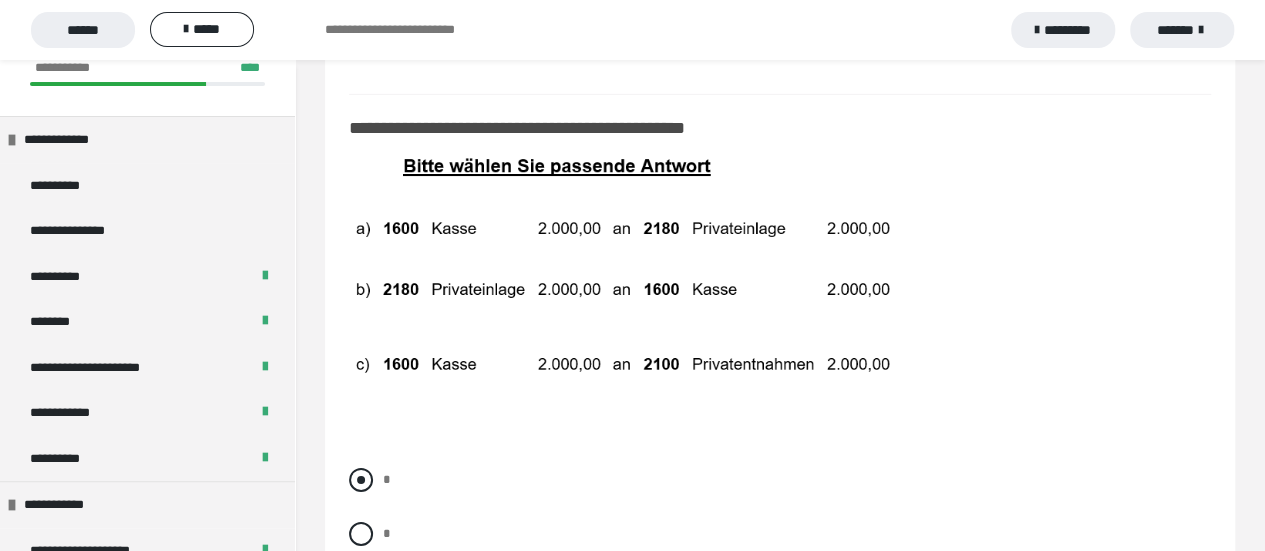 click at bounding box center [361, 480] 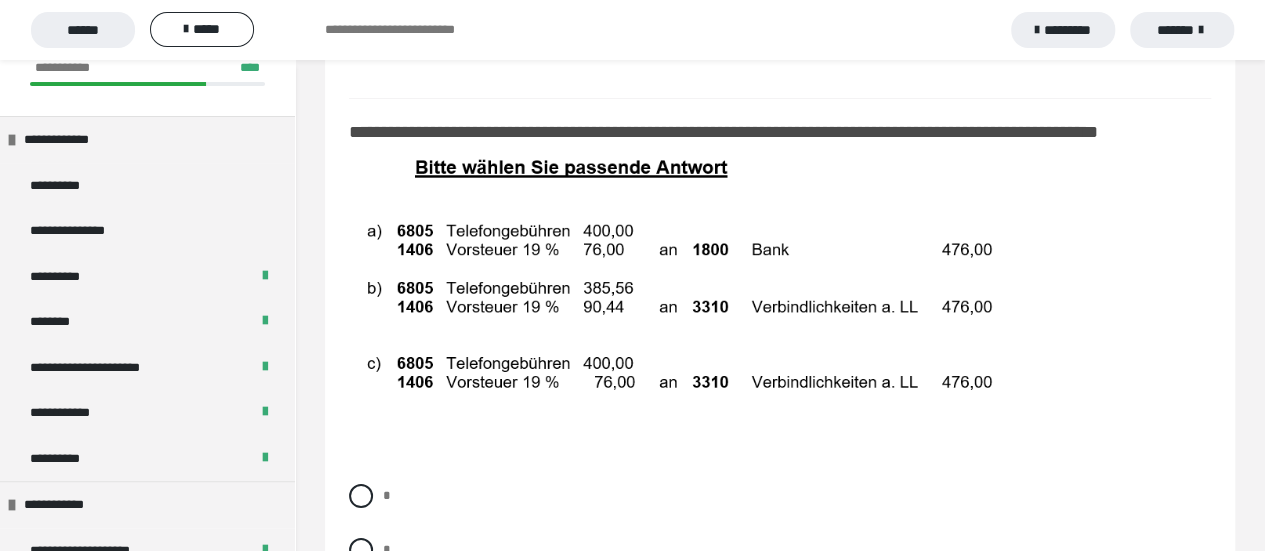 scroll, scrollTop: 11300, scrollLeft: 0, axis: vertical 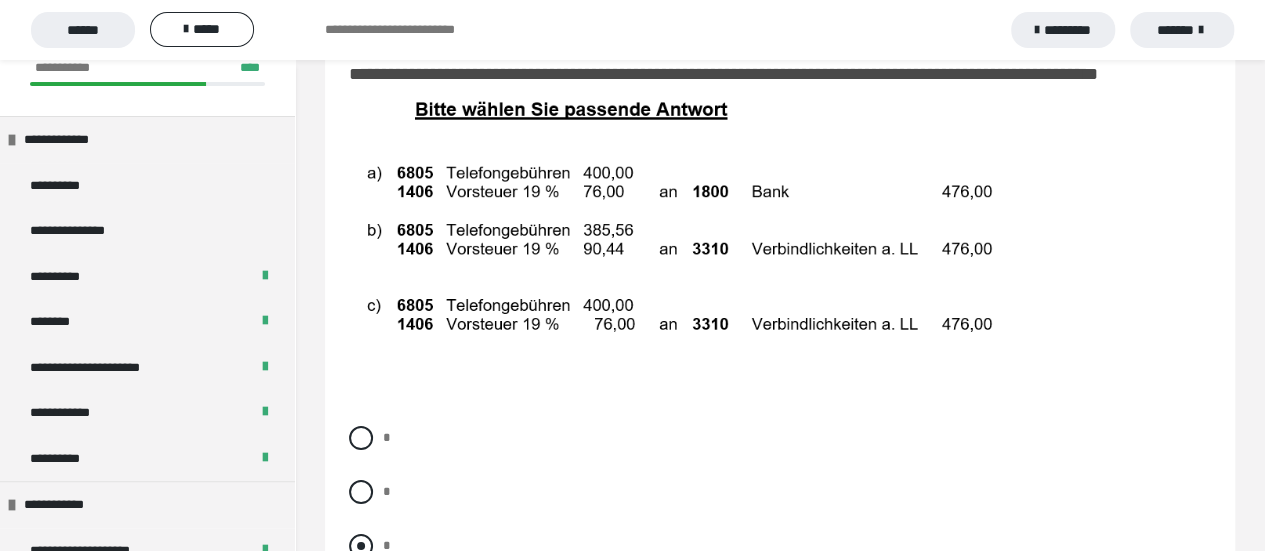 click at bounding box center (361, 546) 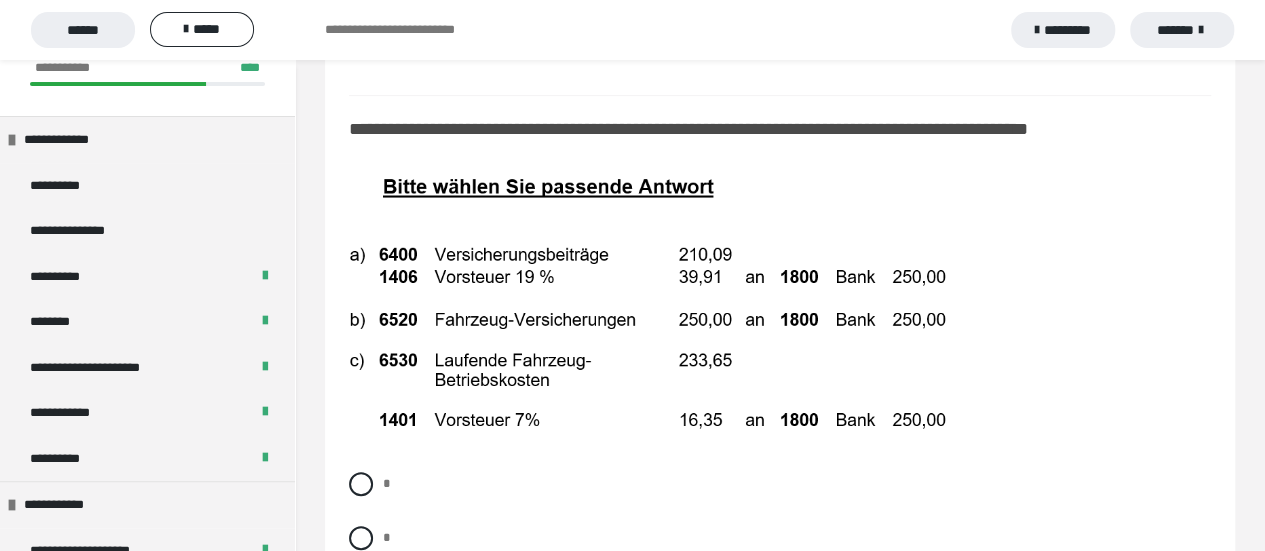scroll, scrollTop: 11900, scrollLeft: 0, axis: vertical 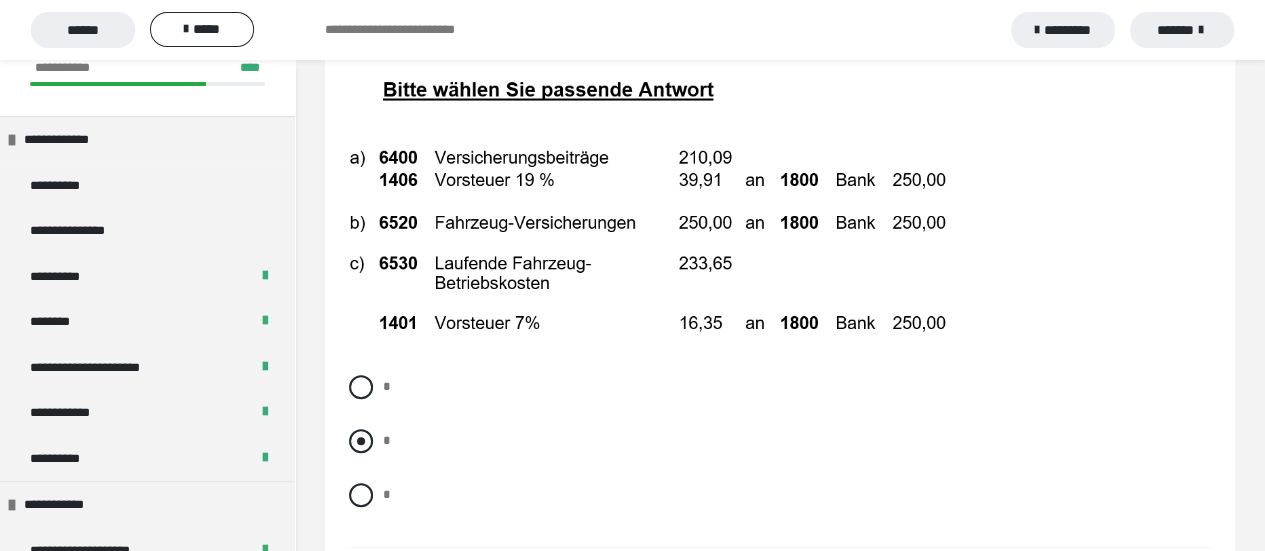 click at bounding box center [361, 441] 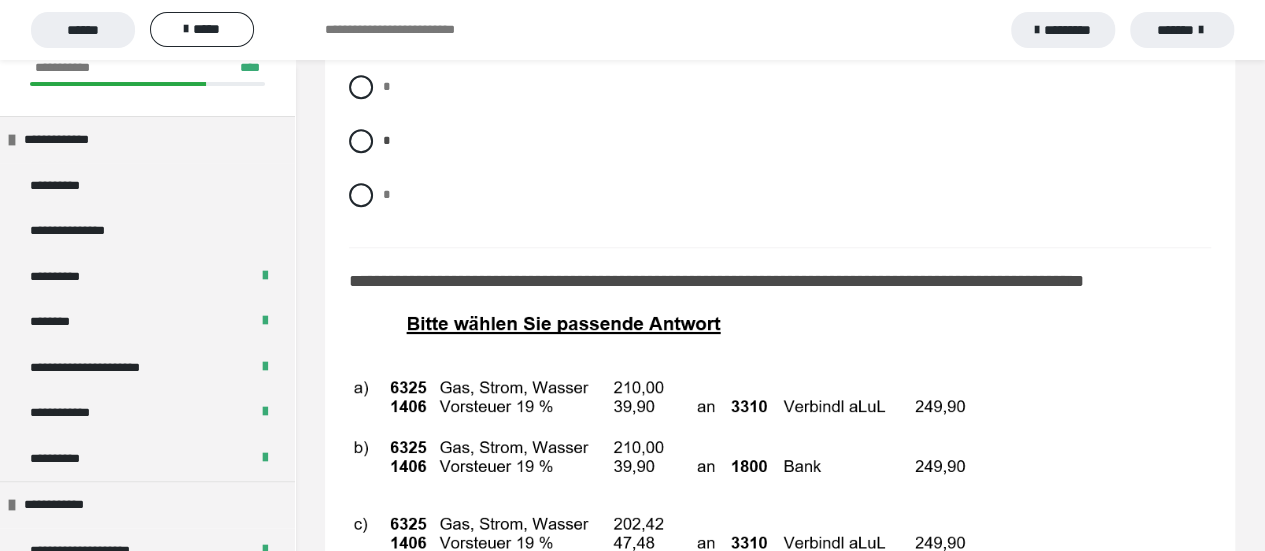 scroll, scrollTop: 12300, scrollLeft: 0, axis: vertical 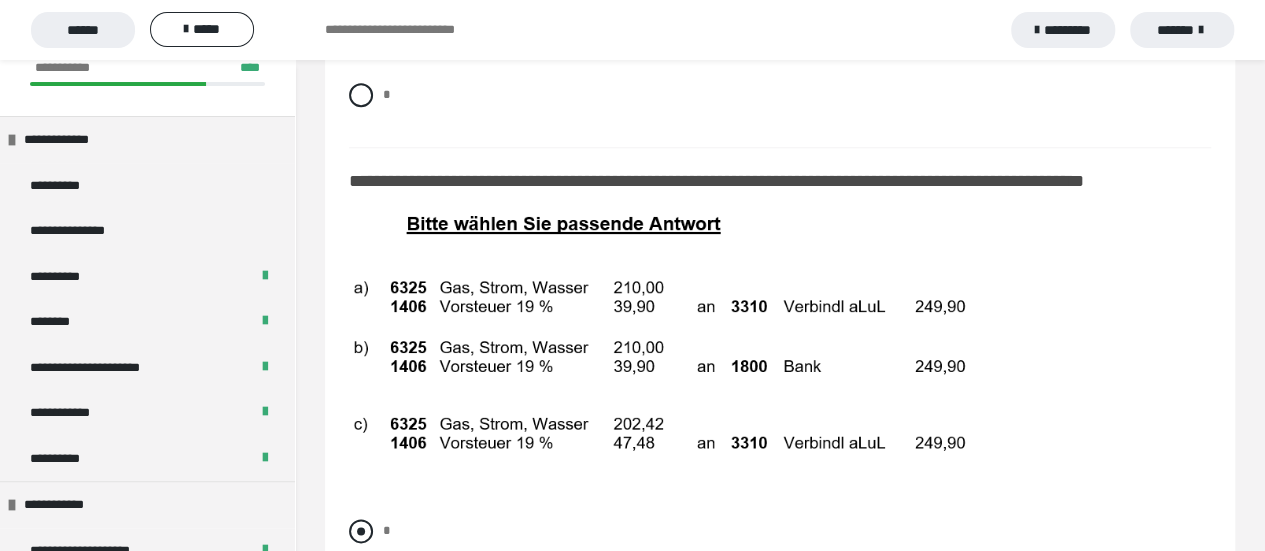 click at bounding box center (361, 531) 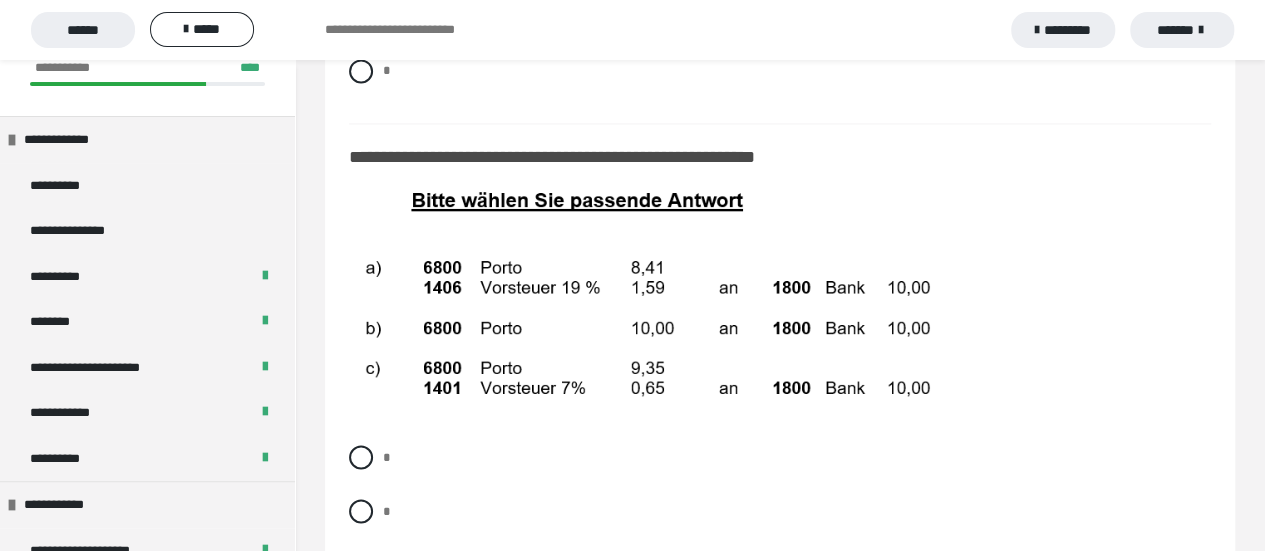 scroll, scrollTop: 12900, scrollLeft: 0, axis: vertical 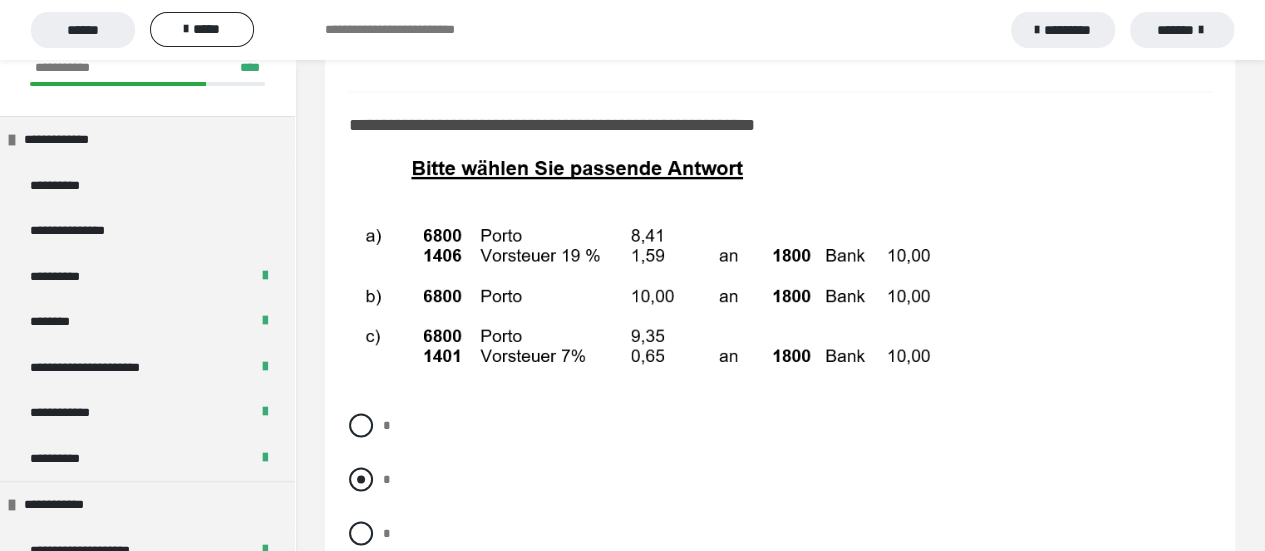 click at bounding box center (361, 479) 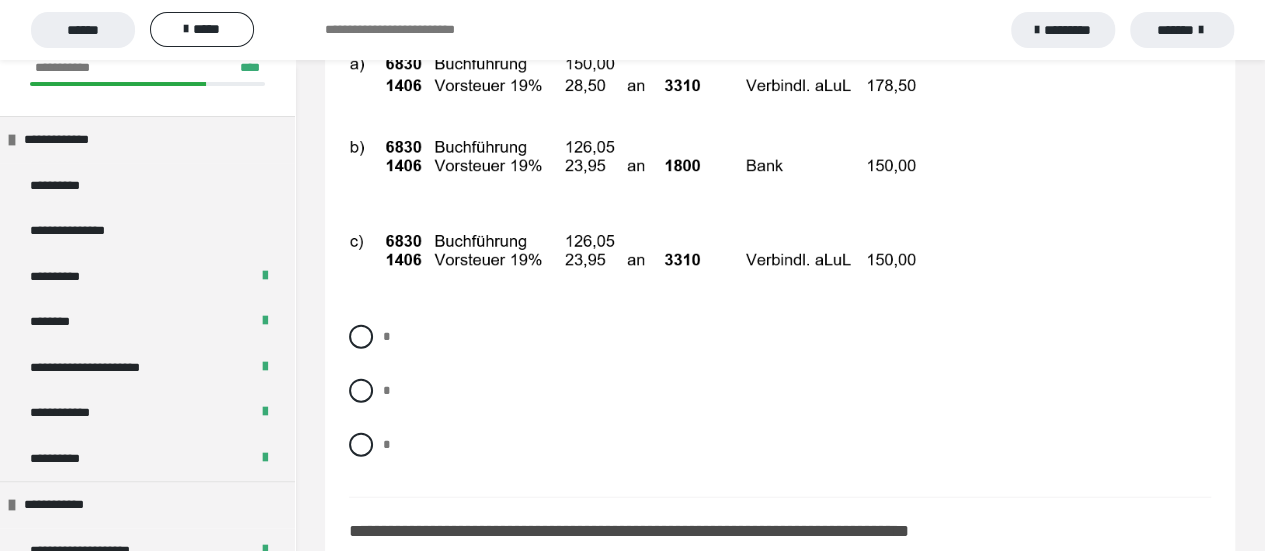 scroll, scrollTop: 13600, scrollLeft: 0, axis: vertical 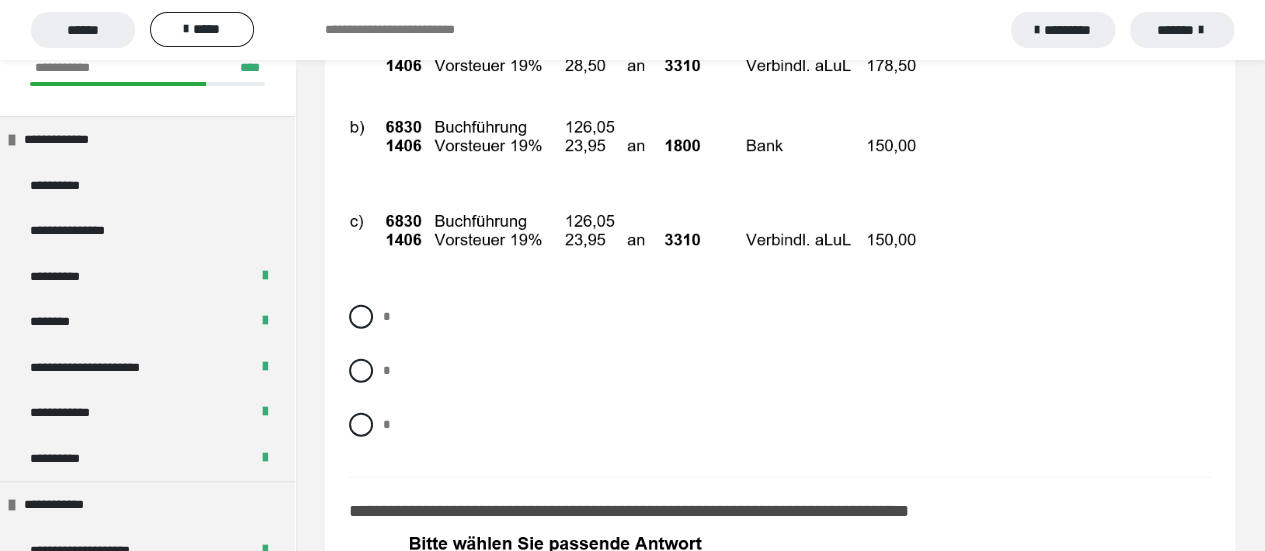 click on "* * *" at bounding box center (780, 386) 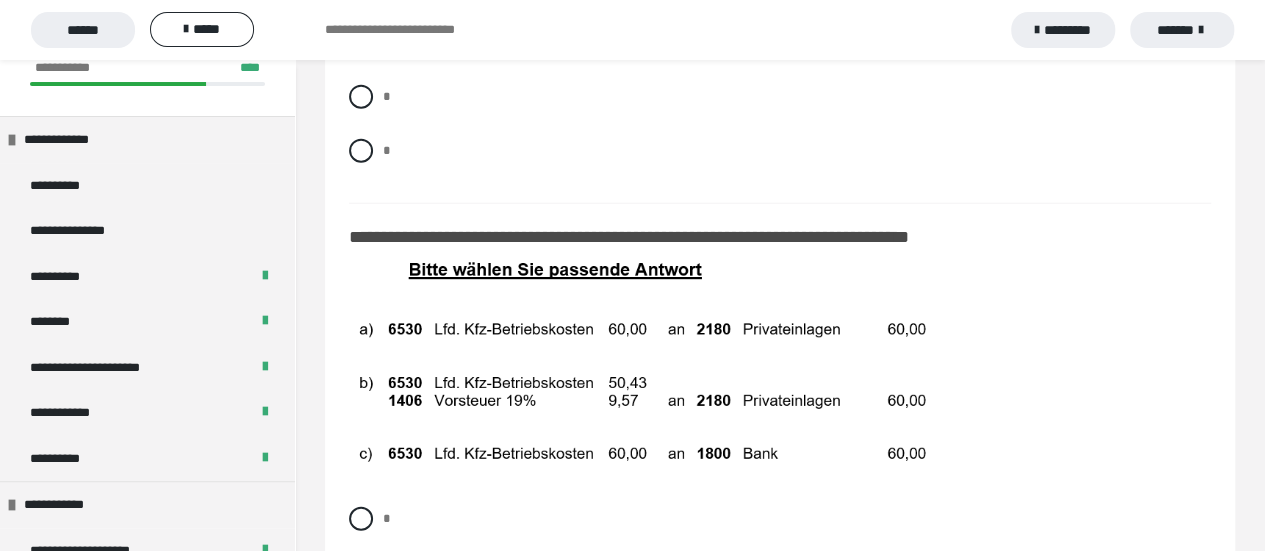 scroll, scrollTop: 13900, scrollLeft: 0, axis: vertical 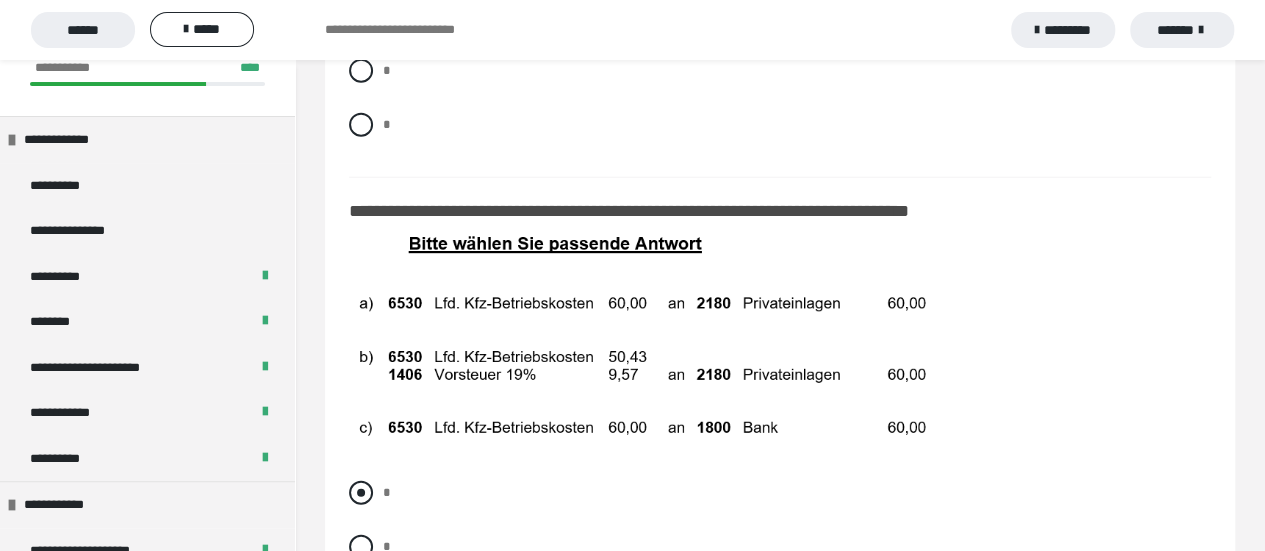 click at bounding box center [361, 493] 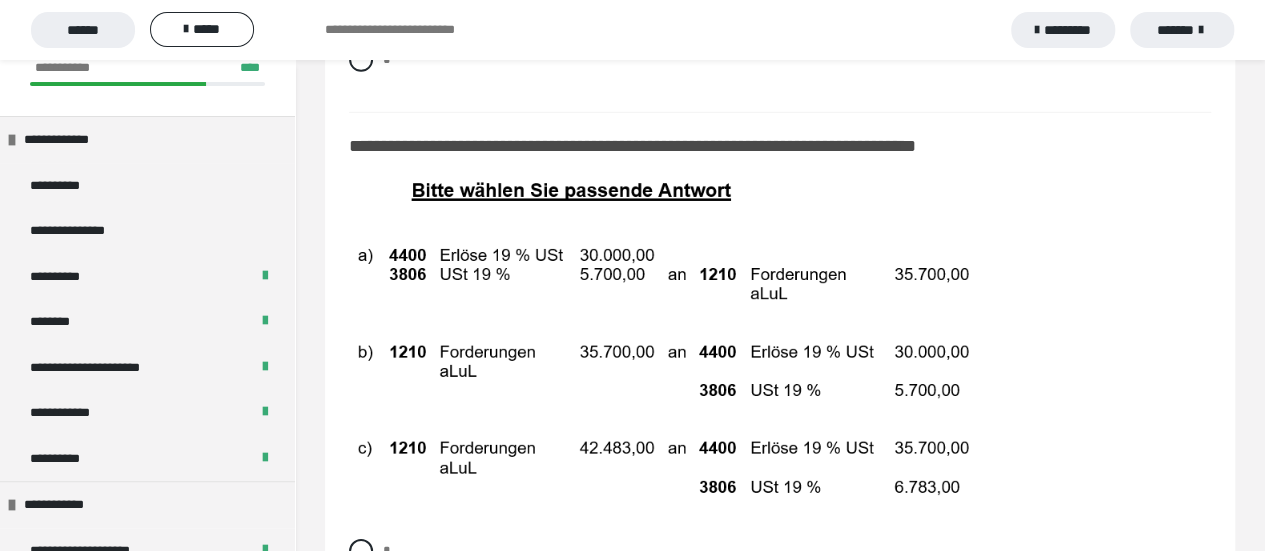 scroll, scrollTop: 14500, scrollLeft: 0, axis: vertical 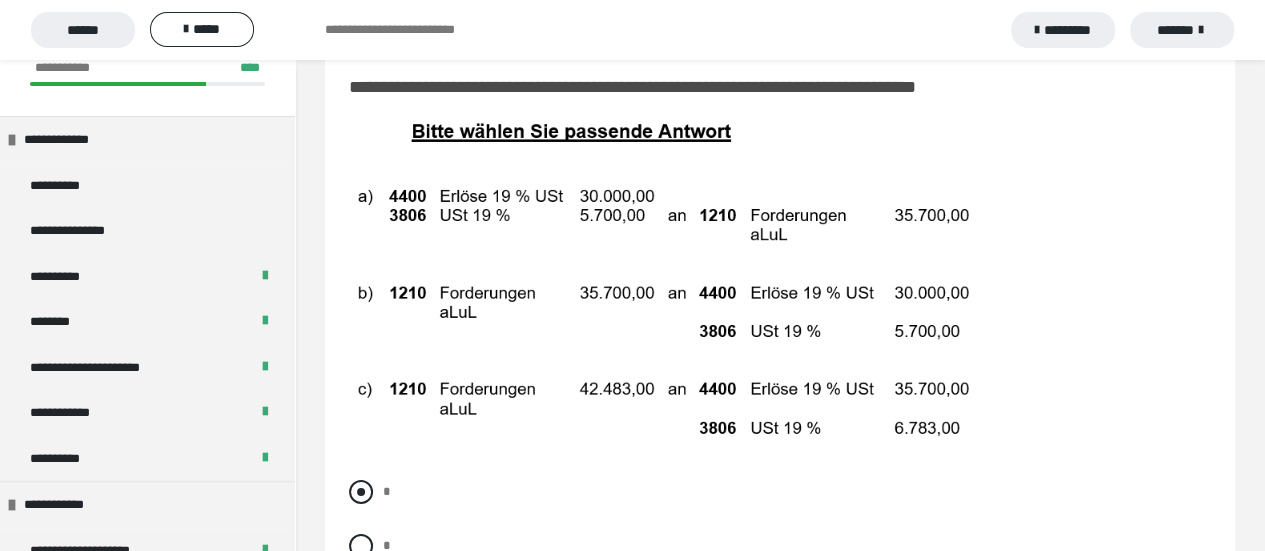 click on "*" at bounding box center [387, 491] 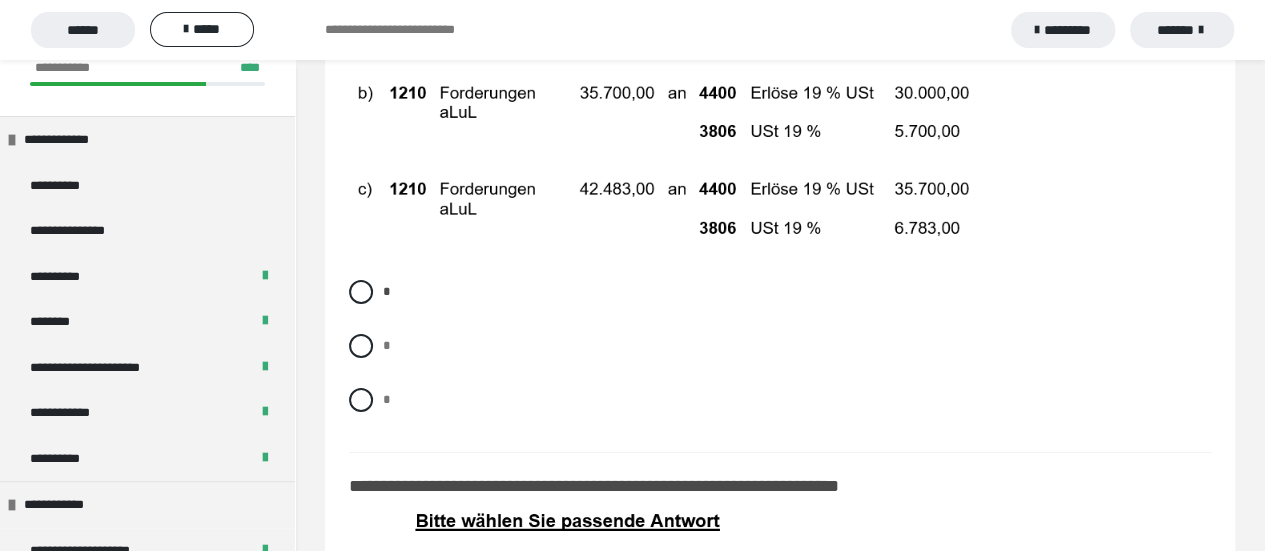 scroll, scrollTop: 14600, scrollLeft: 0, axis: vertical 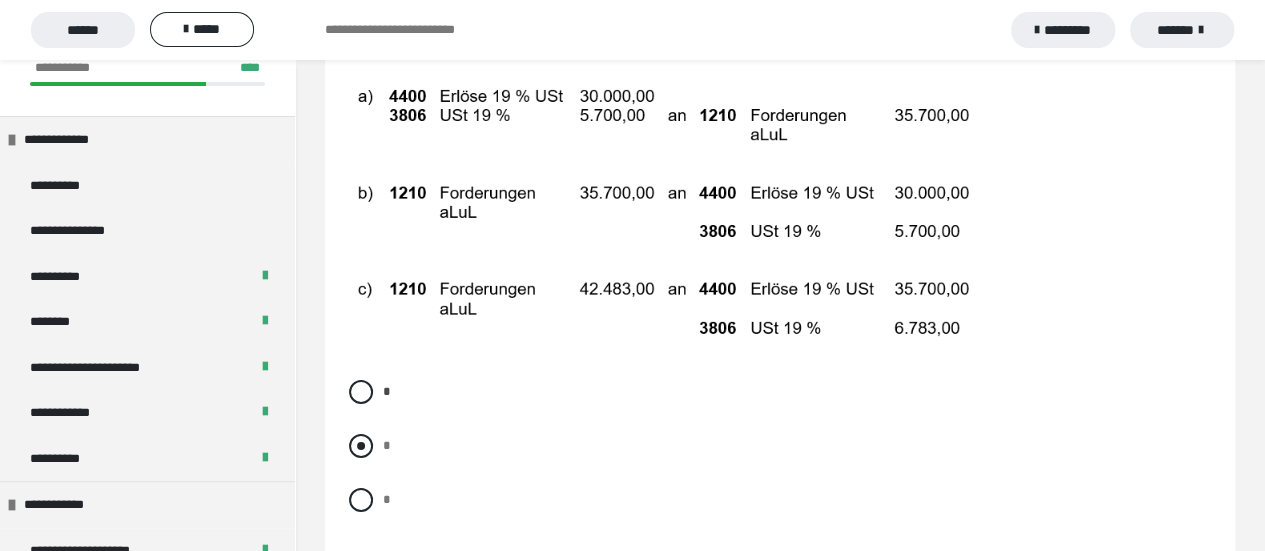 click on "*" at bounding box center (780, 446) 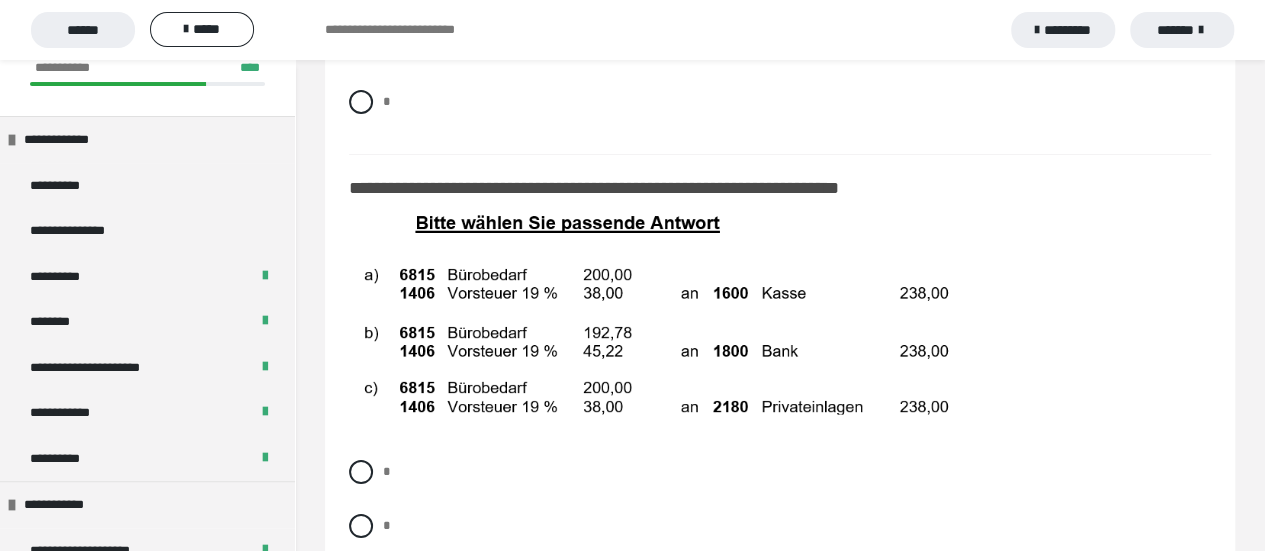 scroll, scrollTop: 15000, scrollLeft: 0, axis: vertical 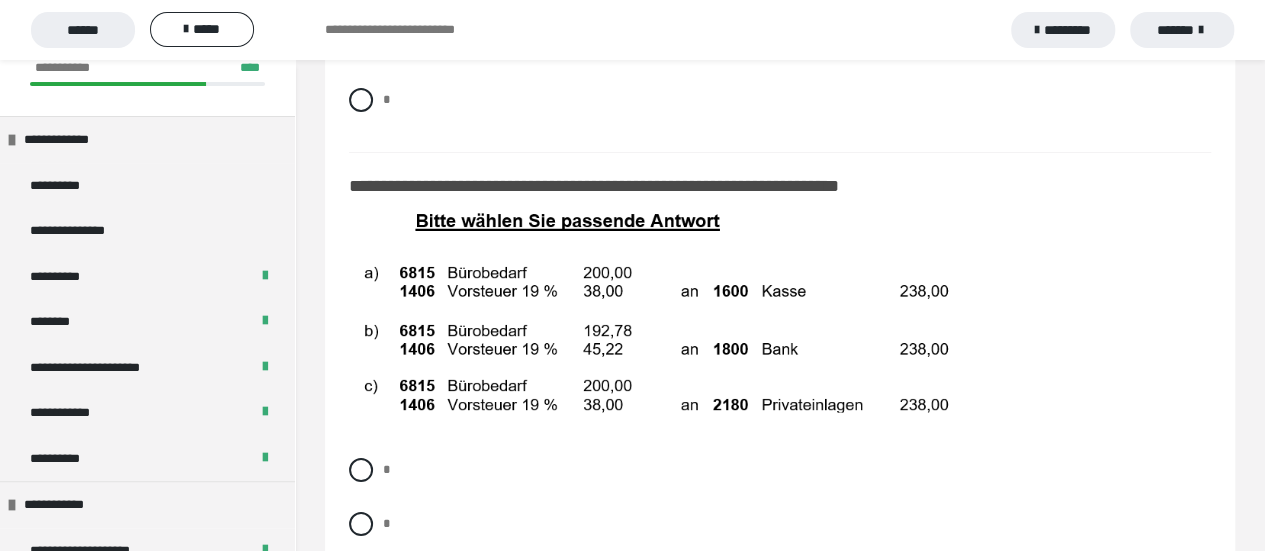 drag, startPoint x: 360, startPoint y: 457, endPoint x: 420, endPoint y: 445, distance: 61.188232 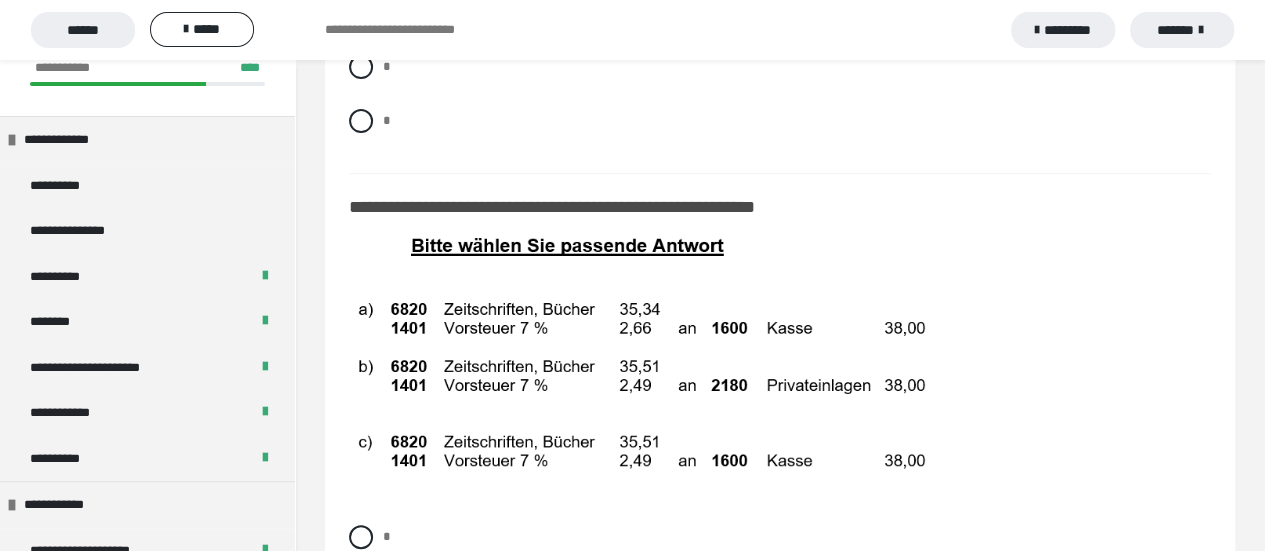 scroll, scrollTop: 15500, scrollLeft: 0, axis: vertical 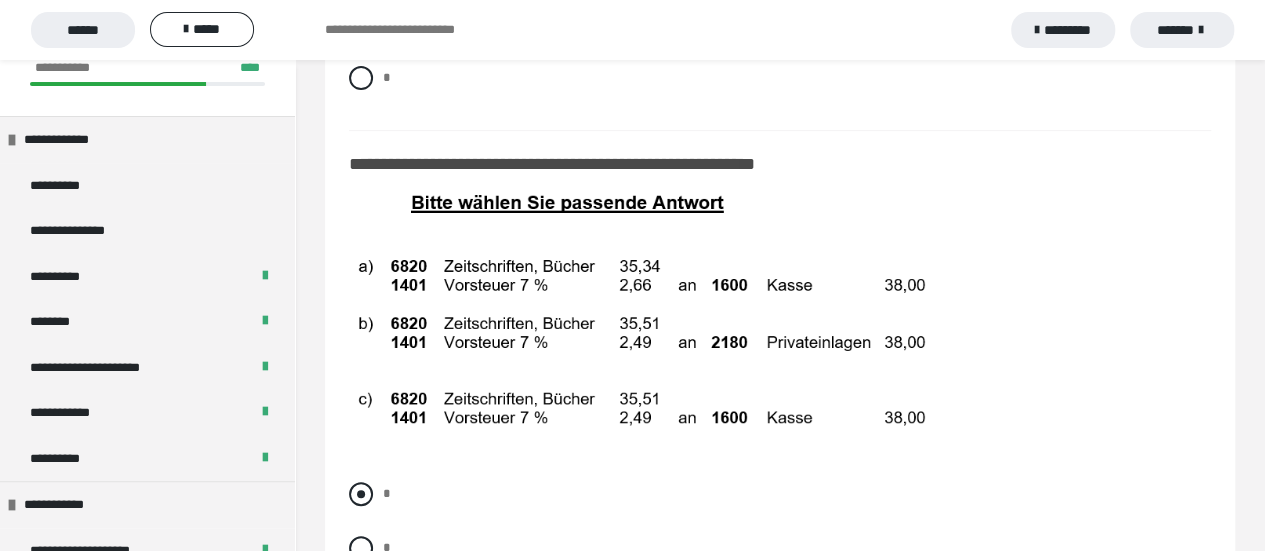 click on "*" at bounding box center [780, 494] 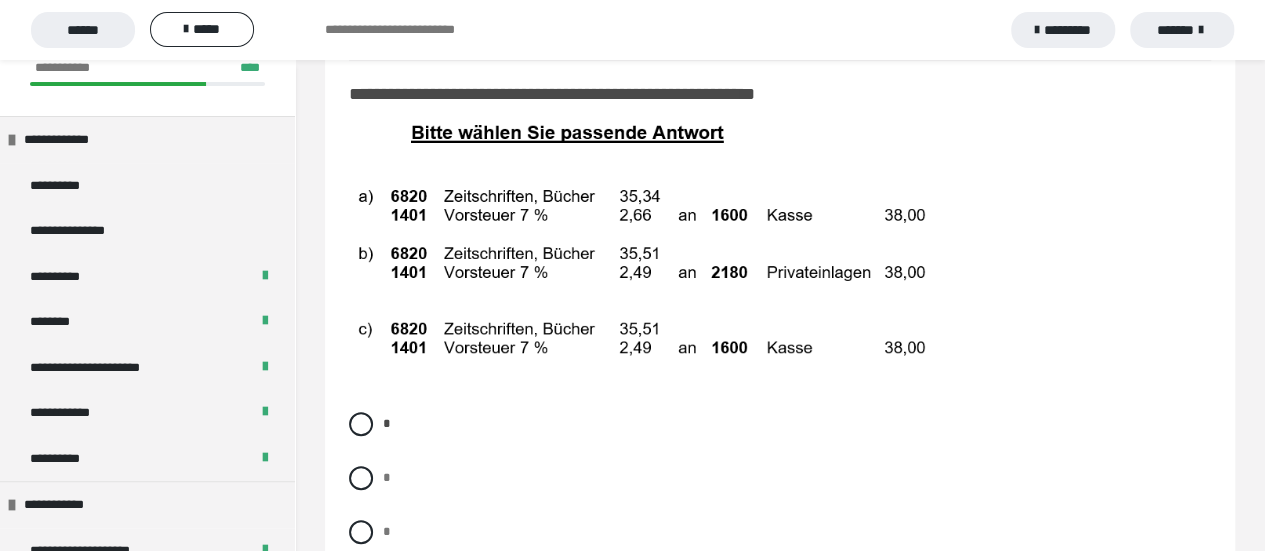 scroll, scrollTop: 15600, scrollLeft: 0, axis: vertical 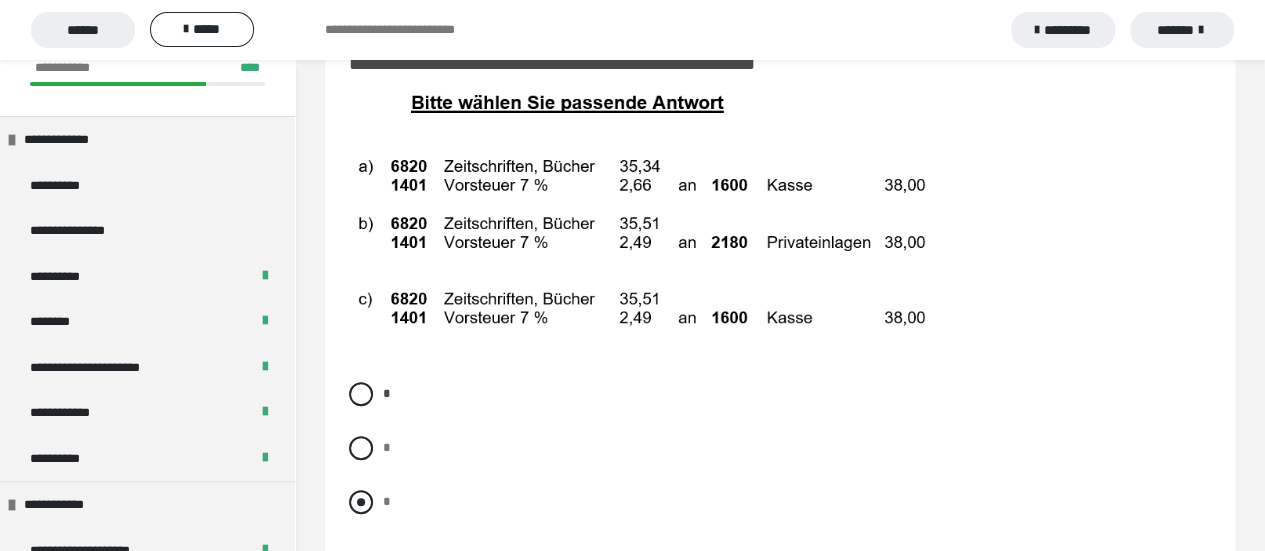 click at bounding box center [361, 502] 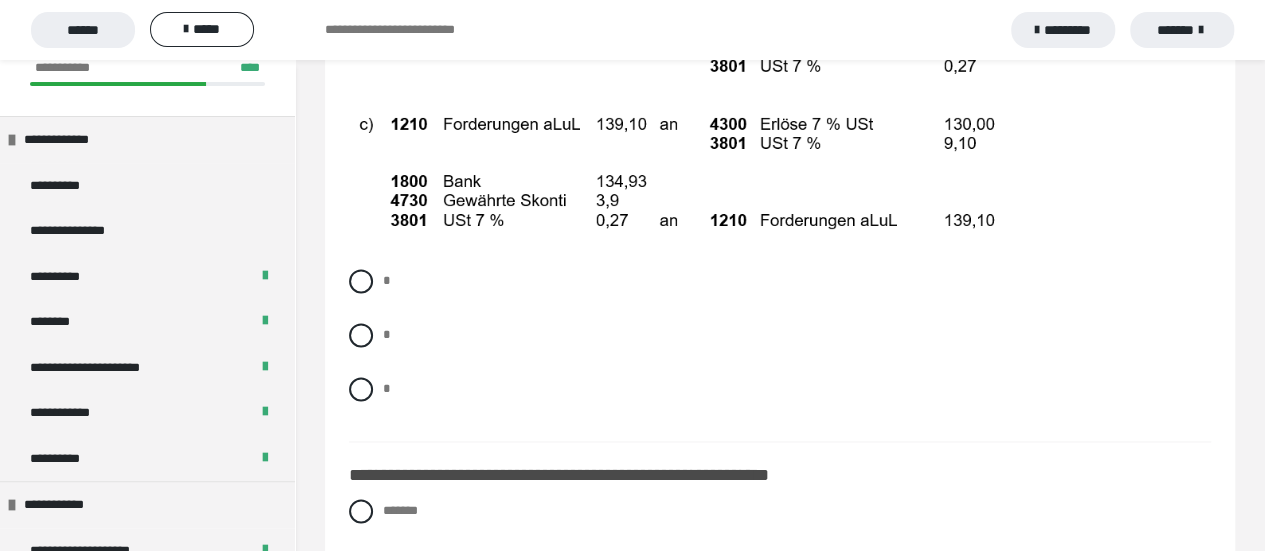 scroll, scrollTop: 16400, scrollLeft: 0, axis: vertical 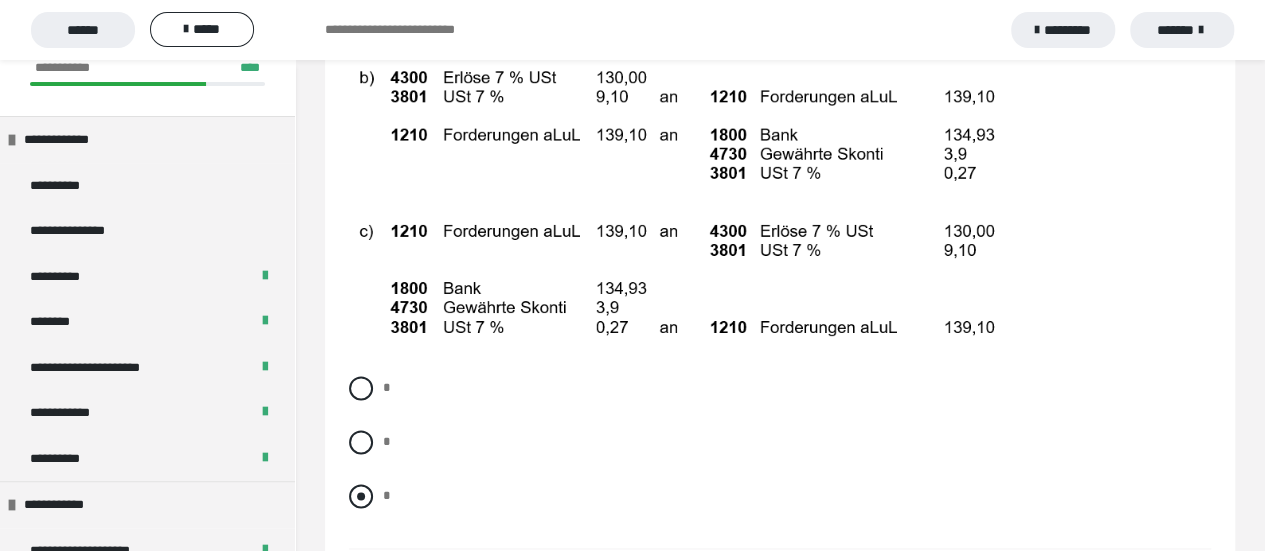 click on "*" at bounding box center (780, 496) 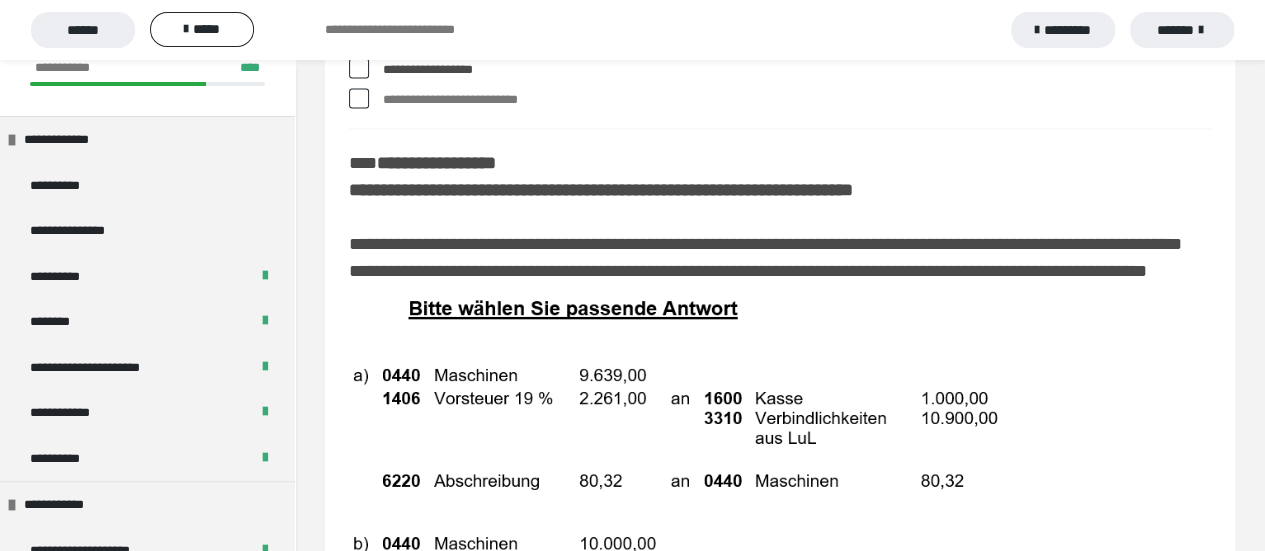 scroll, scrollTop: 9700, scrollLeft: 0, axis: vertical 